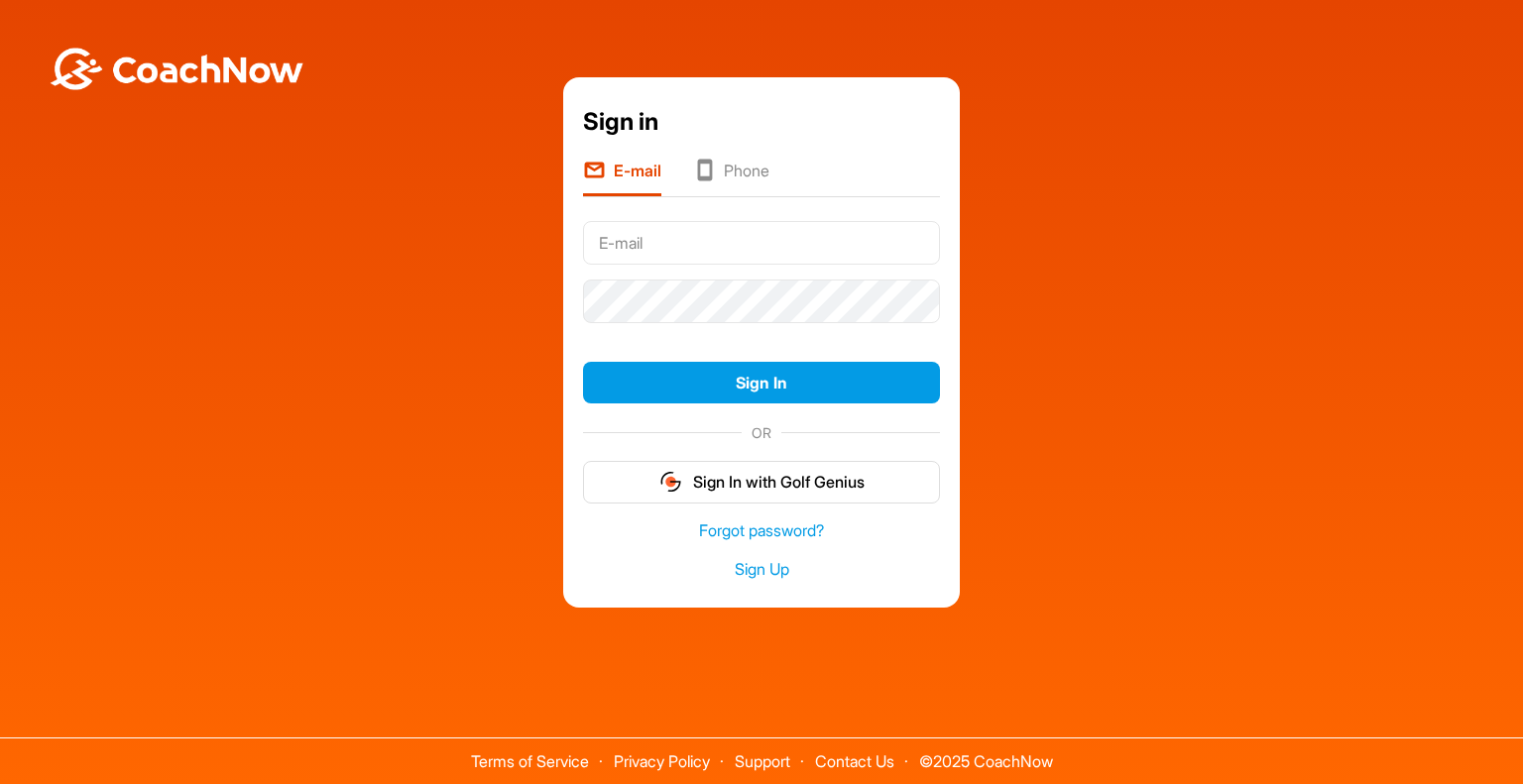 scroll, scrollTop: 0, scrollLeft: 0, axis: both 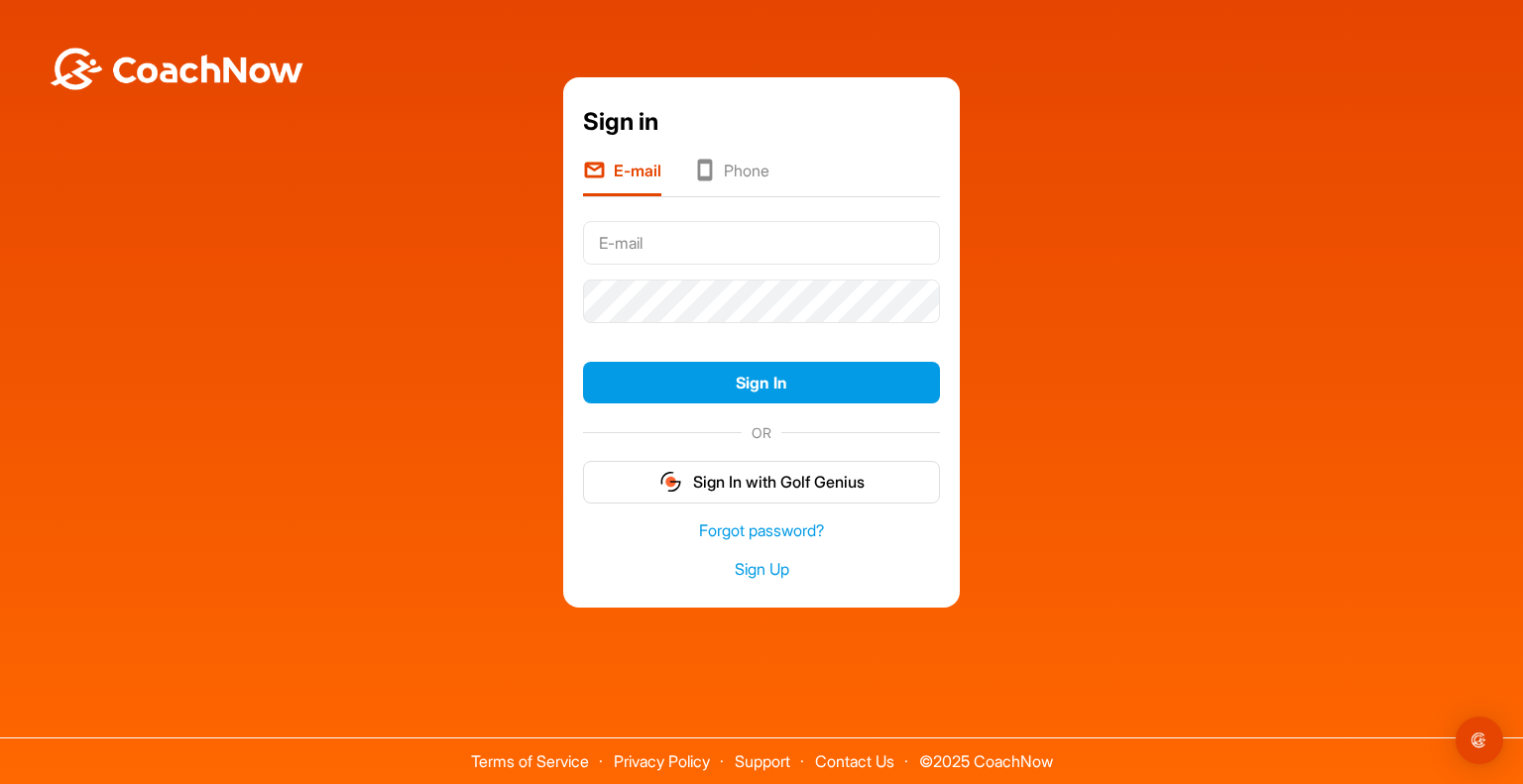 click at bounding box center (762, 243) 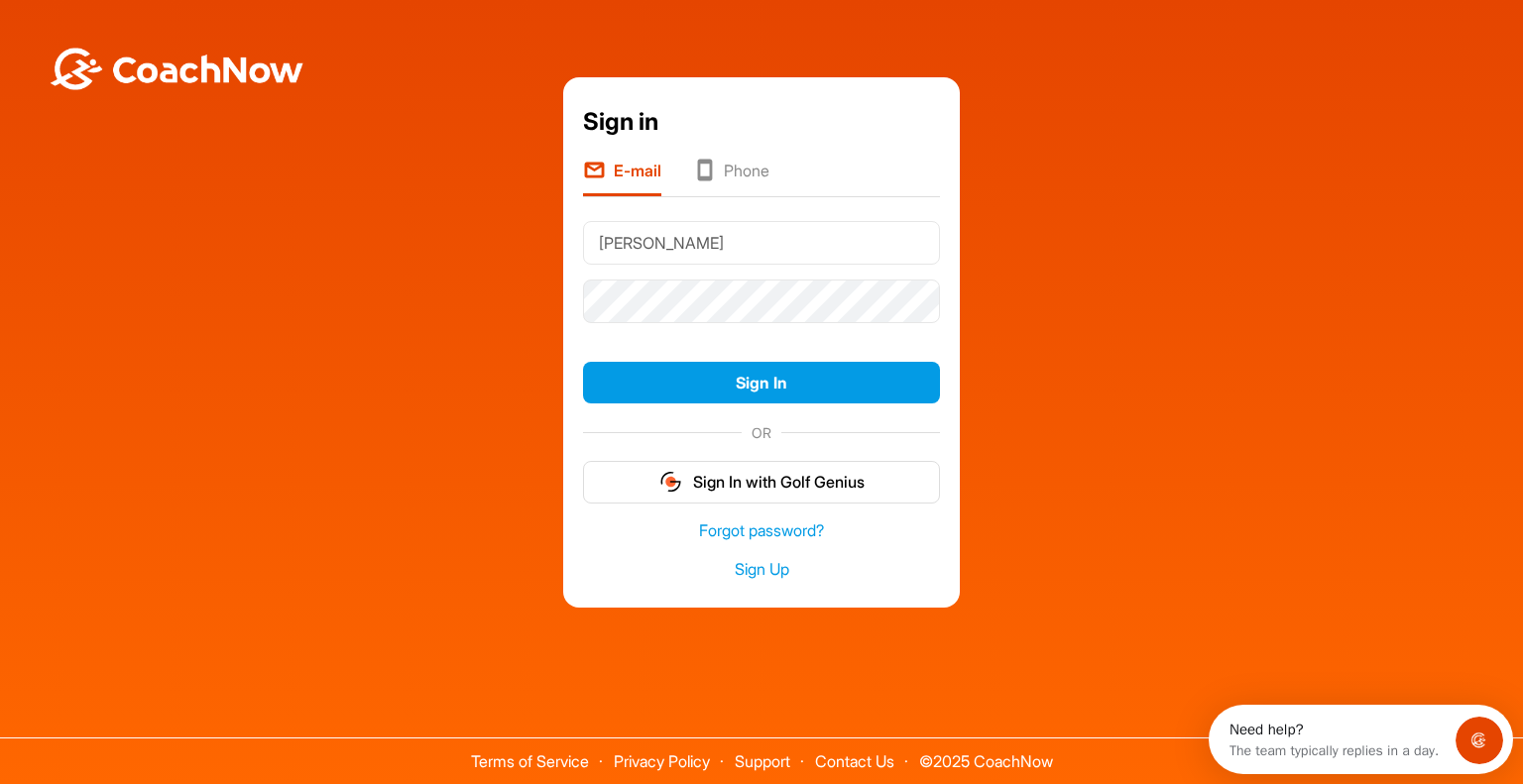 scroll, scrollTop: 0, scrollLeft: 0, axis: both 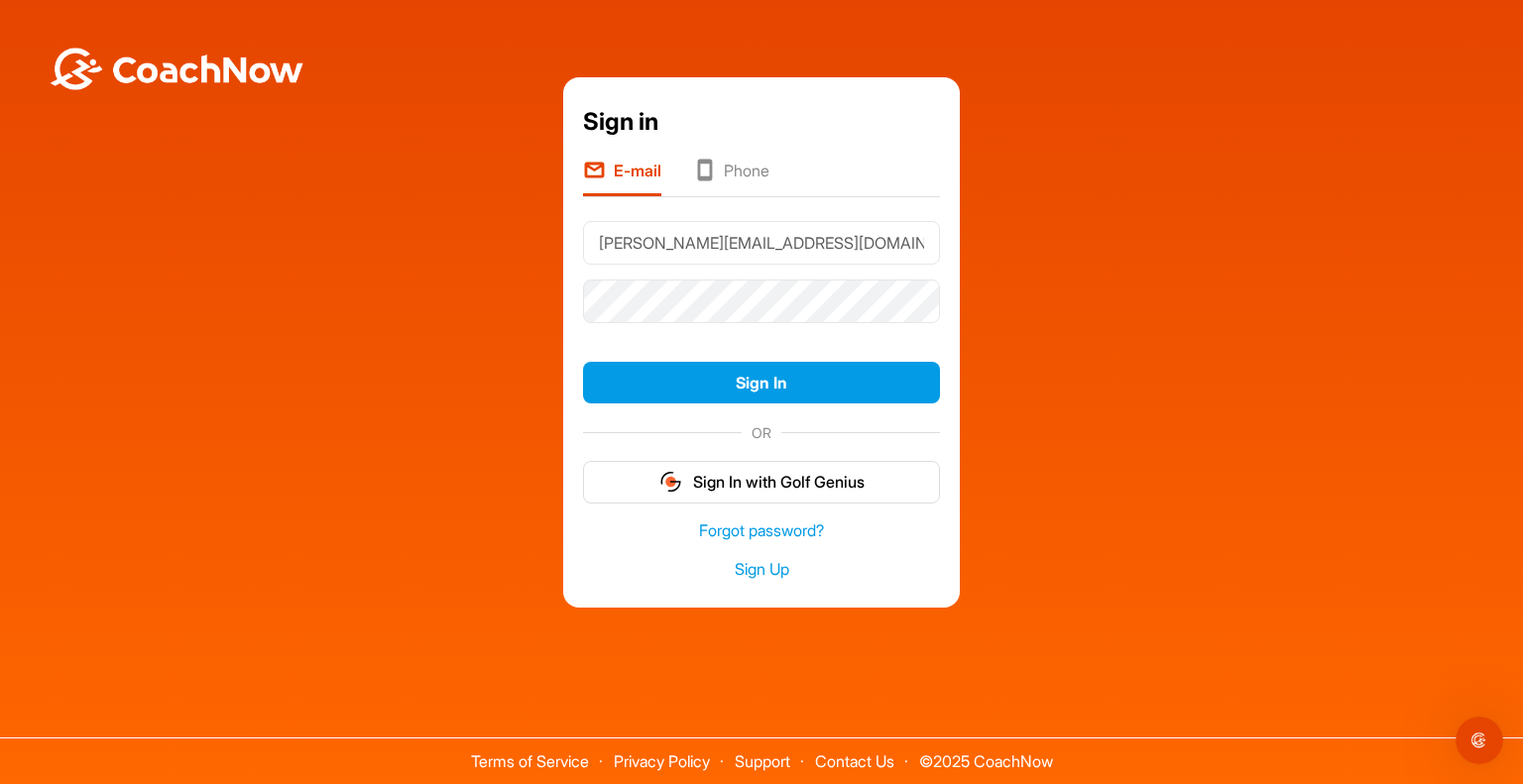 type on "jacqueline.z.howard12@gmail.com" 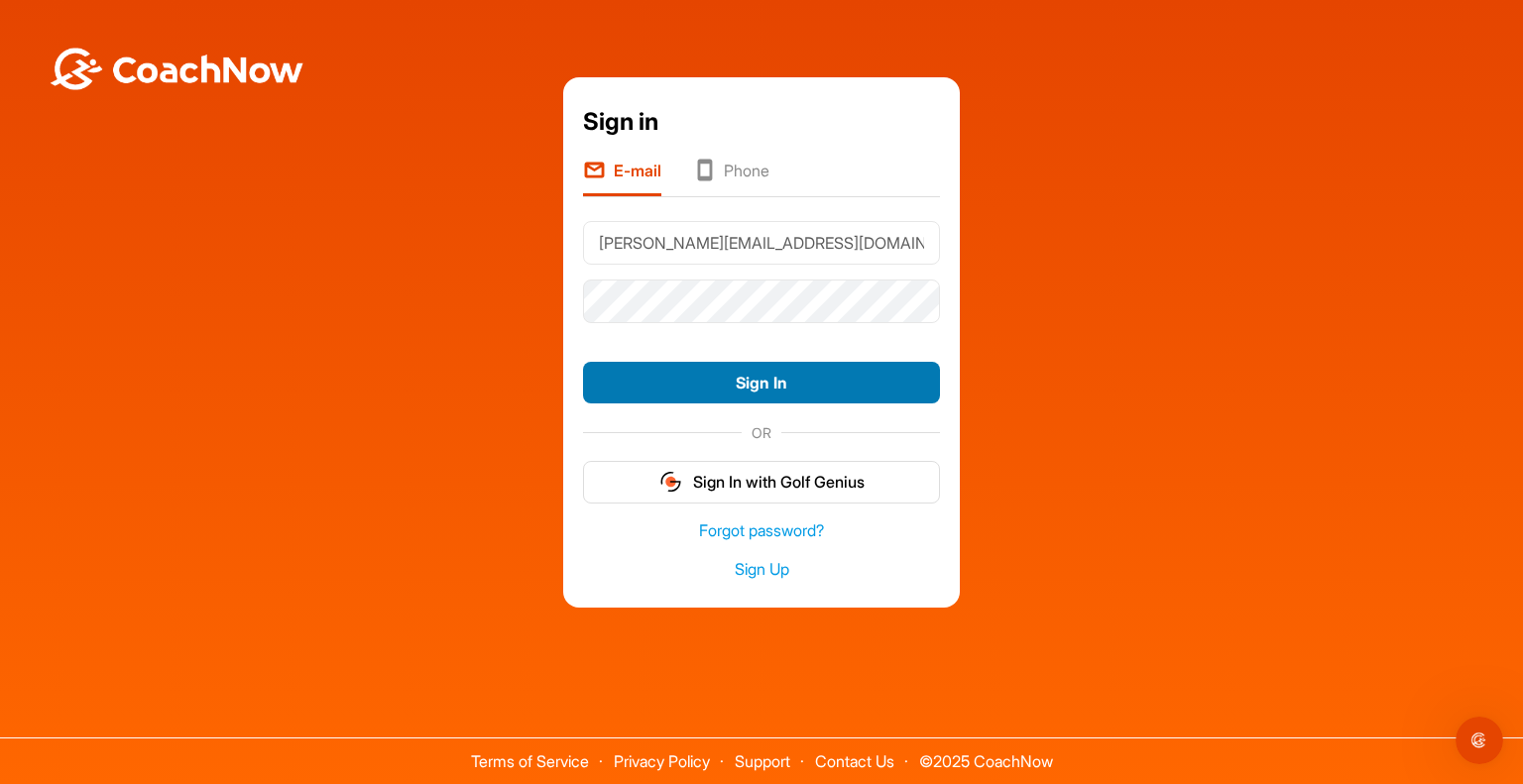 click on "Sign In" at bounding box center [762, 383] 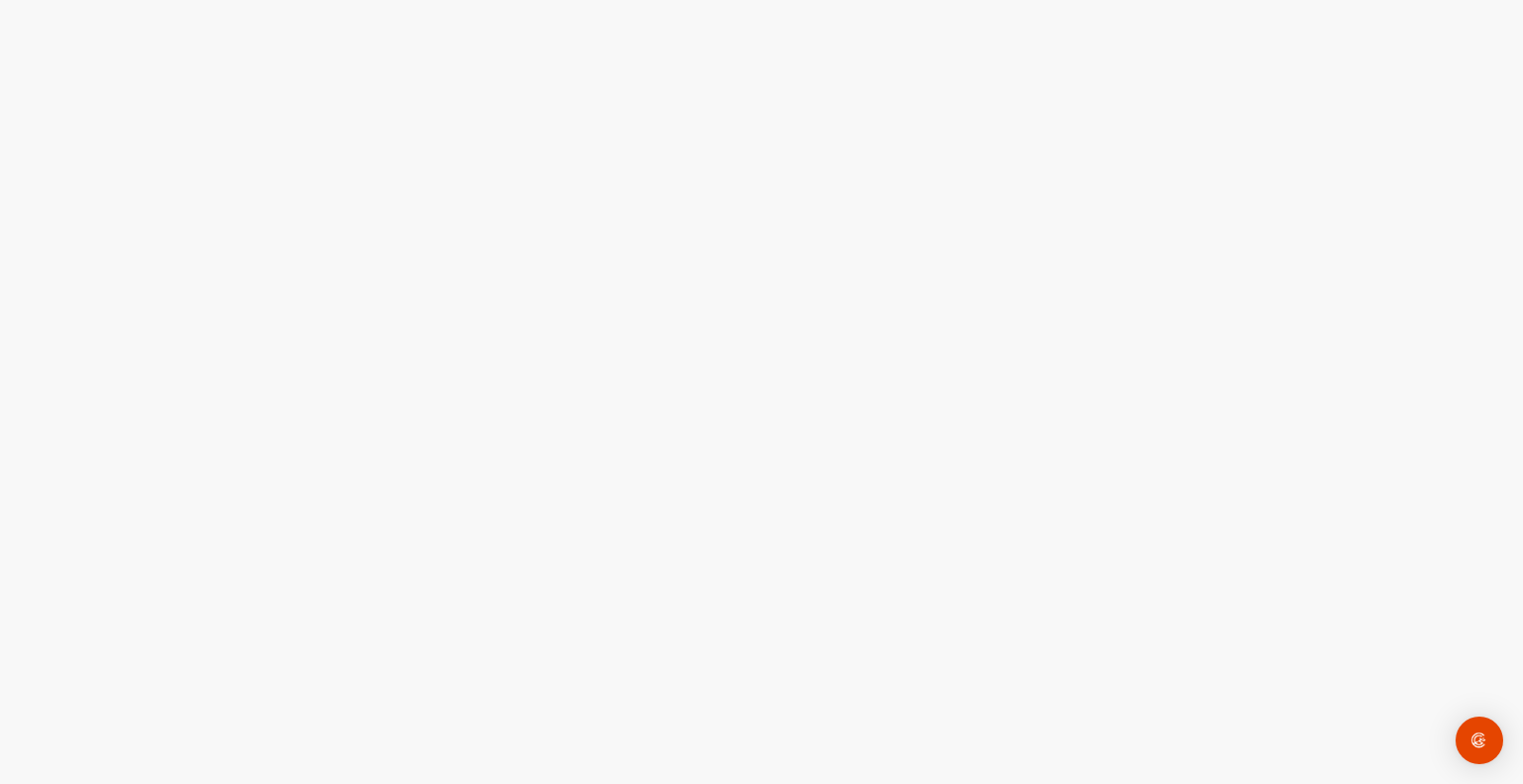 scroll, scrollTop: 0, scrollLeft: 0, axis: both 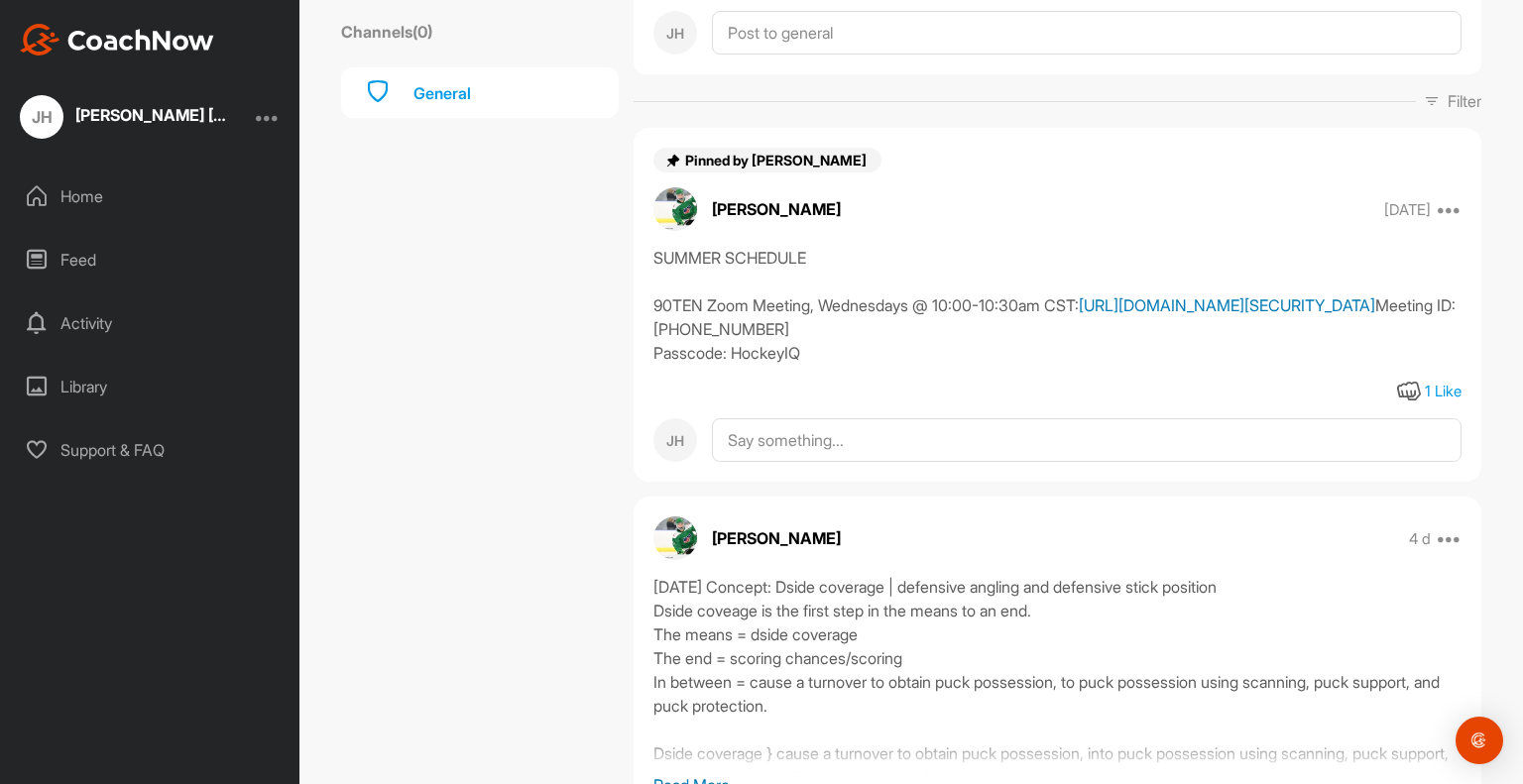 click on "https://us06web.zoom.us/j/7945678829?pwd=WIy8qWbdjvpFRUmaNORxP1atqBJJBk.1" at bounding box center [1227, 305] 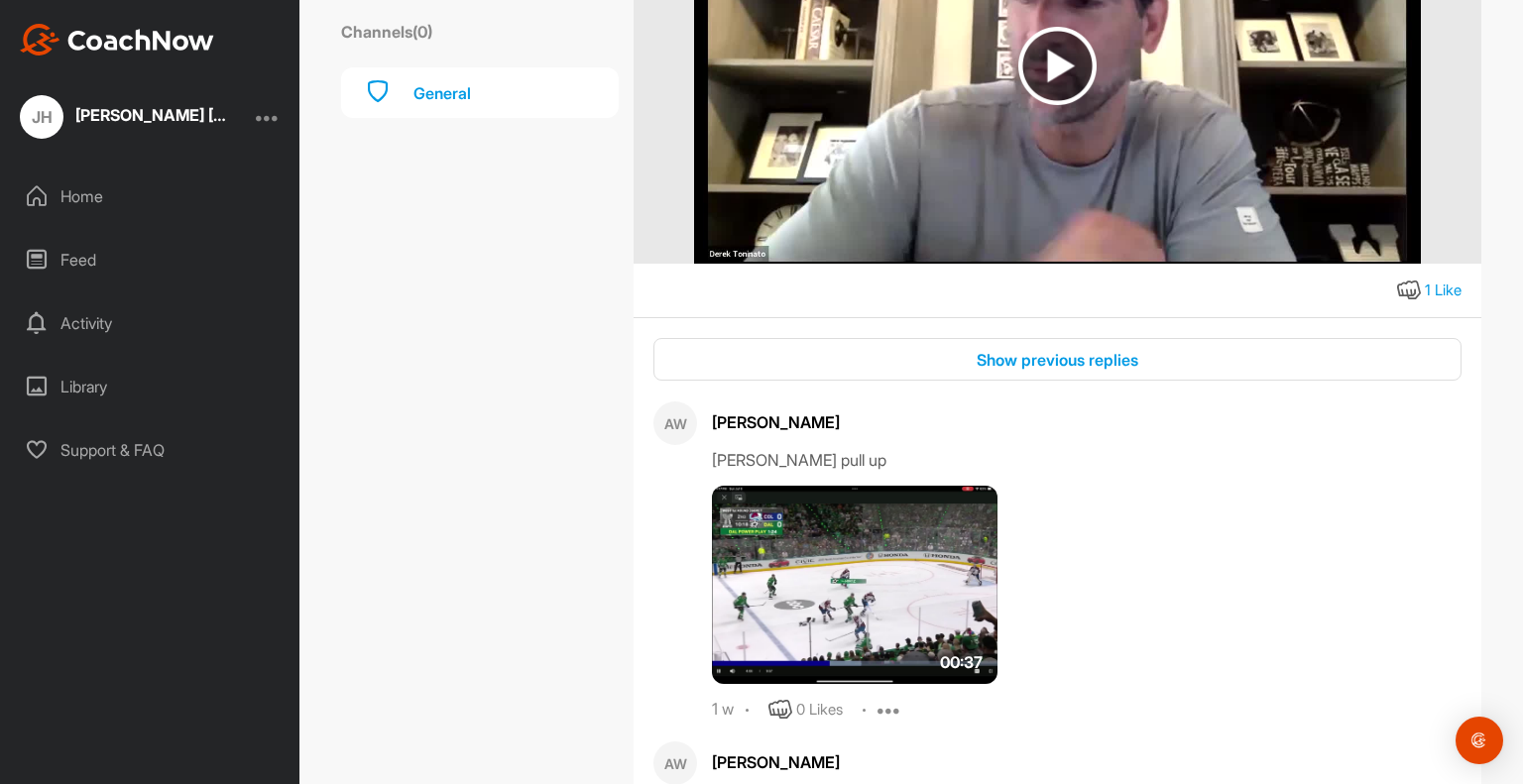 scroll, scrollTop: 2155, scrollLeft: 0, axis: vertical 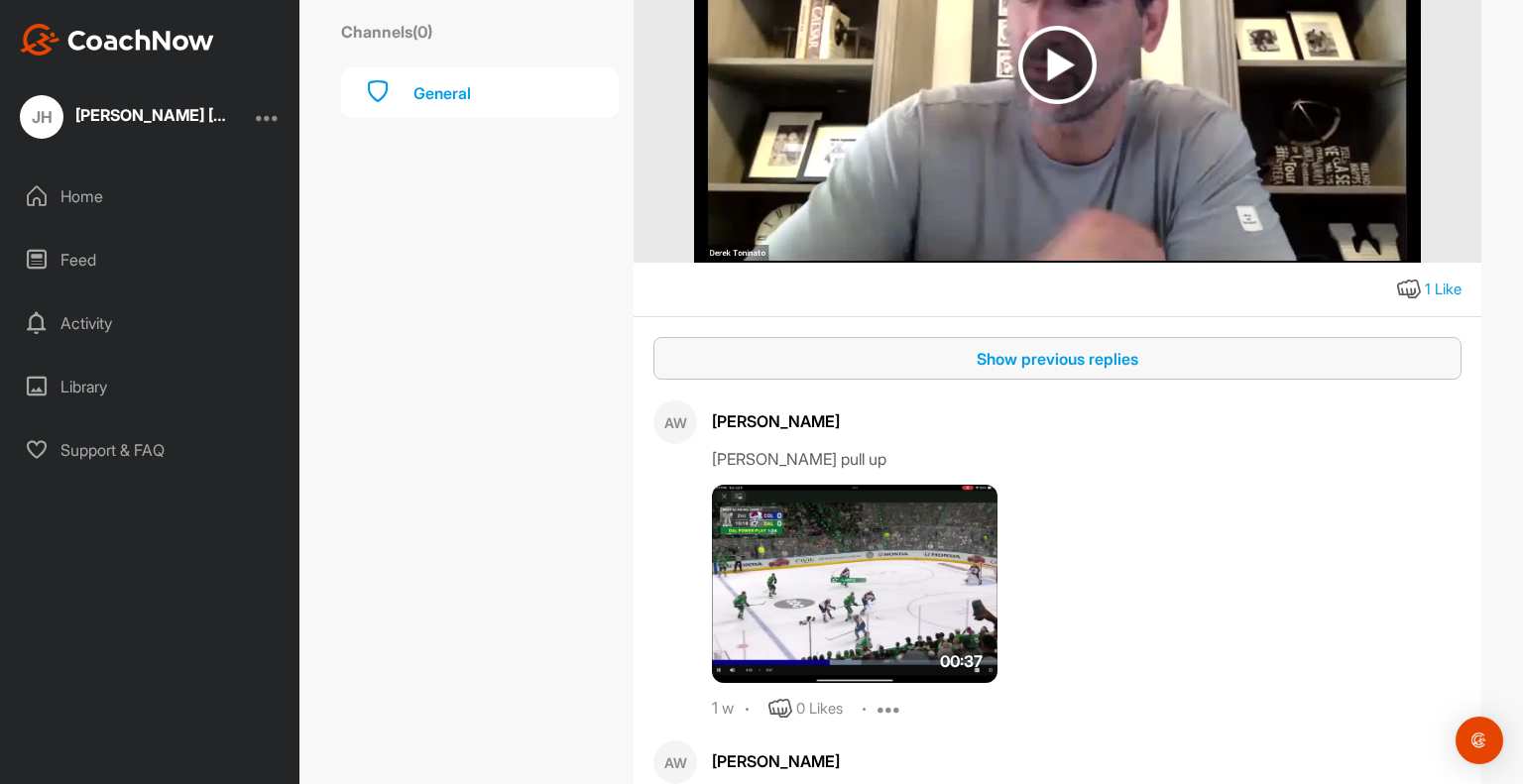 click on "Show previous replies" at bounding box center [1057, 358] 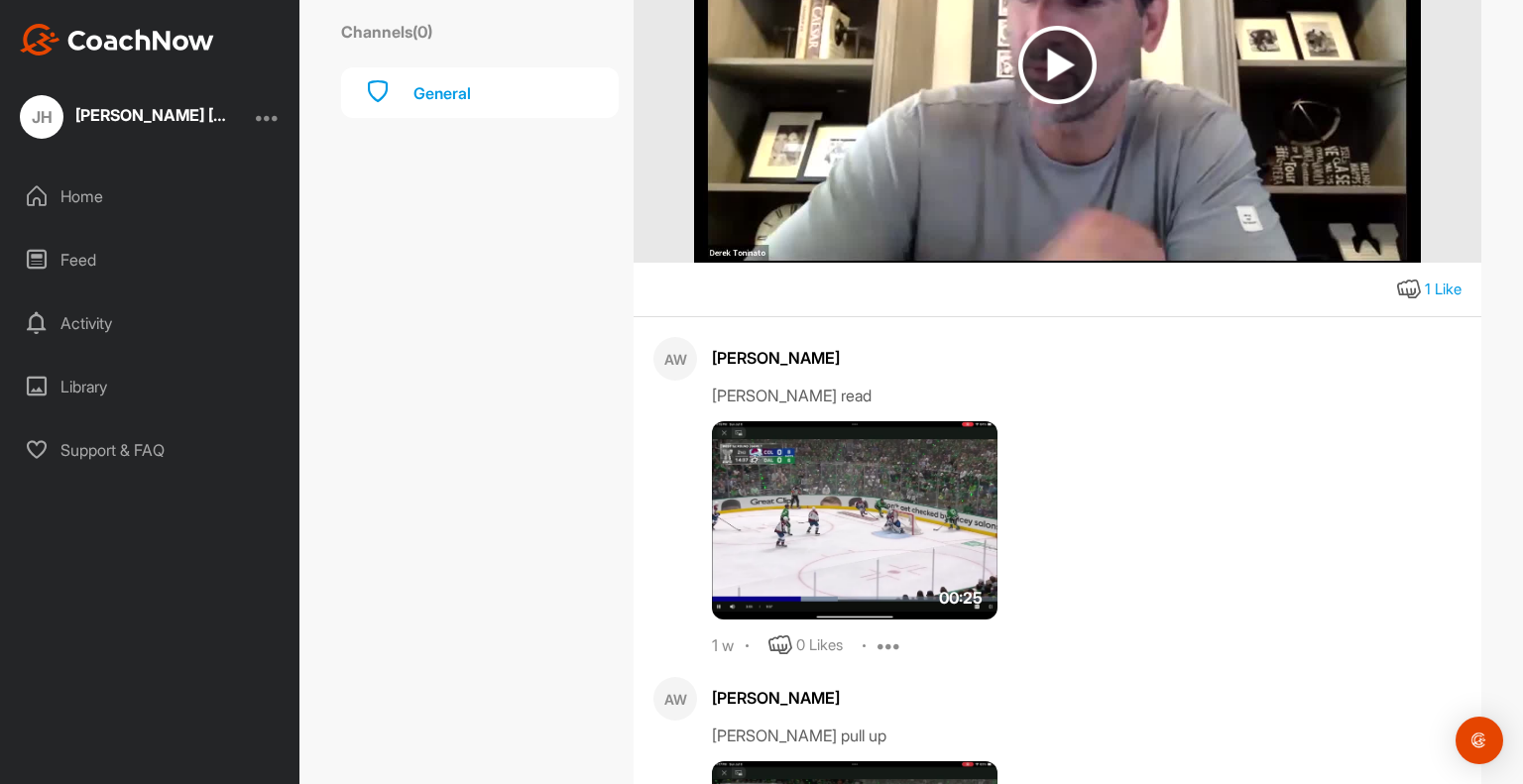 click on "Andy Wozniewski Harley read 00:25 1 w 0 Likes Report" at bounding box center [1087, 497] 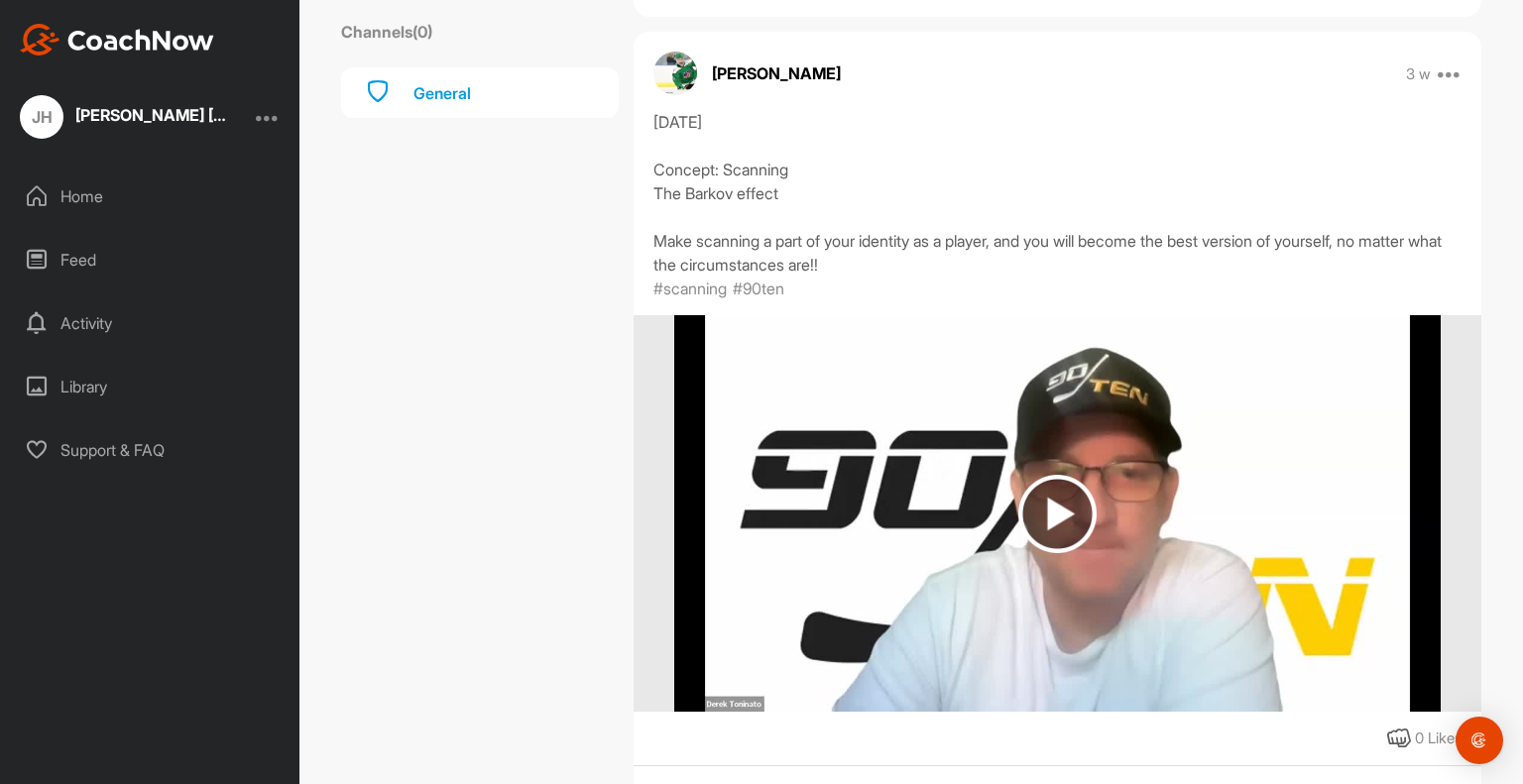 scroll, scrollTop: 5400, scrollLeft: 0, axis: vertical 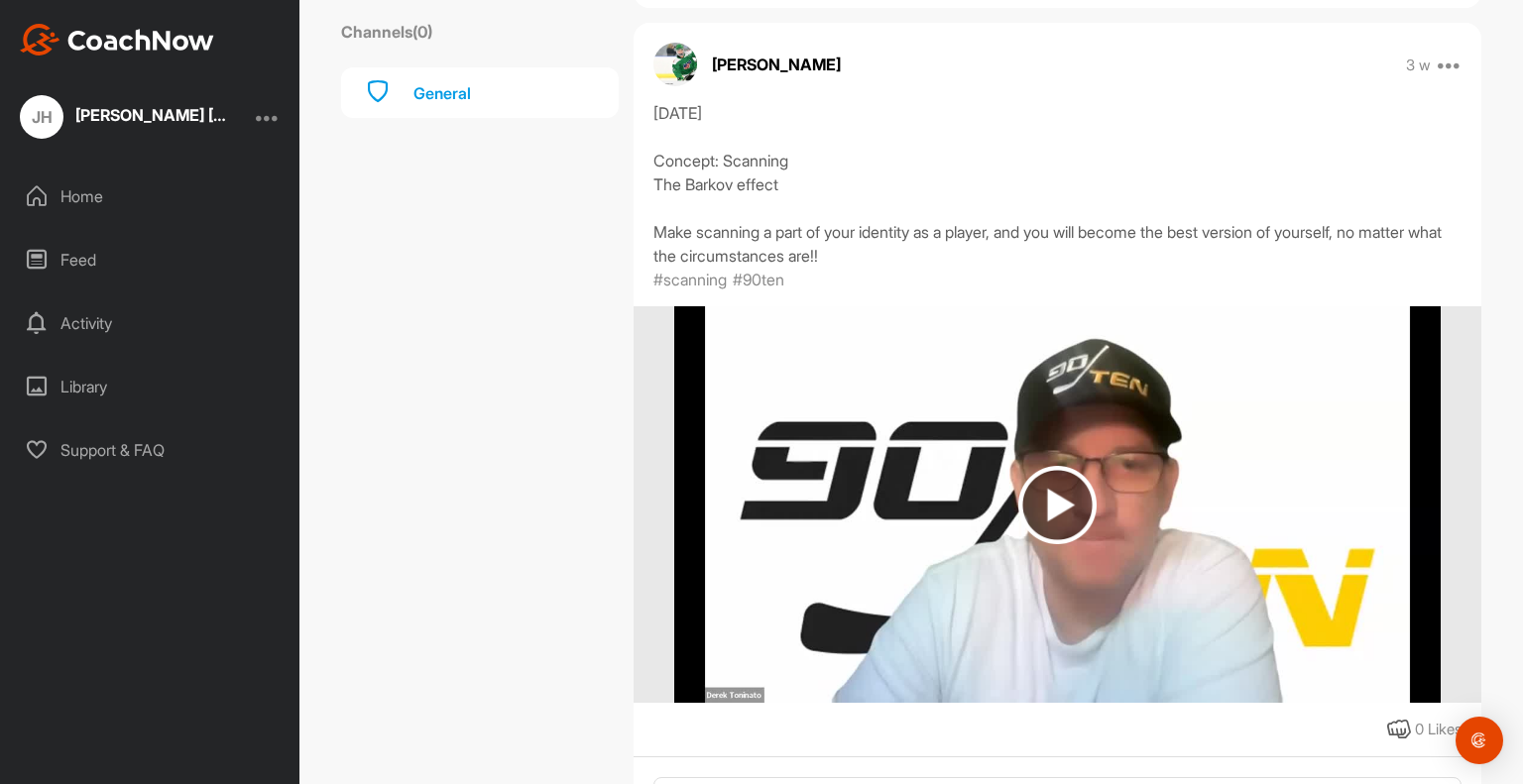 click at bounding box center (1057, 504) 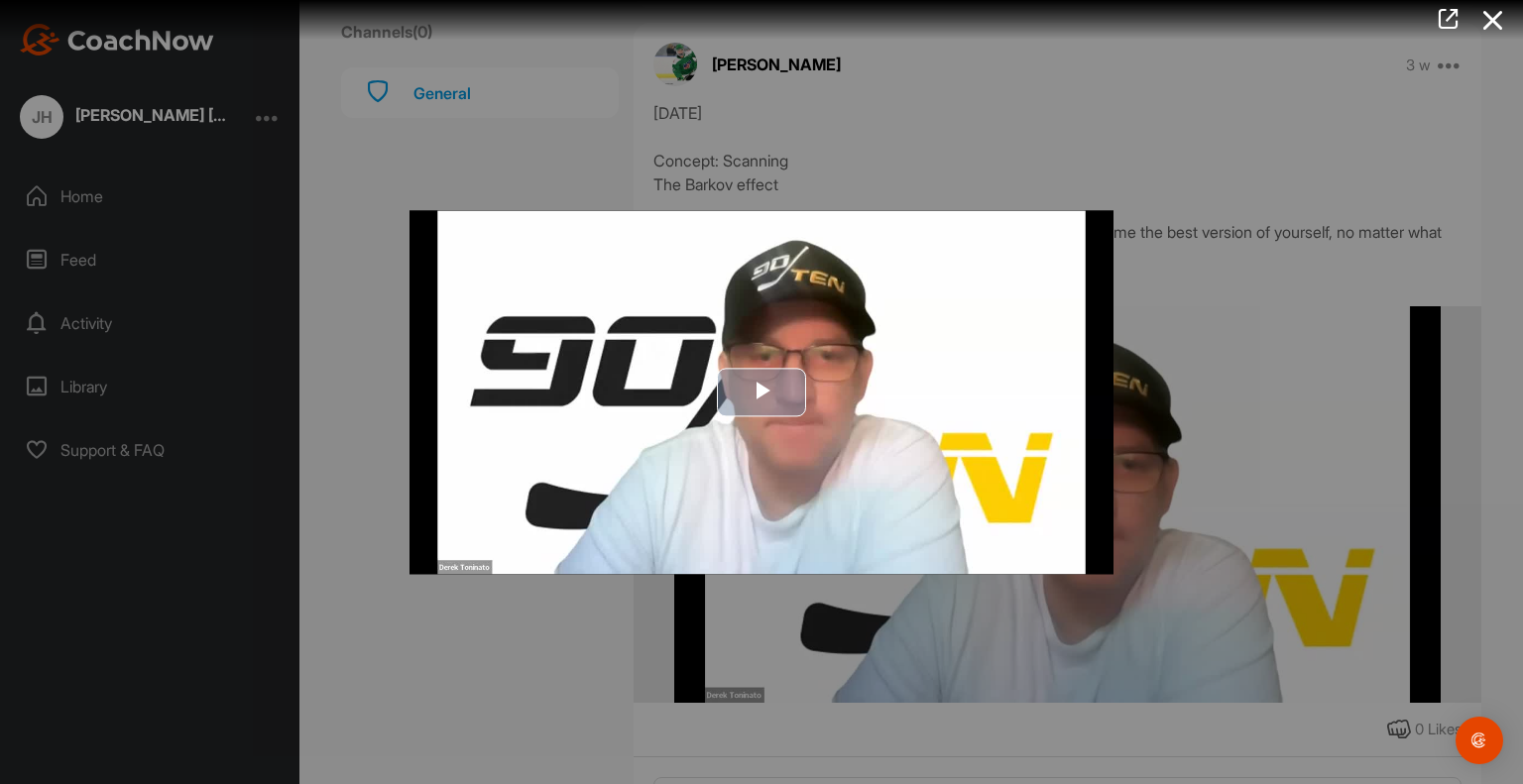 click at bounding box center [762, 392] 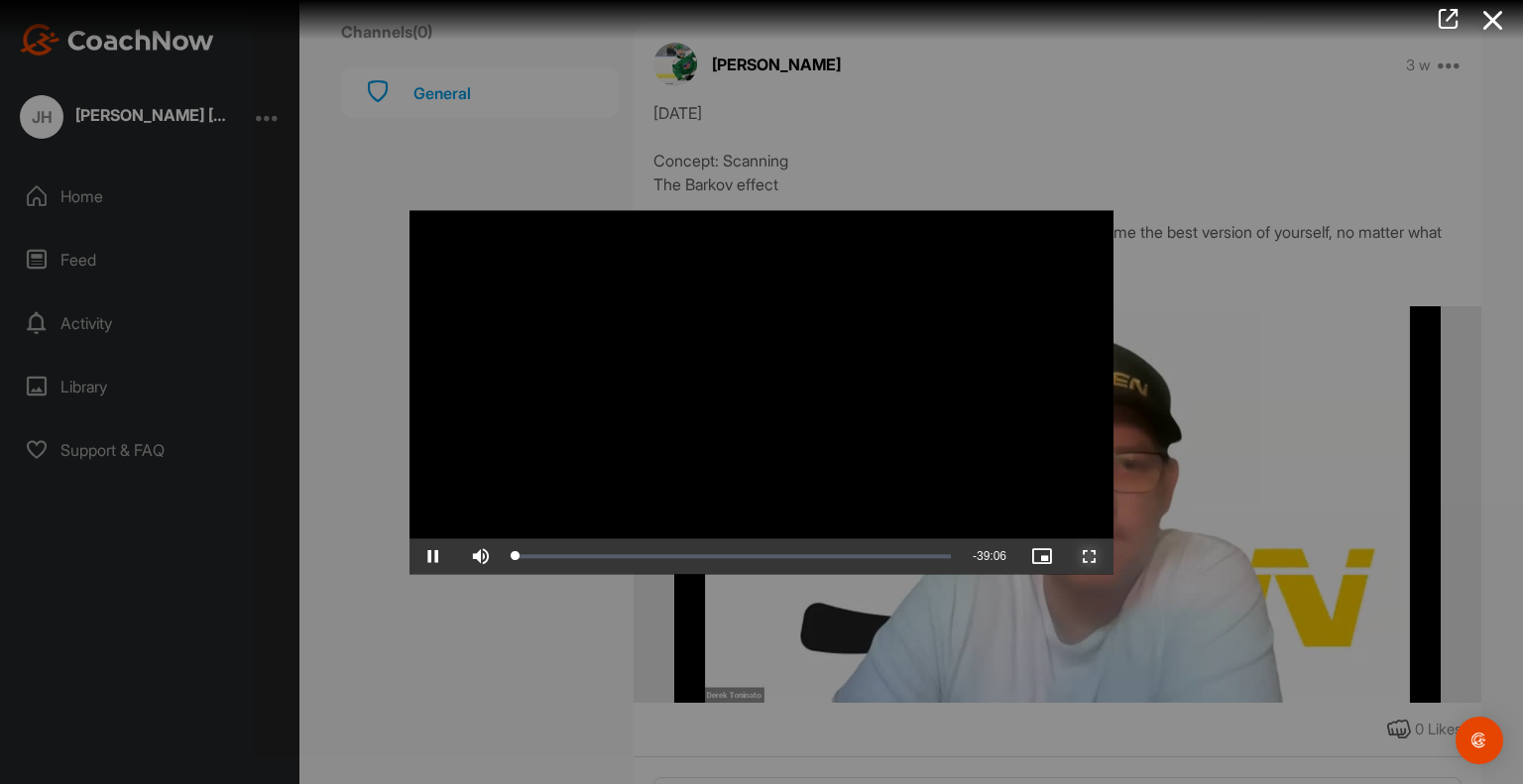click at bounding box center [1090, 556] 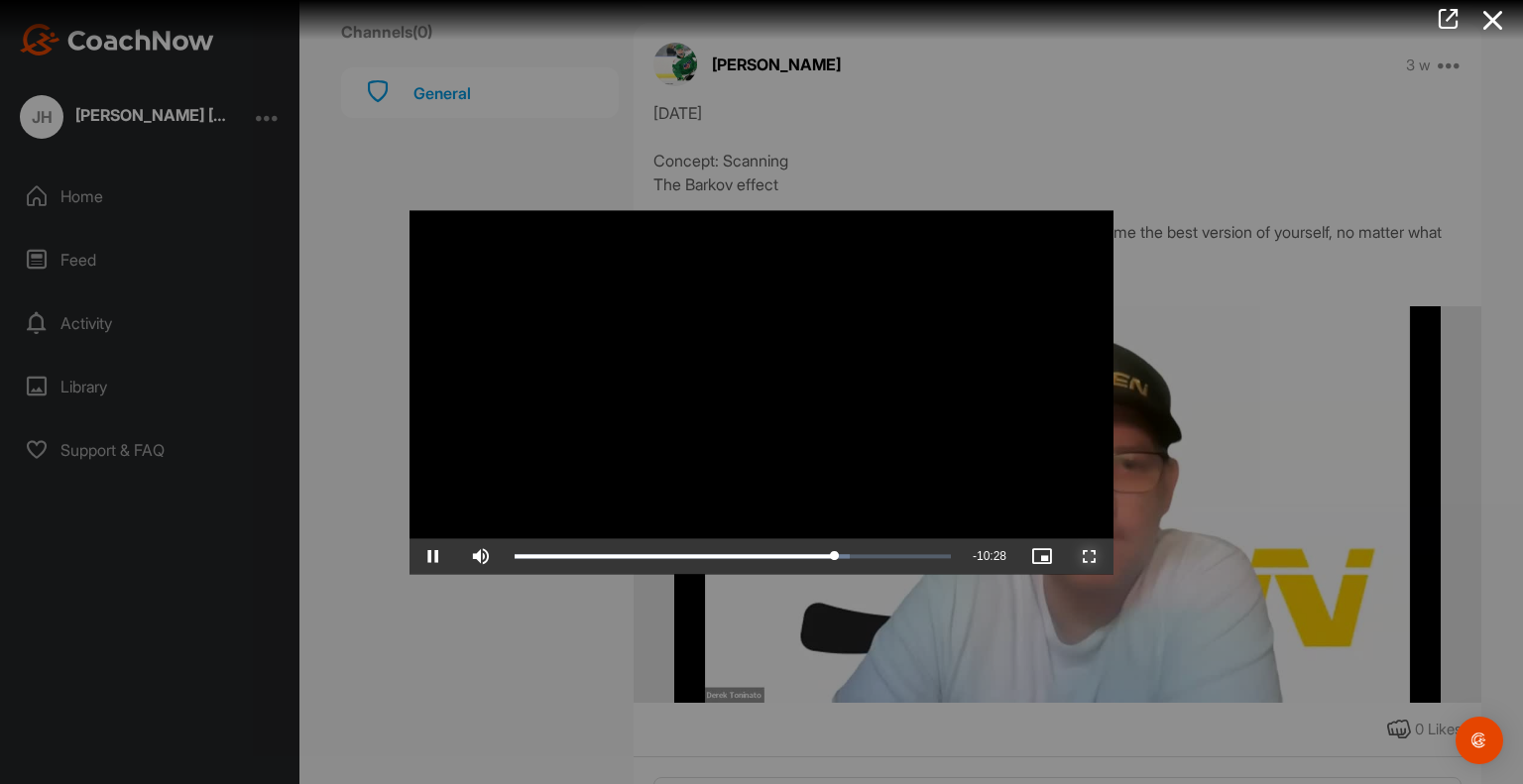 click at bounding box center [1090, 556] 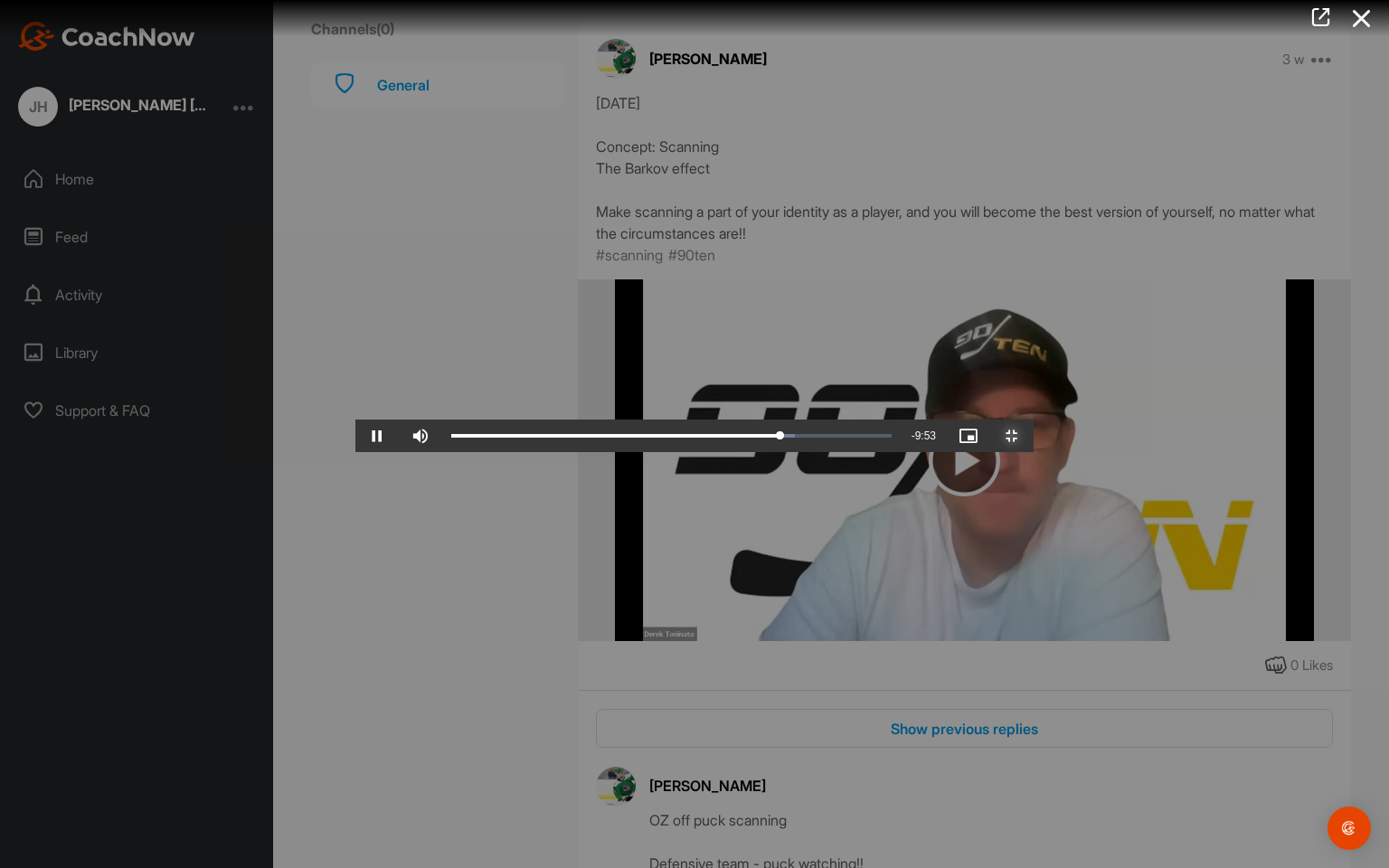 click at bounding box center [1012, 436] 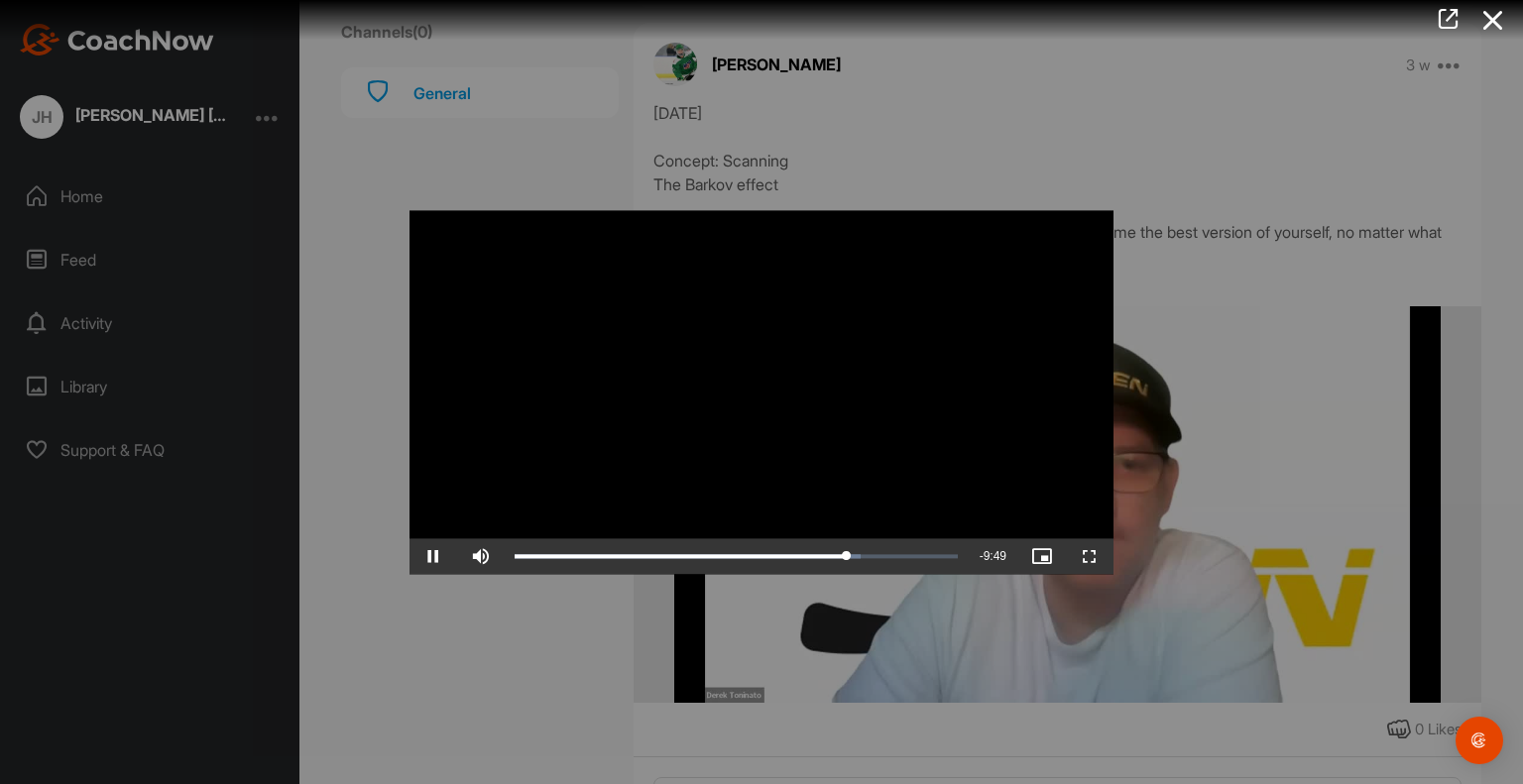 click at bounding box center [762, 392] 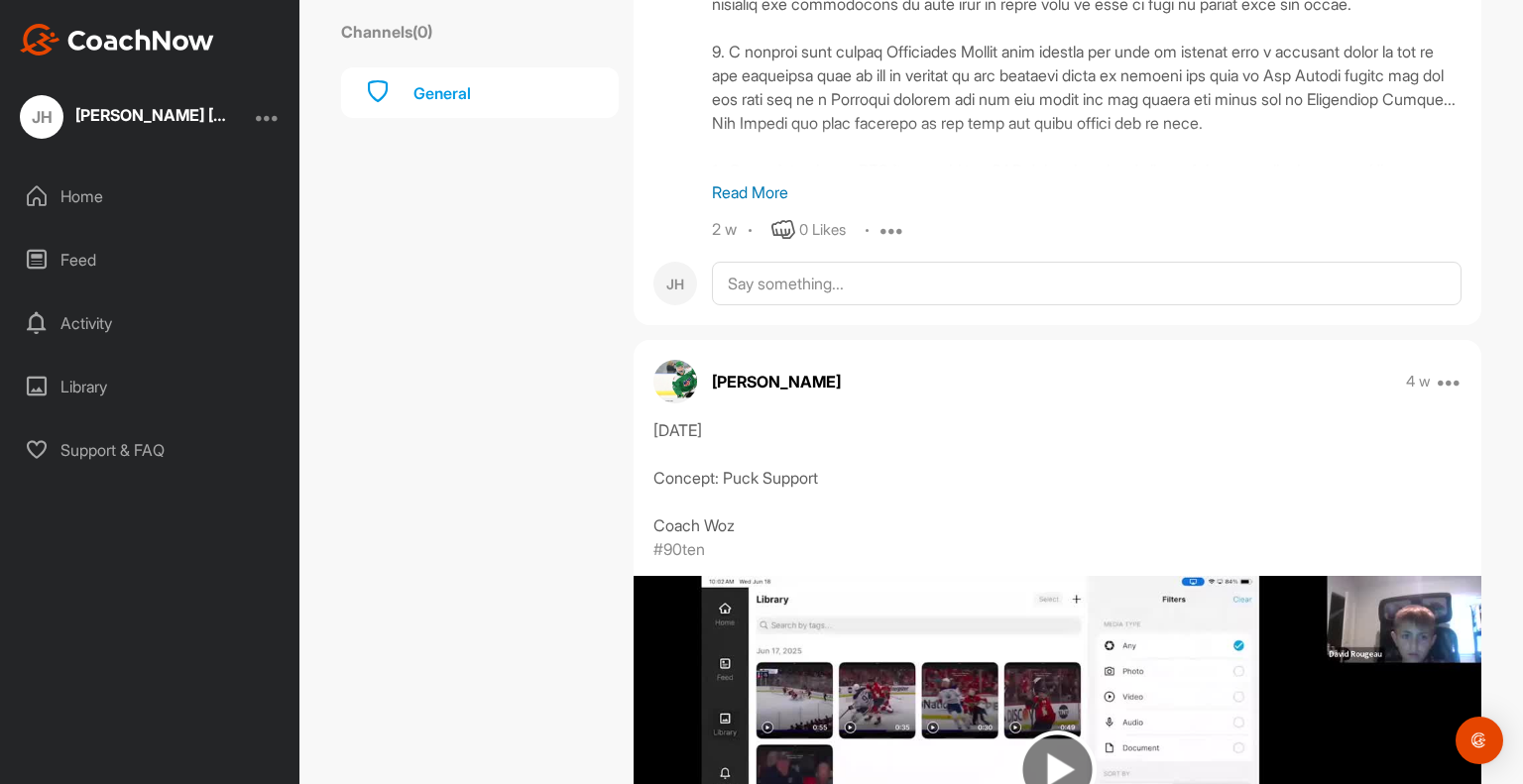 scroll, scrollTop: 7064, scrollLeft: 0, axis: vertical 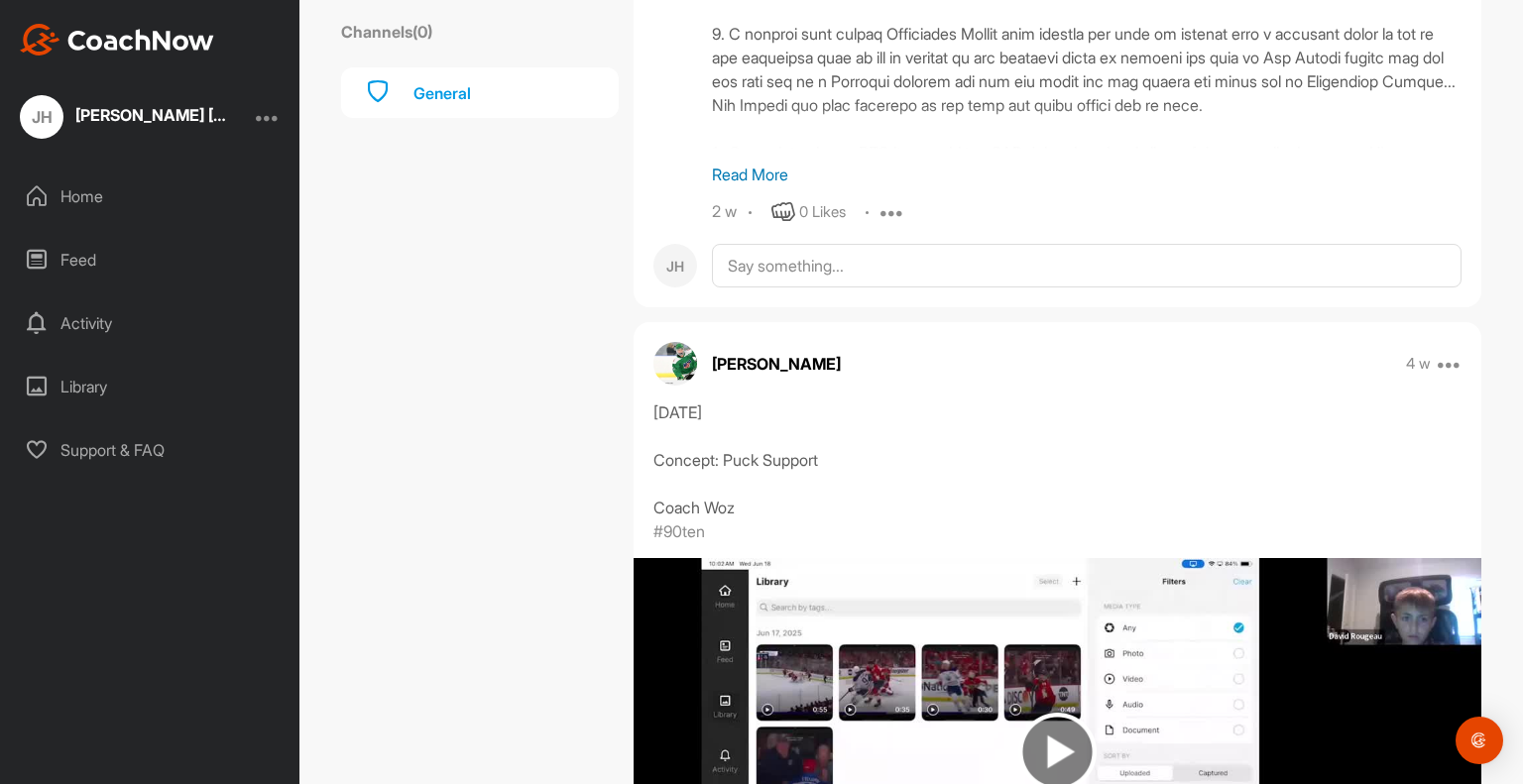 click on "Read More" at bounding box center (1087, 174) 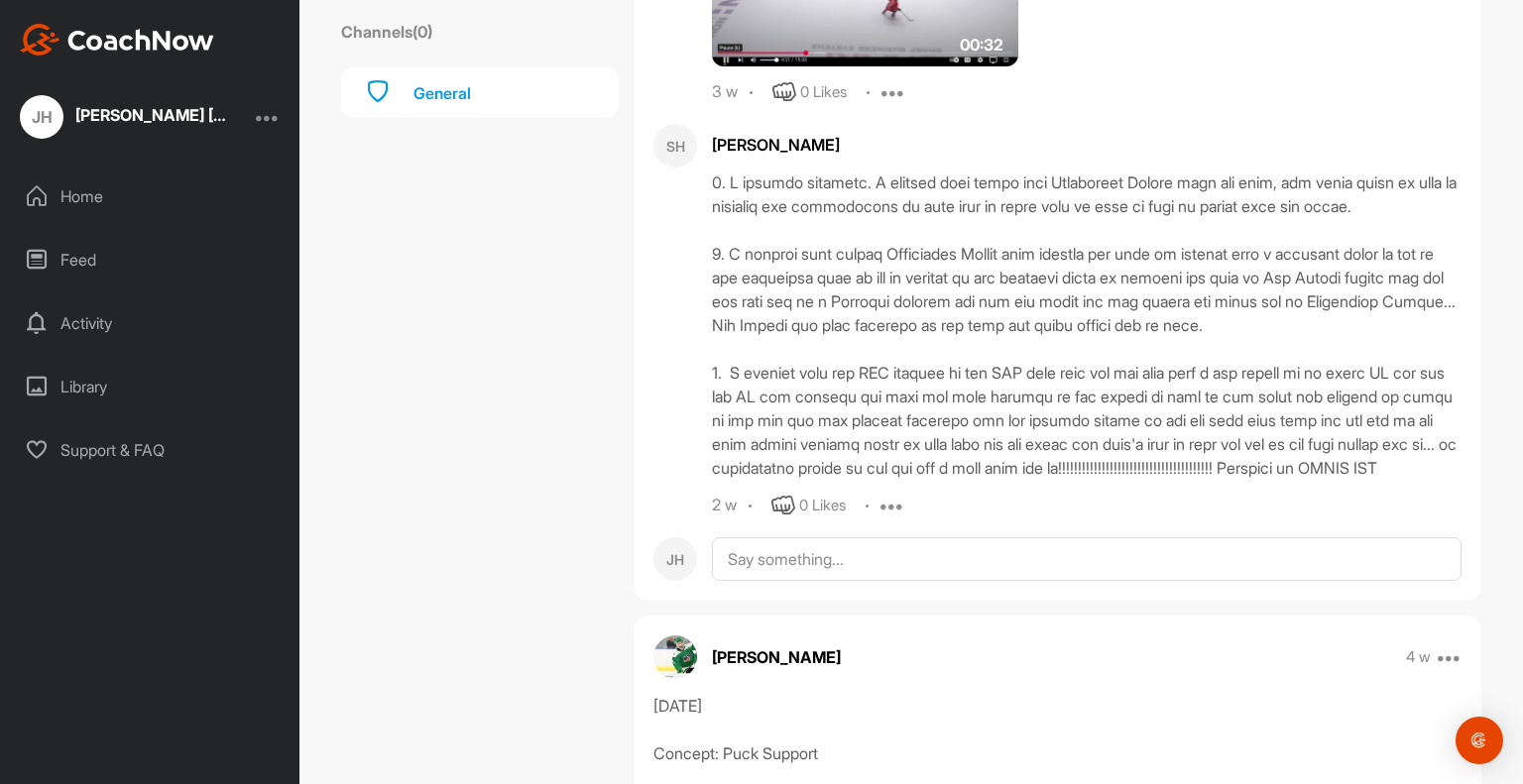 scroll, scrollTop: 6839, scrollLeft: 0, axis: vertical 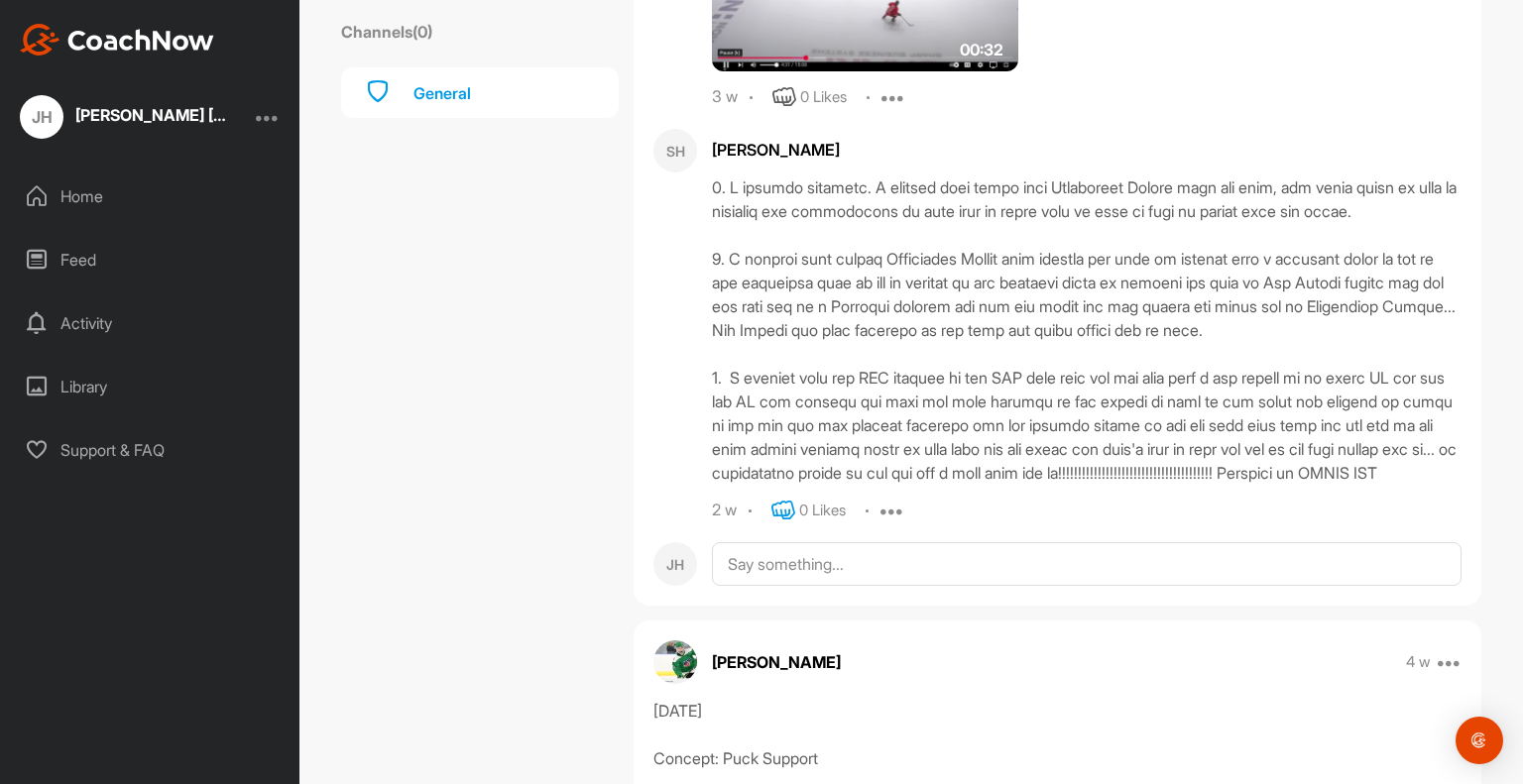 click at bounding box center (783, 510) 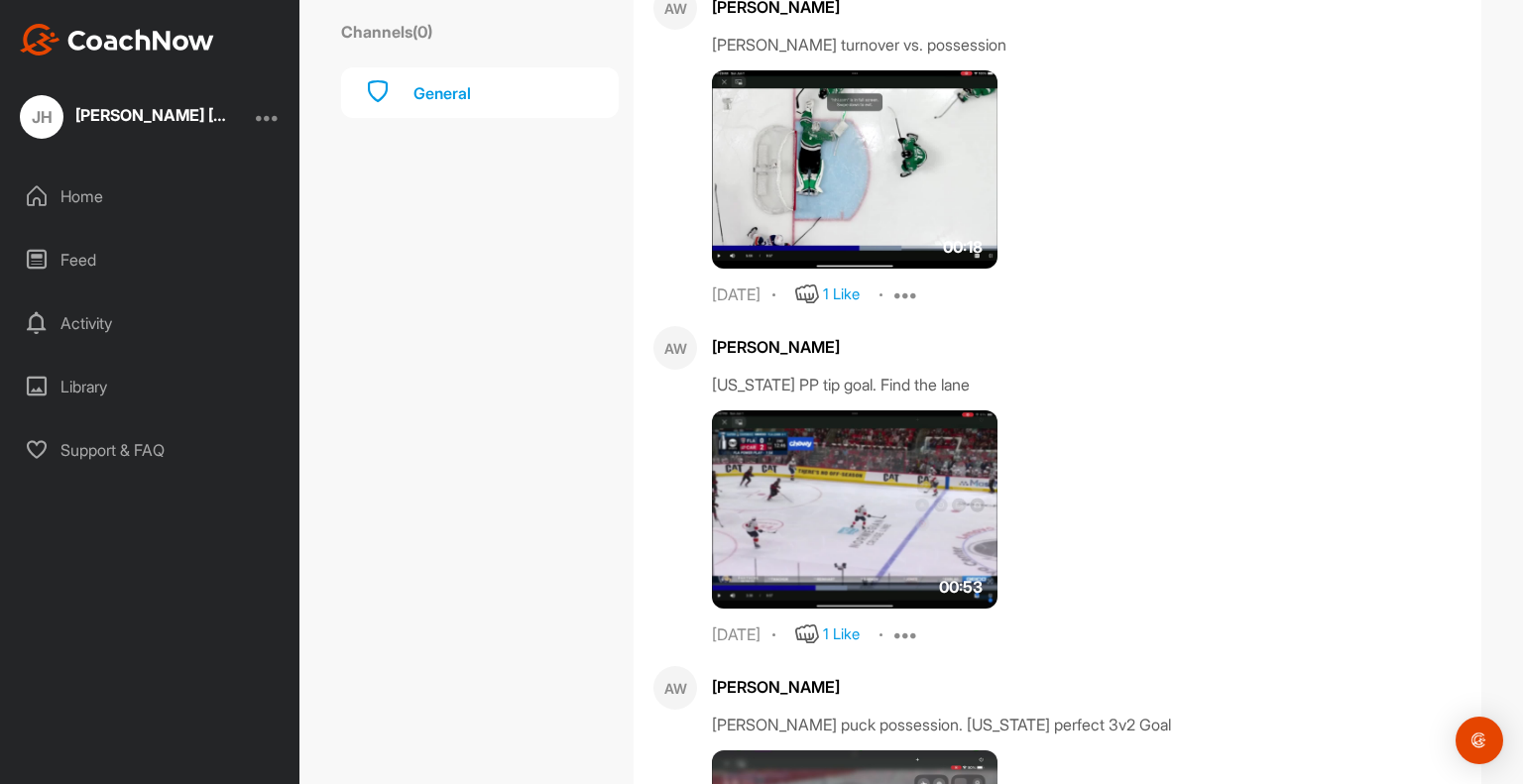 scroll, scrollTop: 12753, scrollLeft: 0, axis: vertical 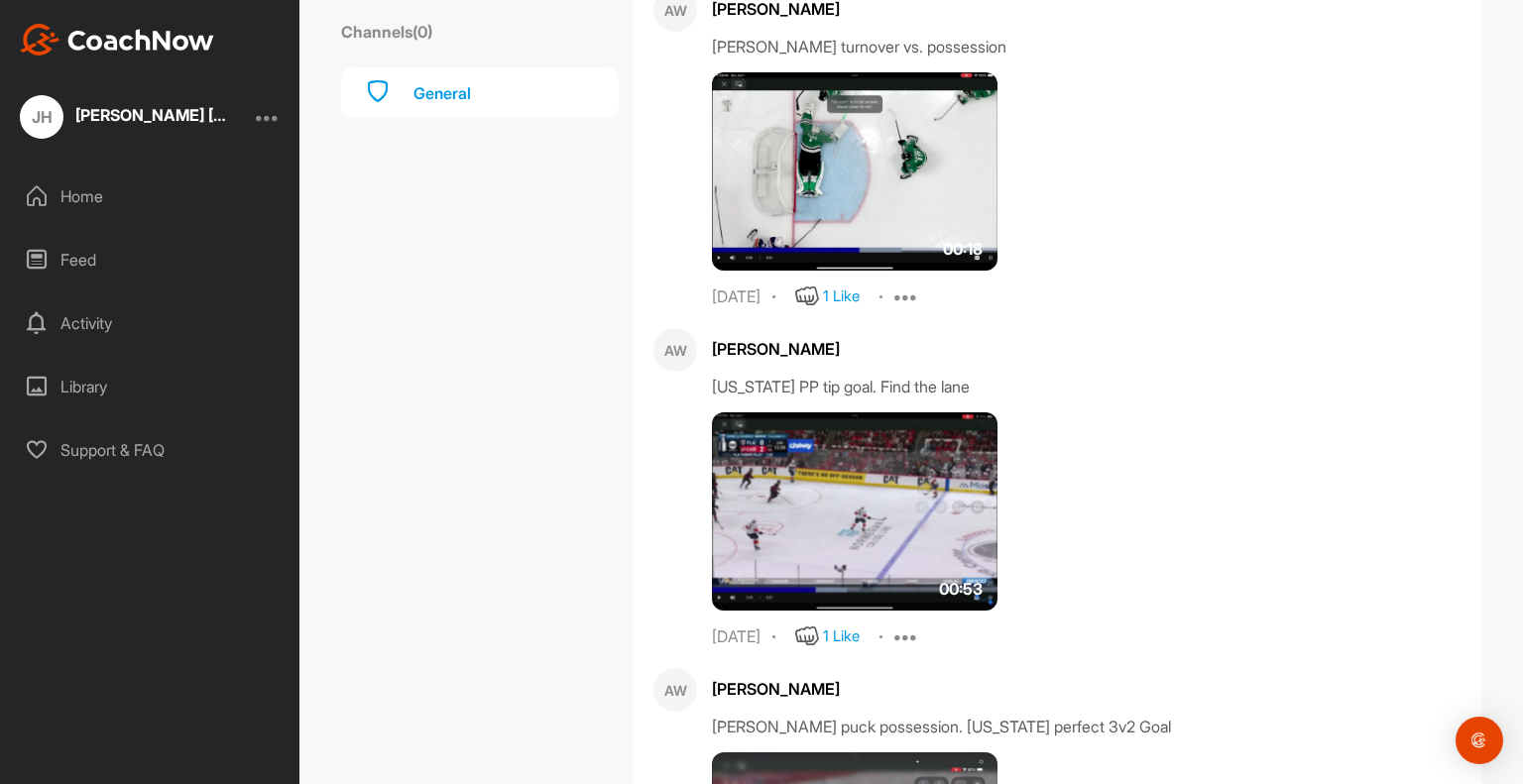 click at bounding box center [855, 171] 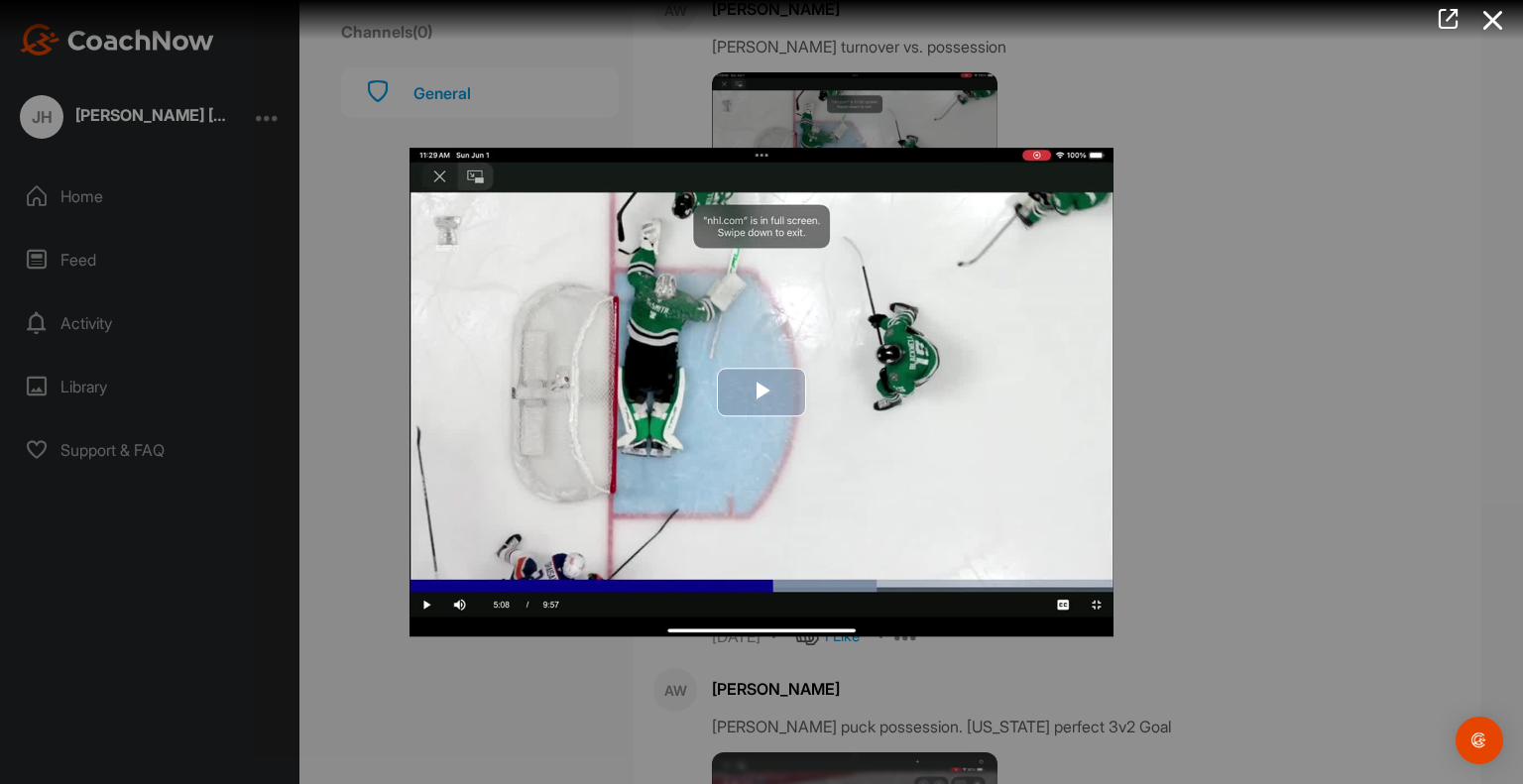 click at bounding box center (762, 392) 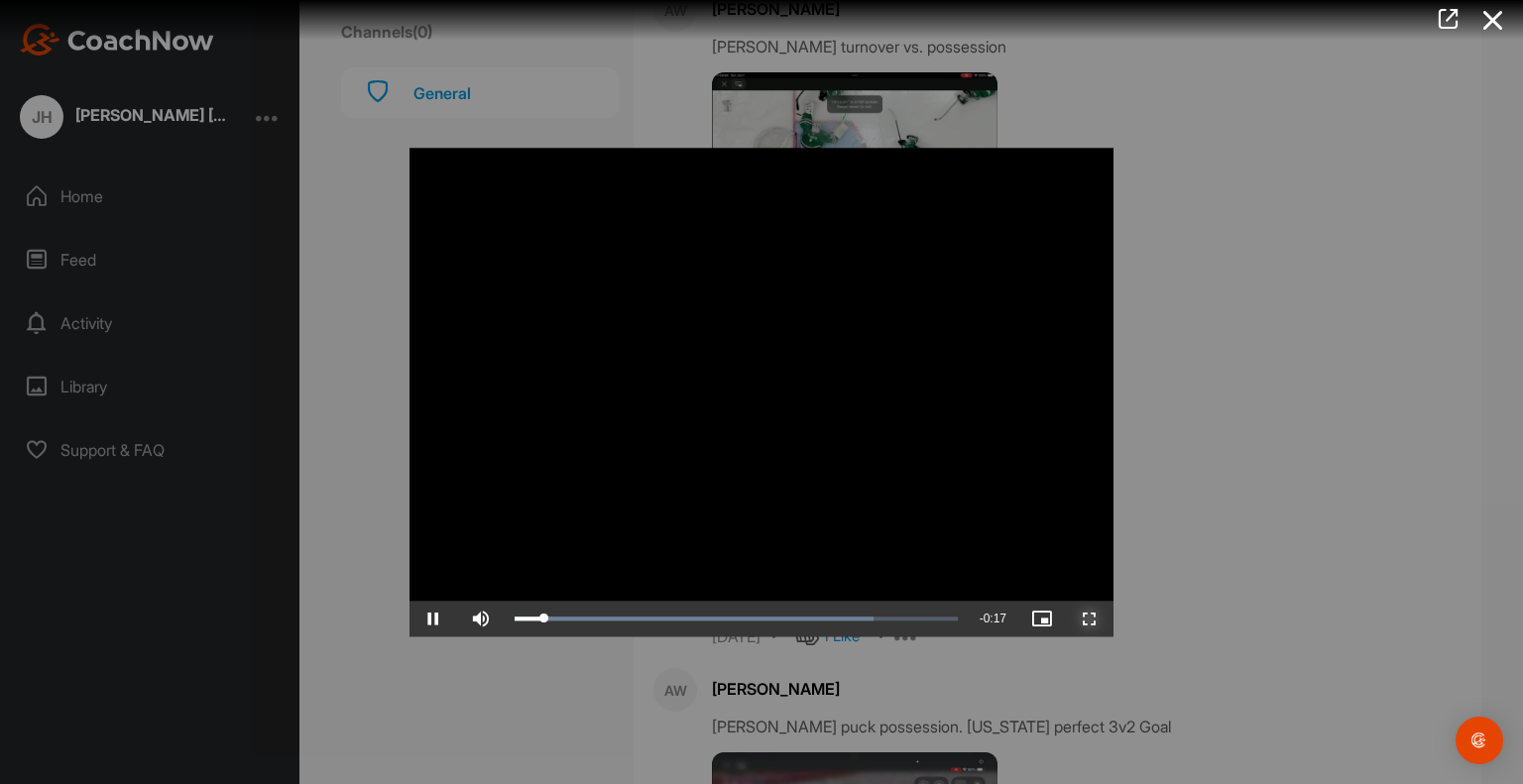 click at bounding box center [1090, 618] 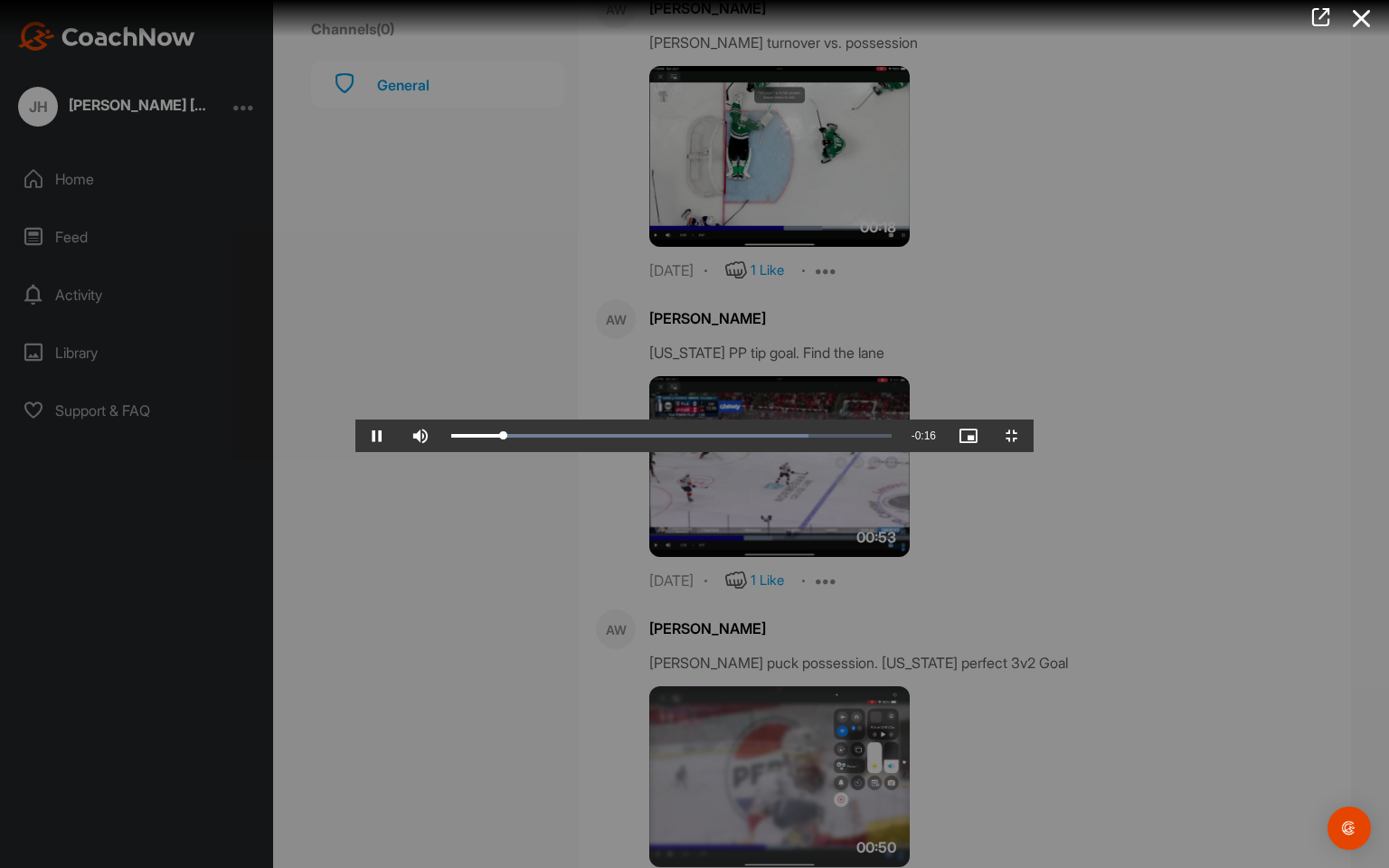click at bounding box center (694, 434) 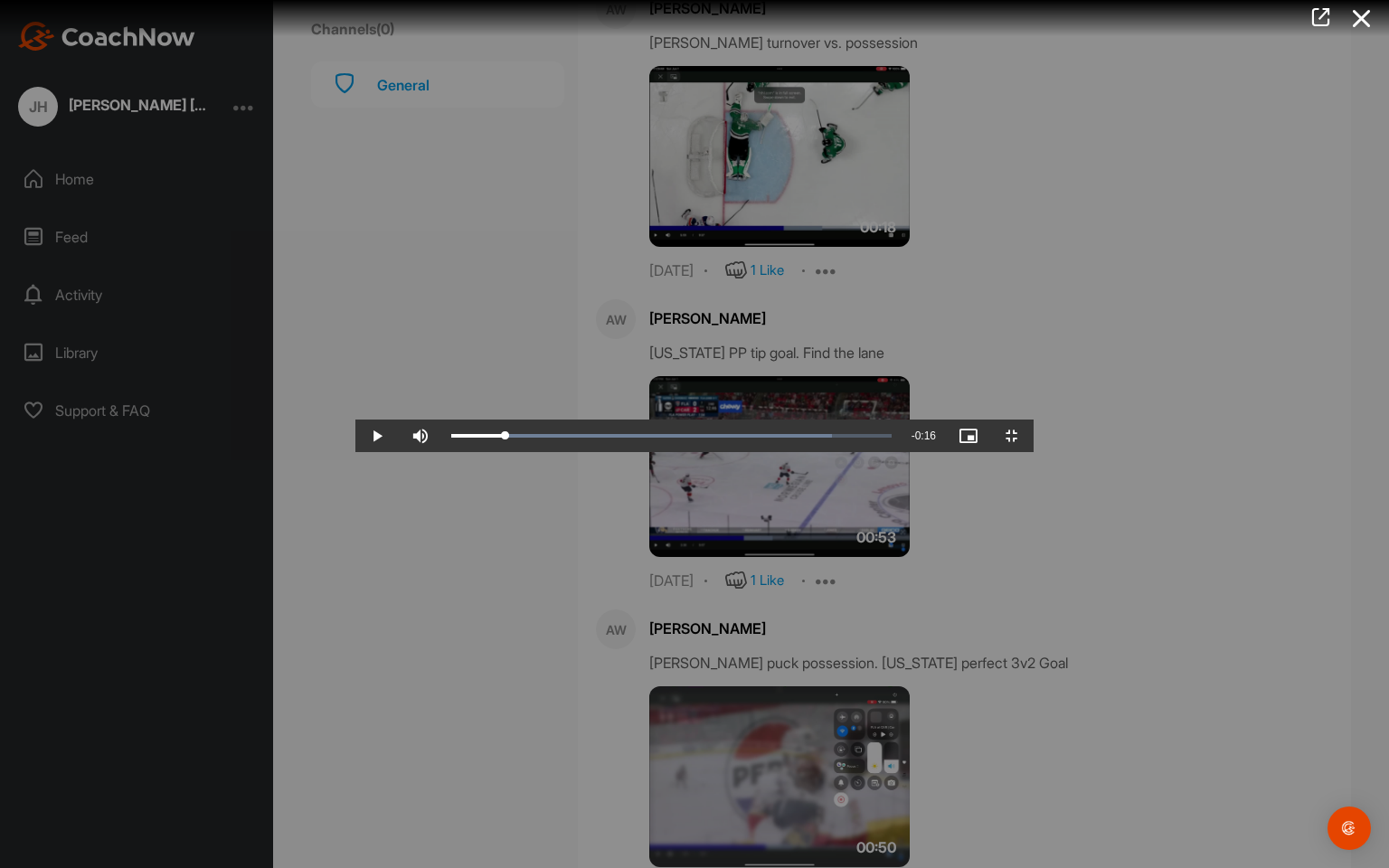 click at bounding box center (694, 434) 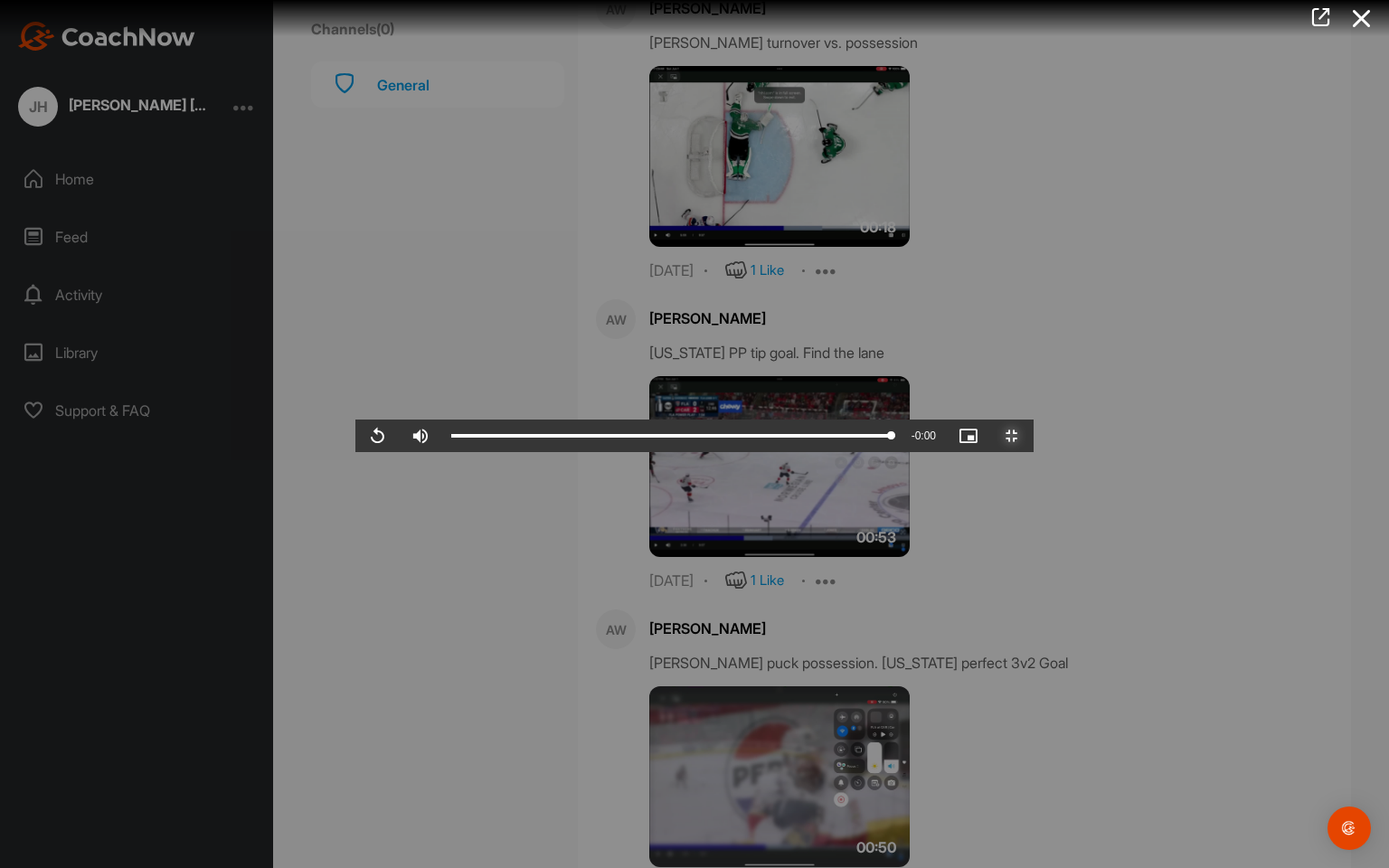 click at bounding box center [1012, 436] 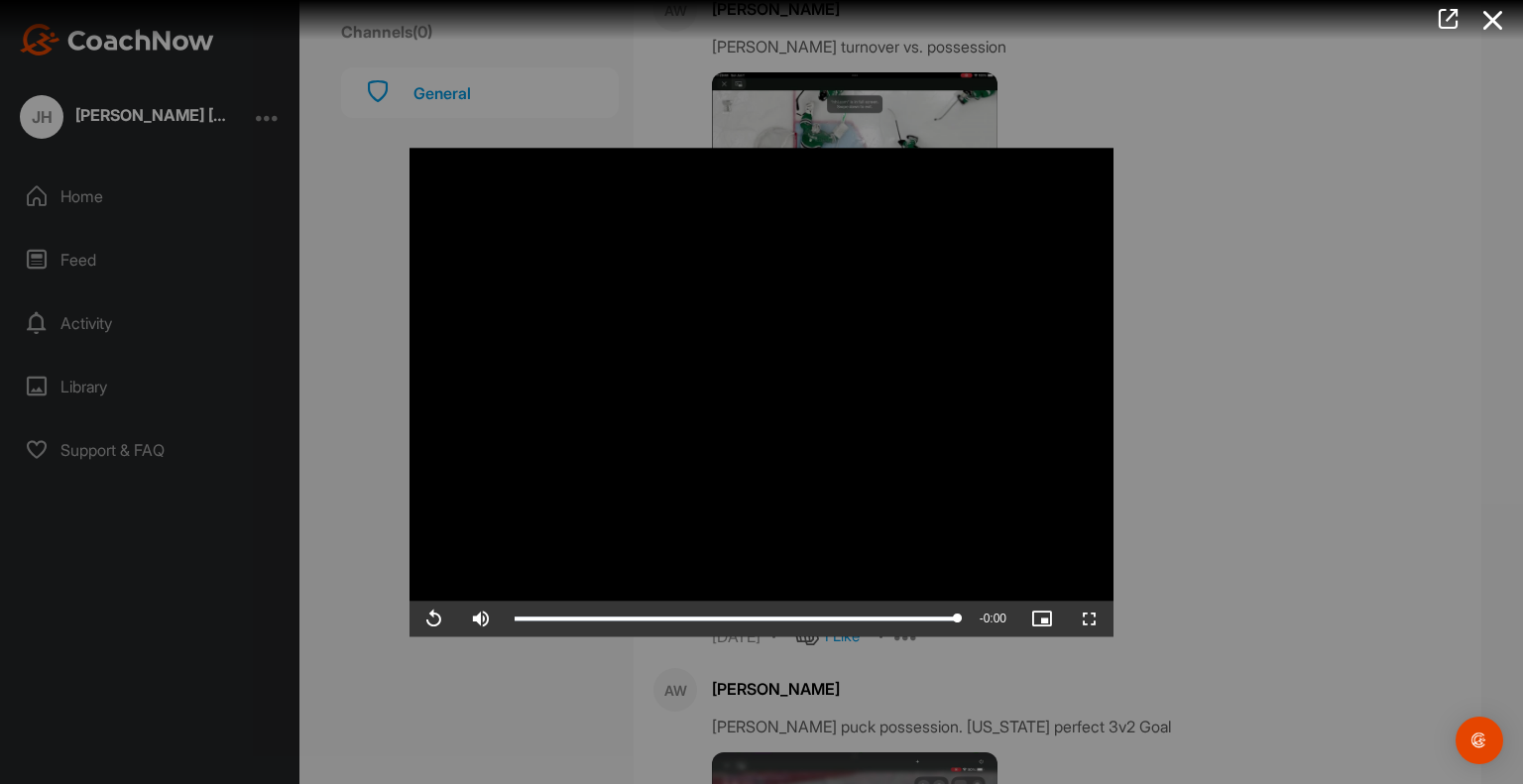 click at bounding box center [762, 392] 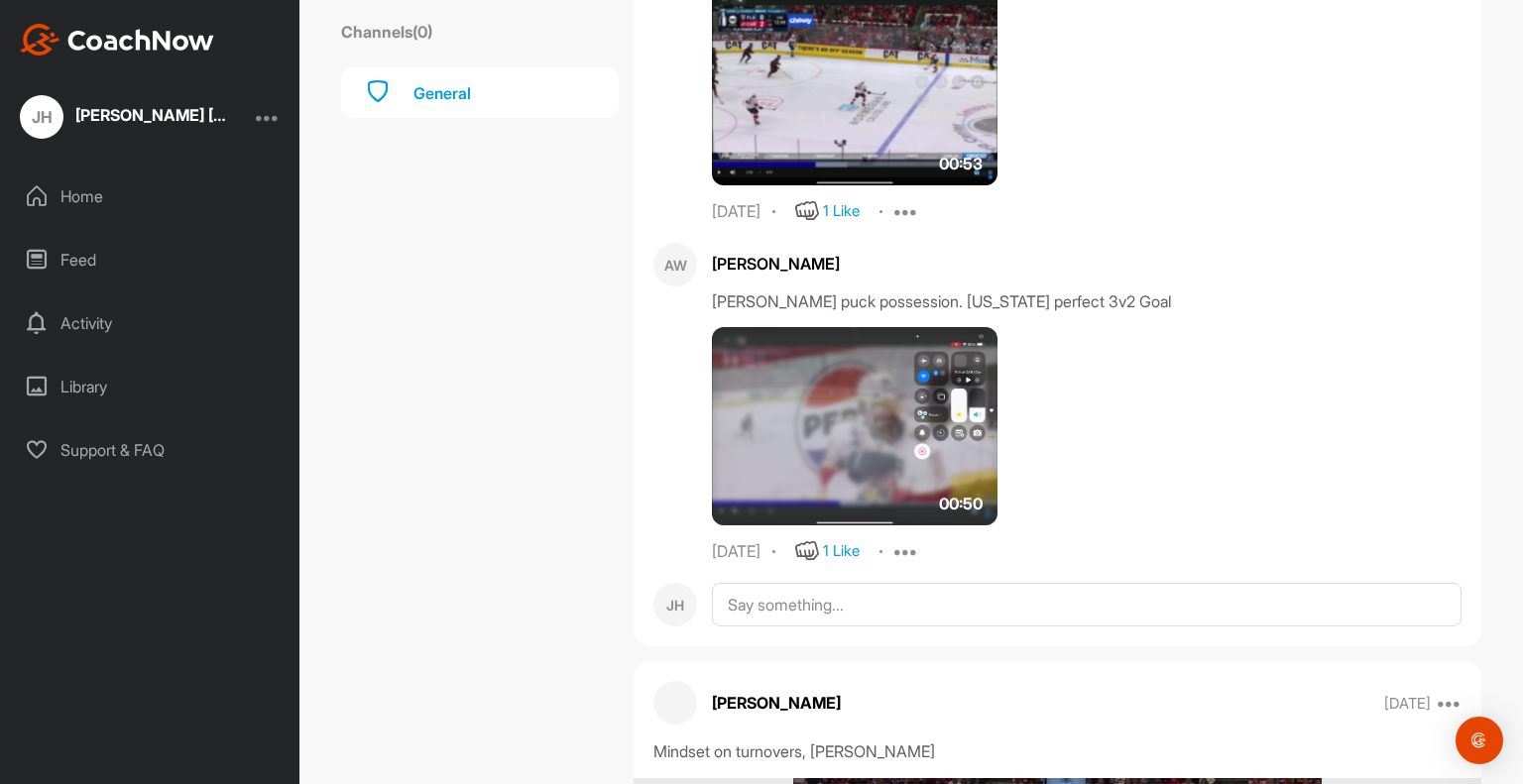 scroll, scrollTop: 13187, scrollLeft: 0, axis: vertical 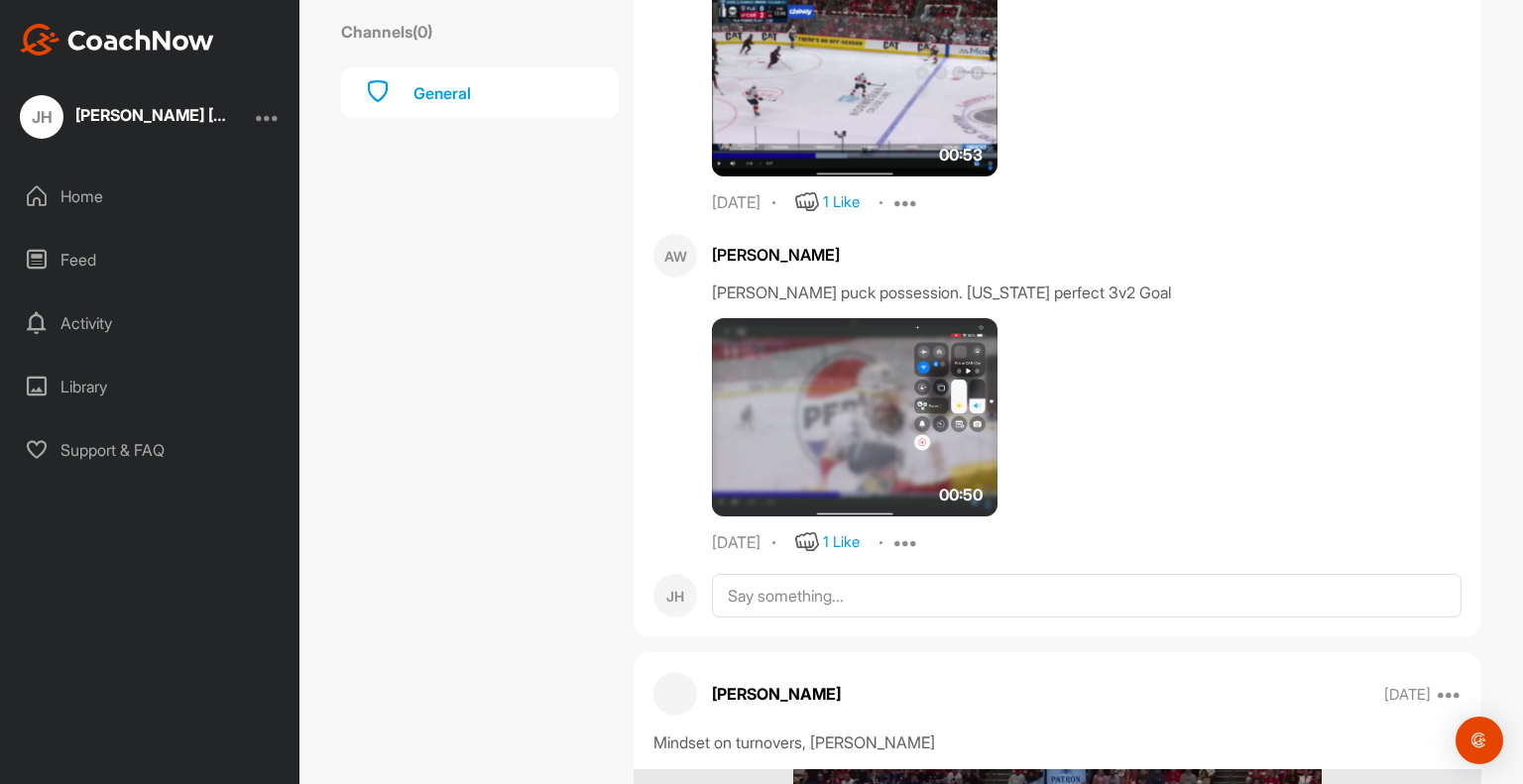click on "00:53" at bounding box center [961, 155] 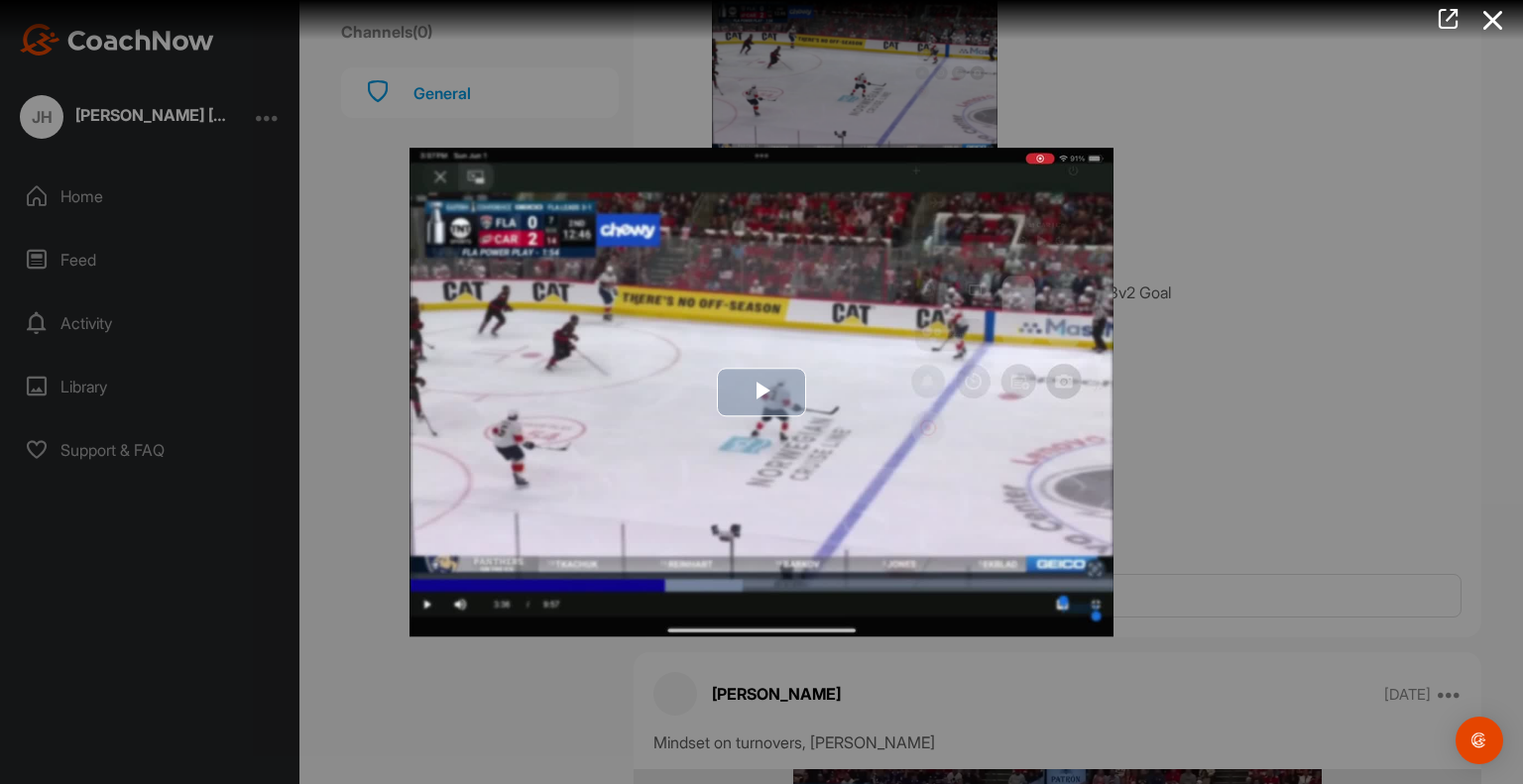 click at bounding box center (762, 392) 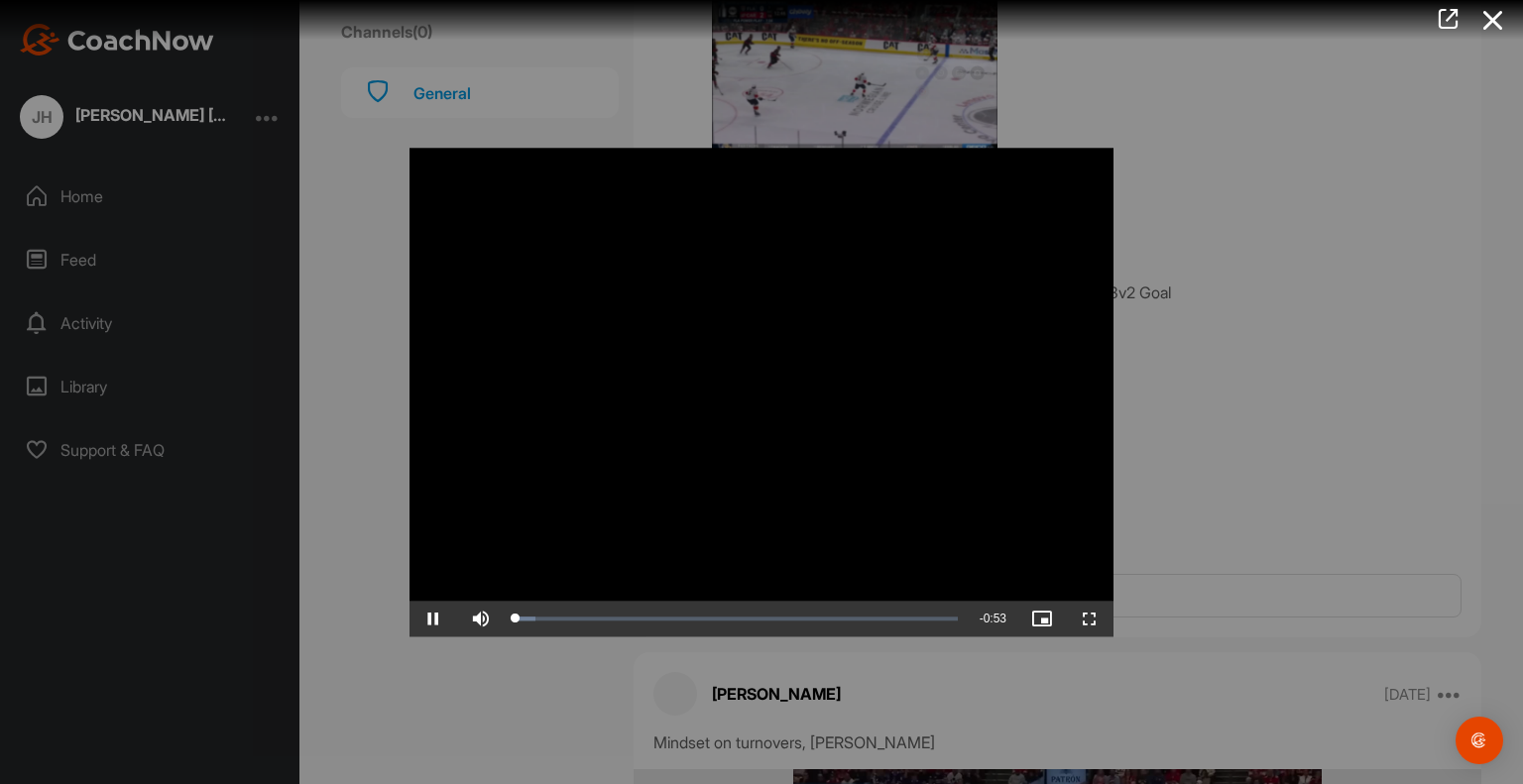click at bounding box center [762, 392] 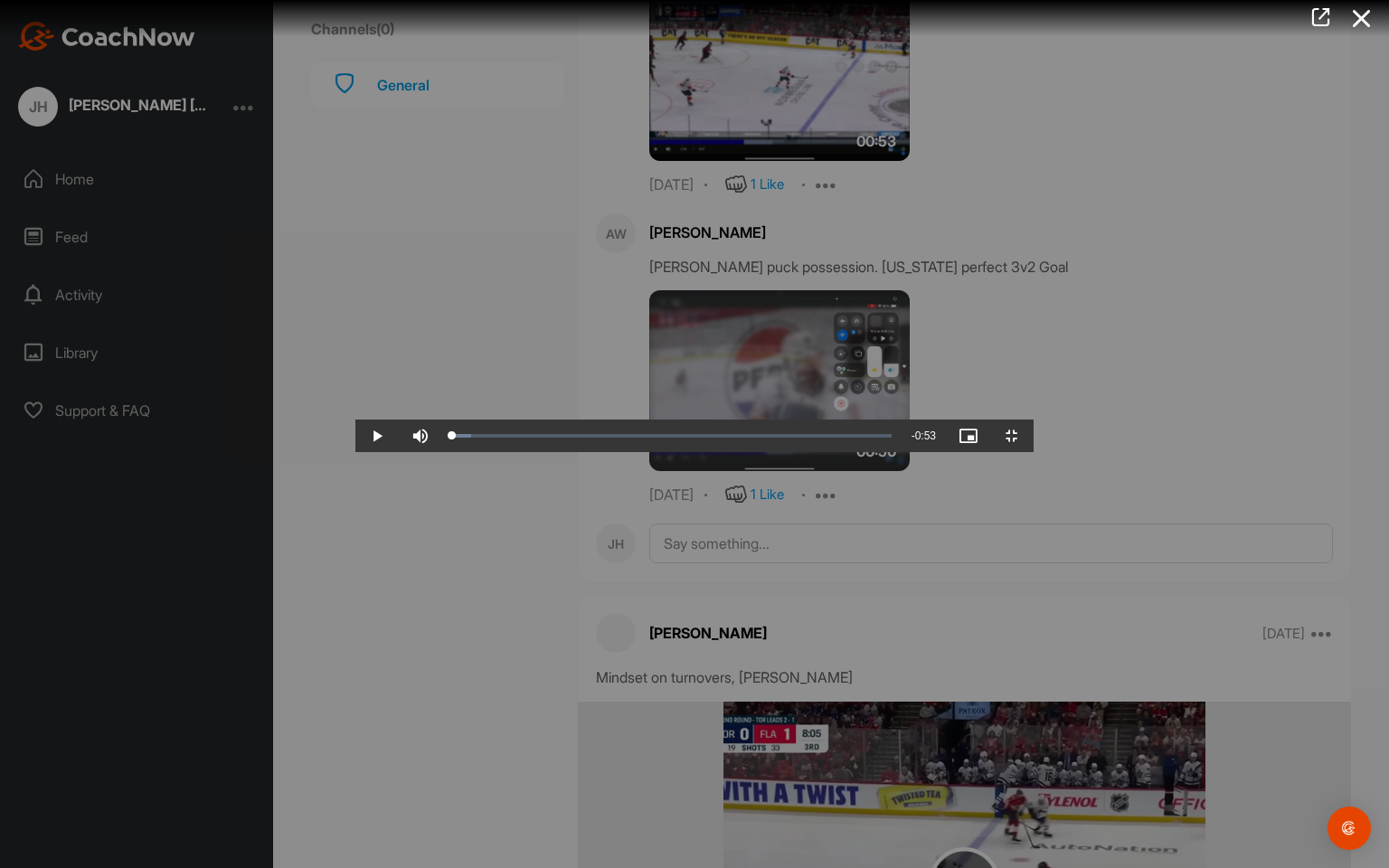 click at bounding box center [694, 434] 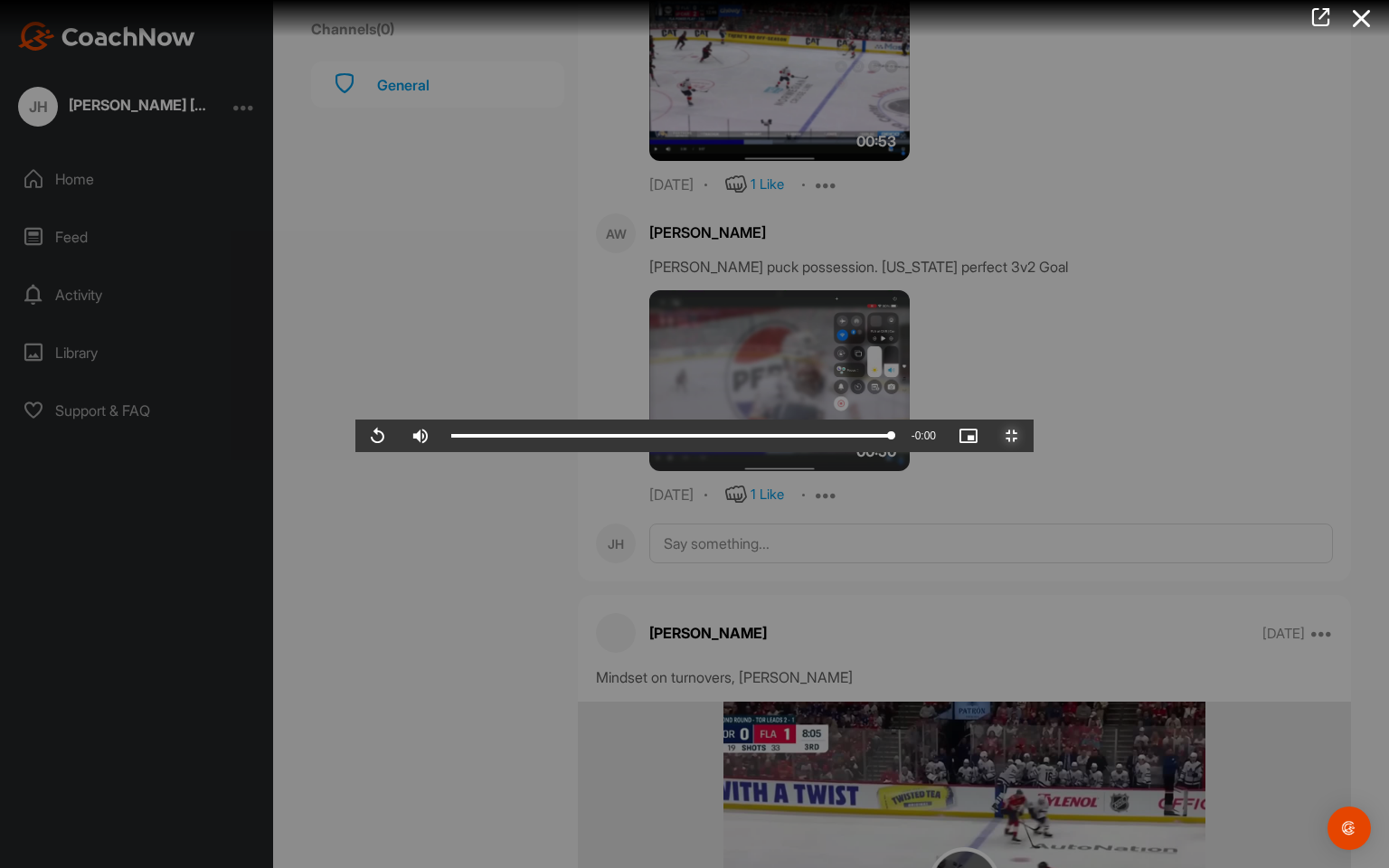 click at bounding box center [1012, 436] 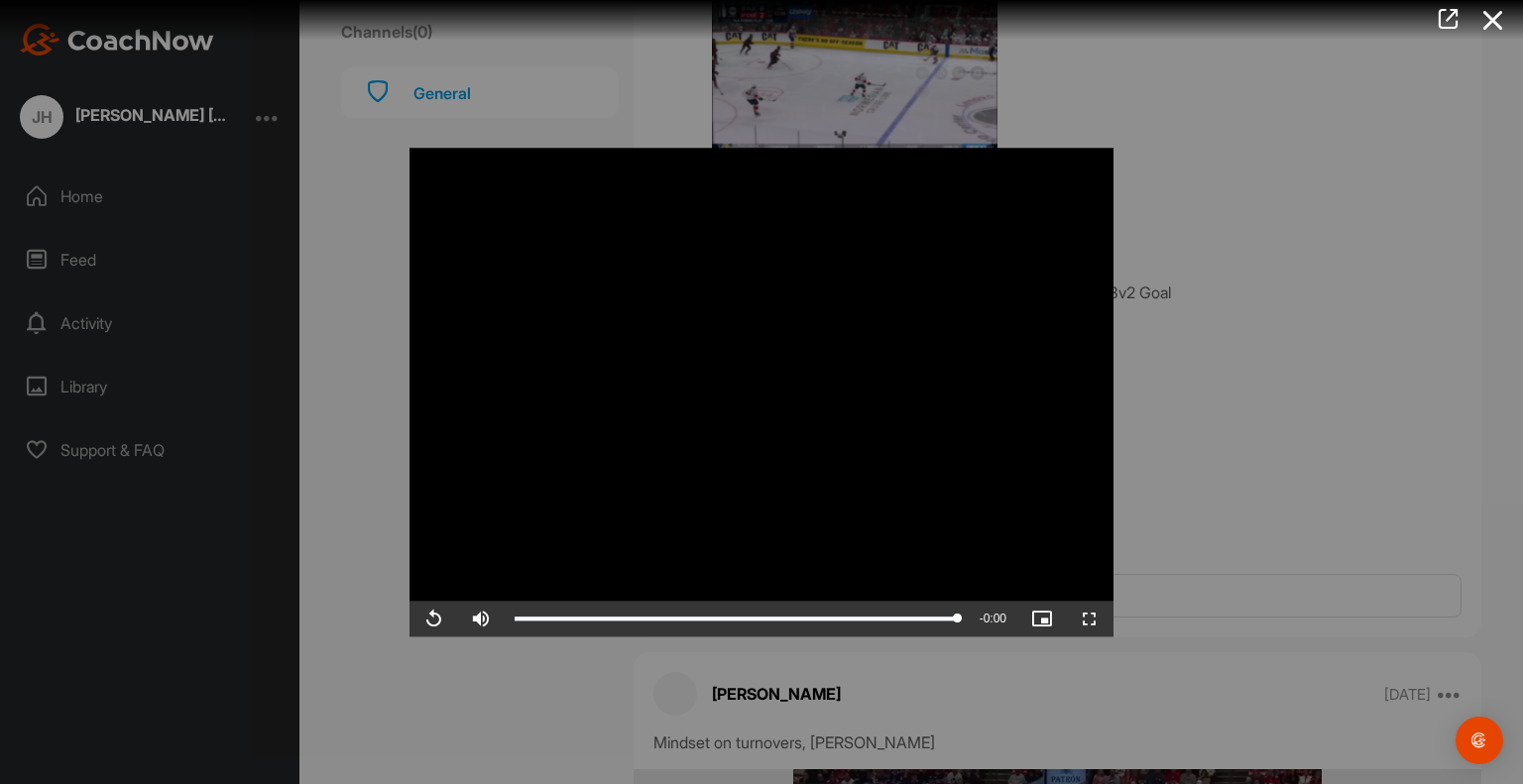 click at bounding box center [762, 392] 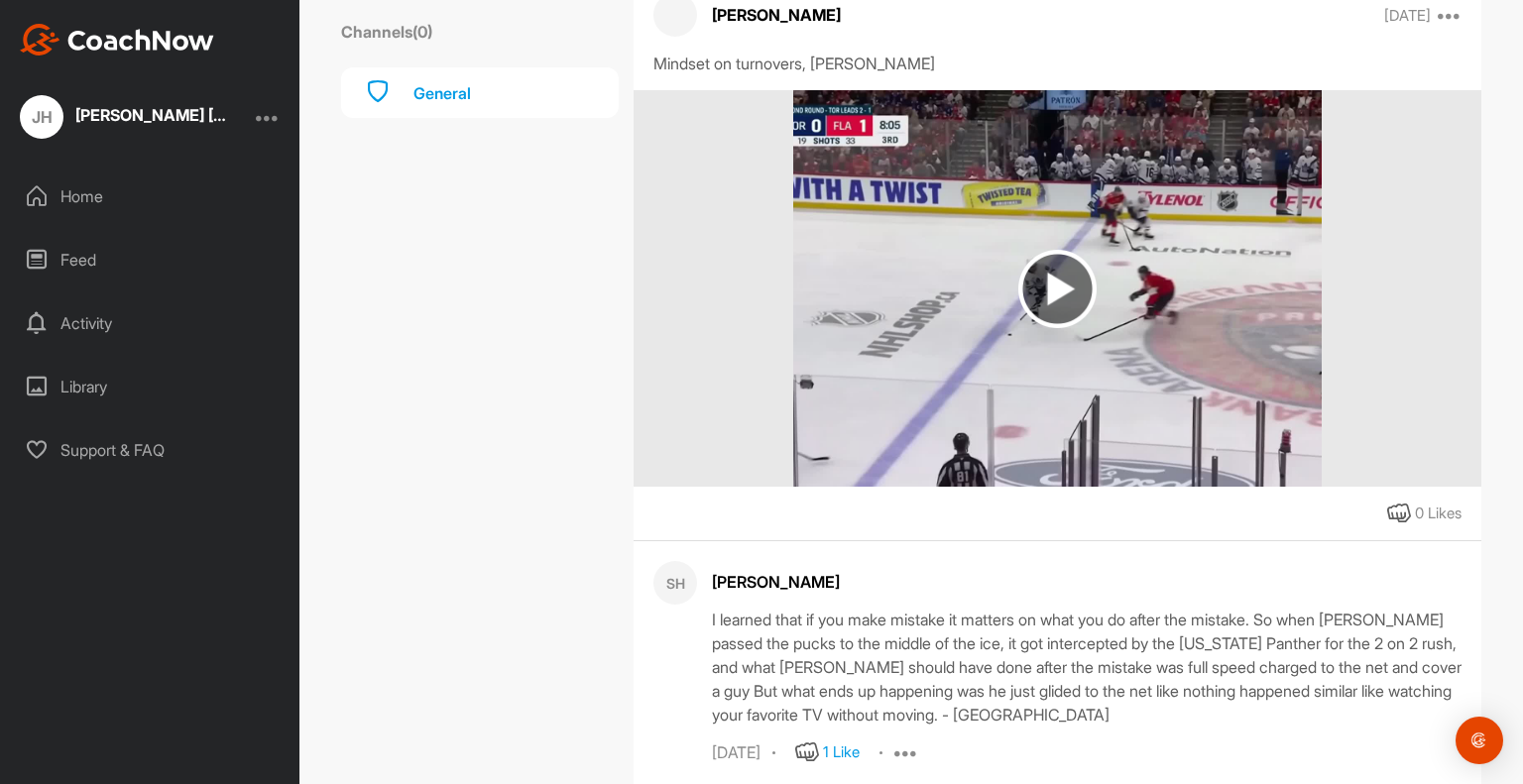scroll, scrollTop: 13877, scrollLeft: 0, axis: vertical 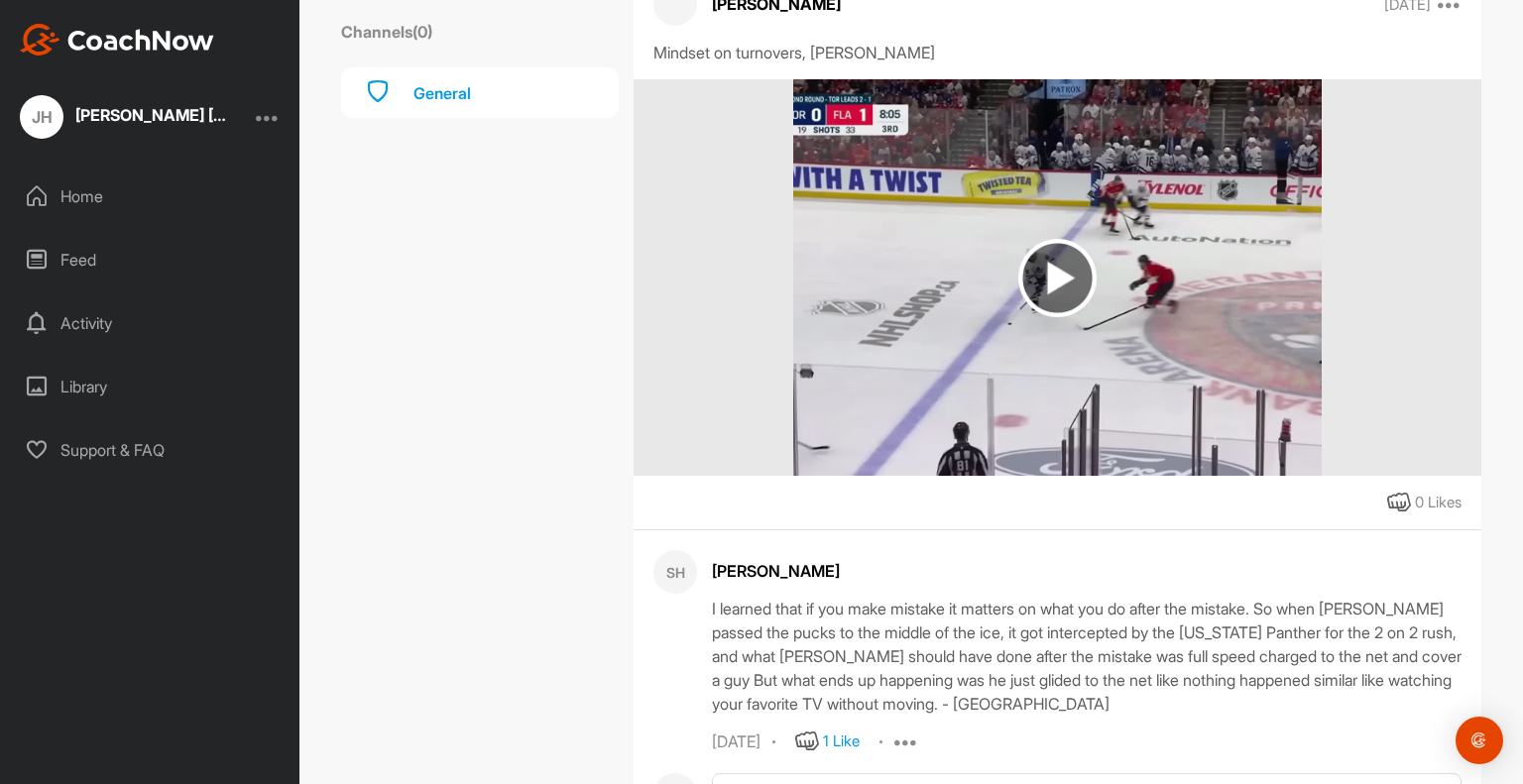 click at bounding box center [1057, 278] 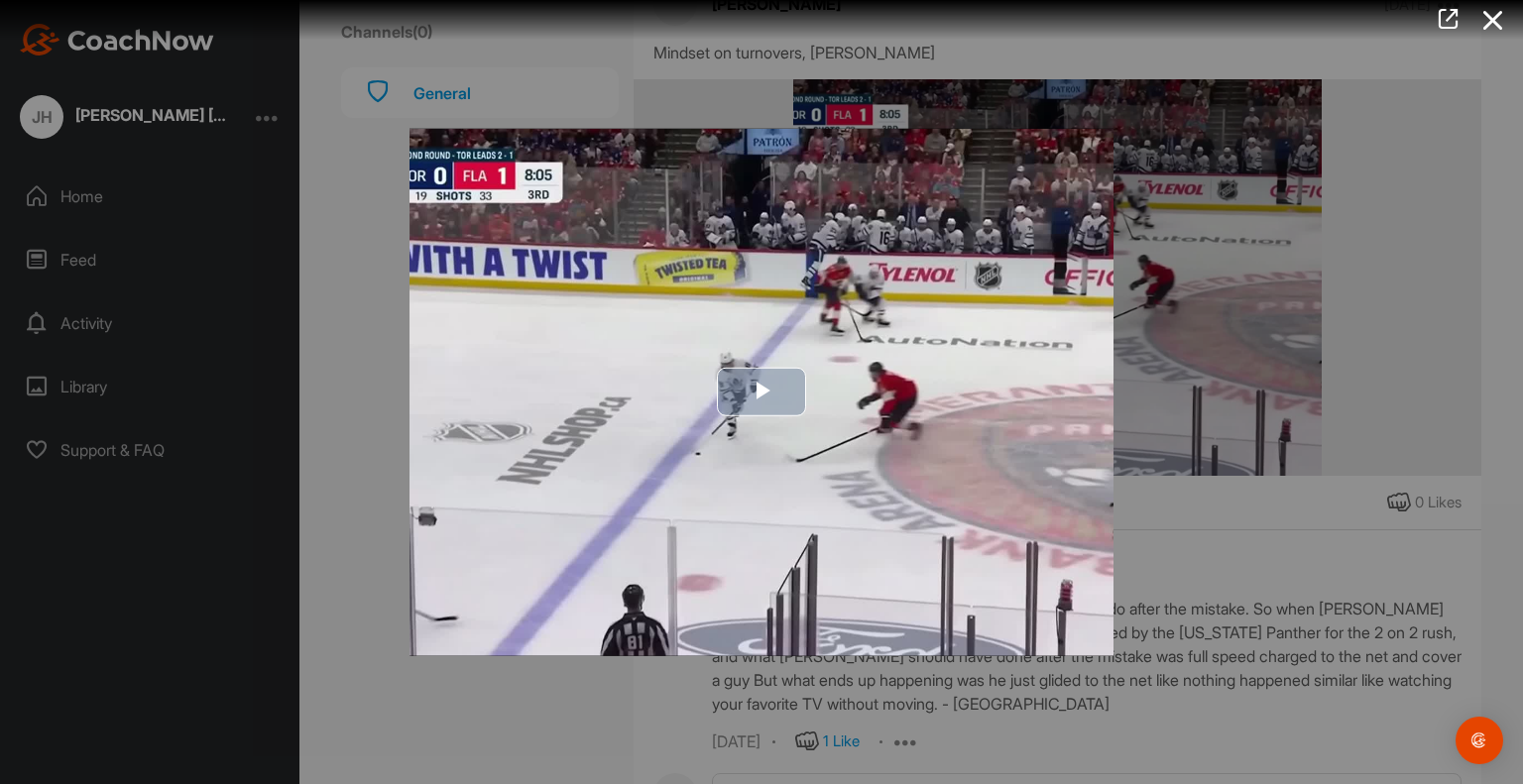 click at bounding box center (762, 392) 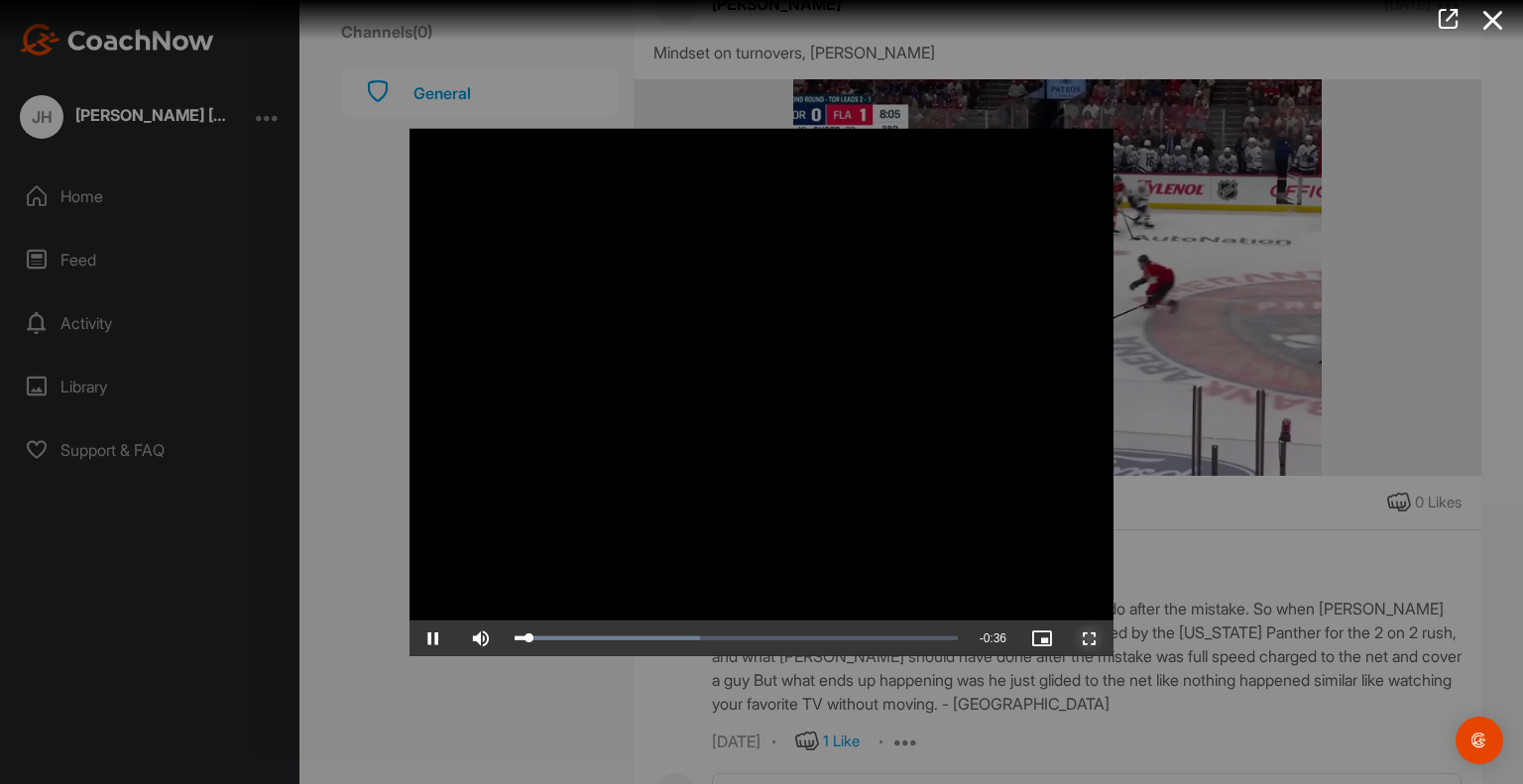click at bounding box center [1090, 638] 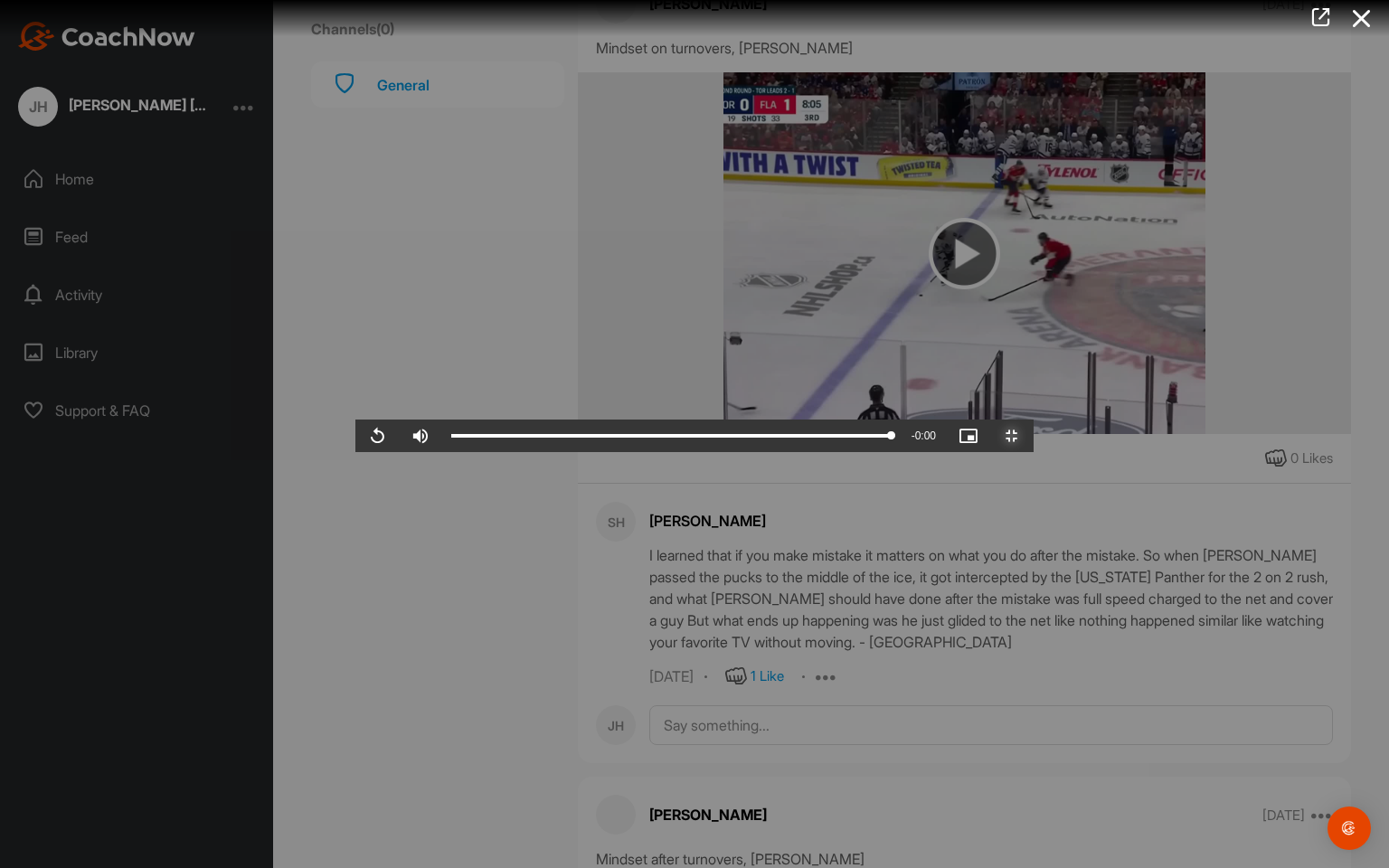 click at bounding box center [1012, 436] 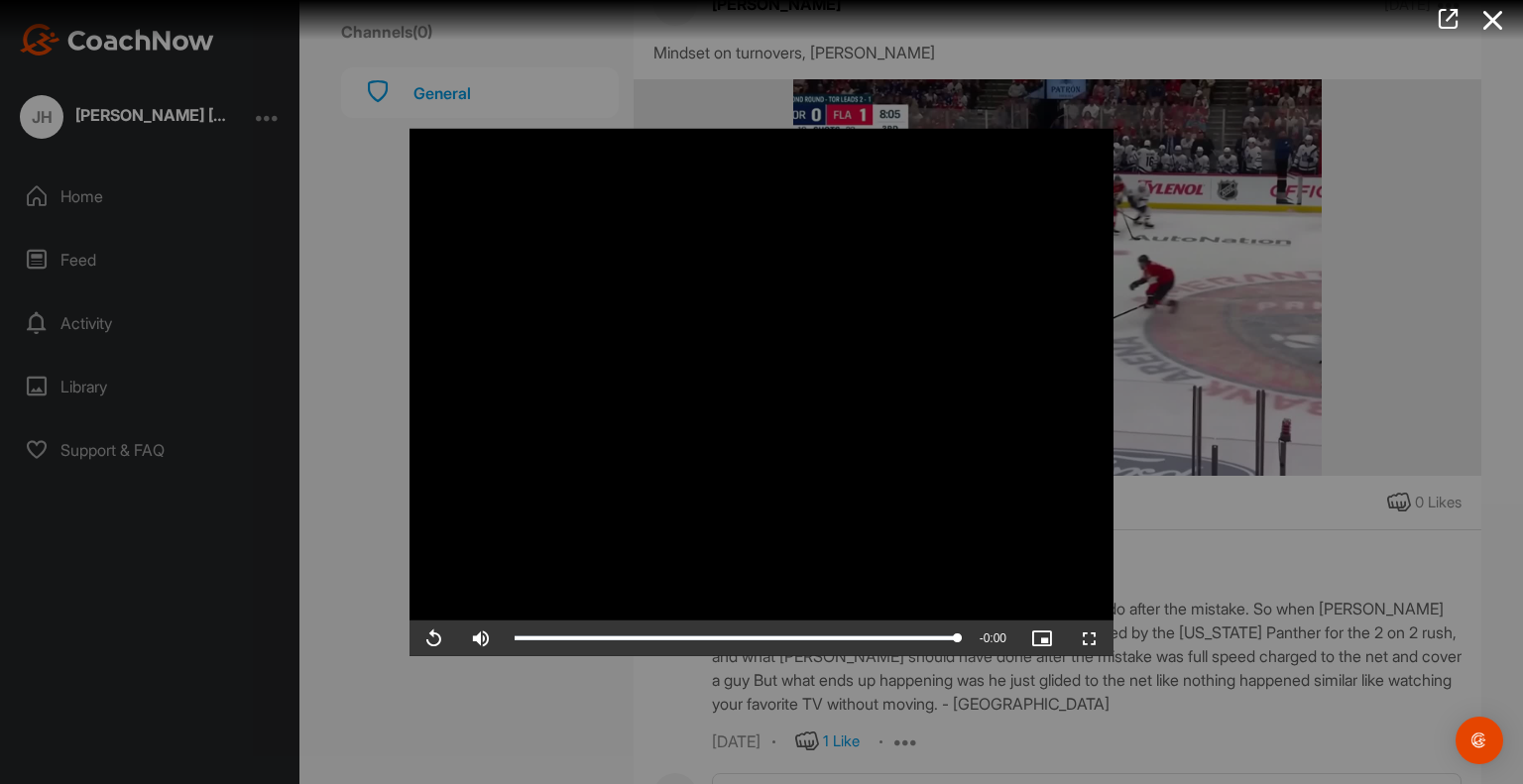 click at bounding box center (762, 392) 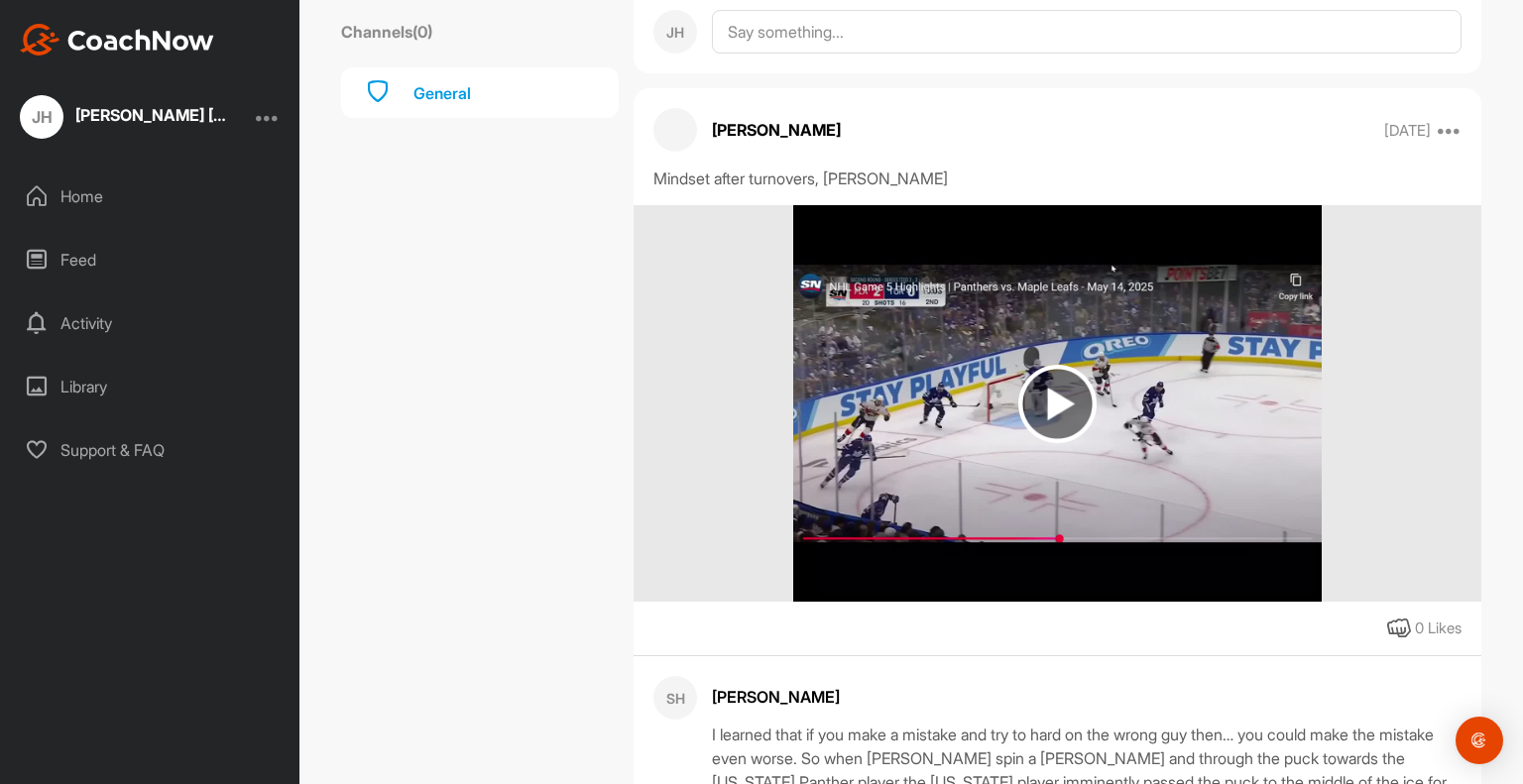 scroll, scrollTop: 14687, scrollLeft: 0, axis: vertical 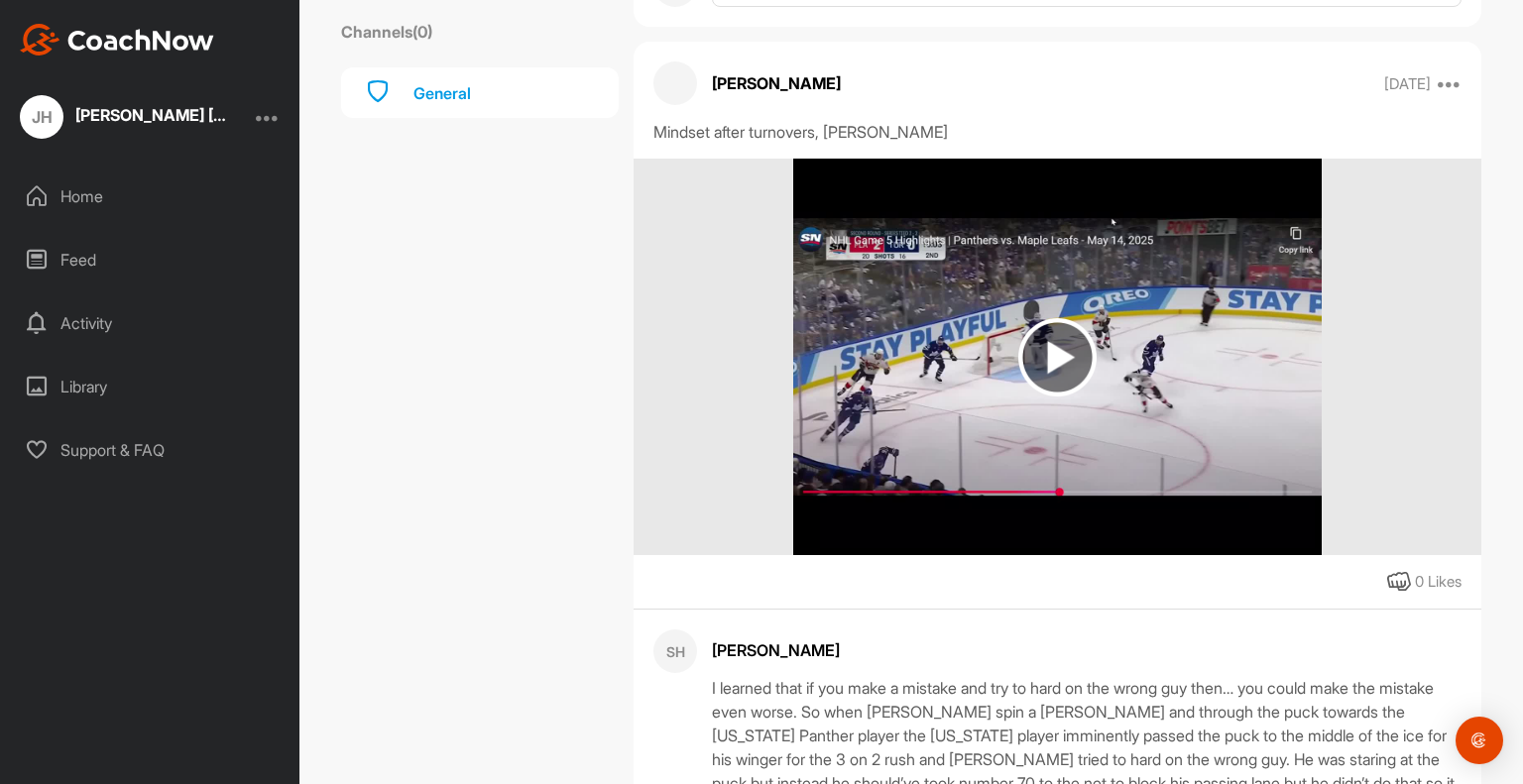 click at bounding box center (1057, 357) 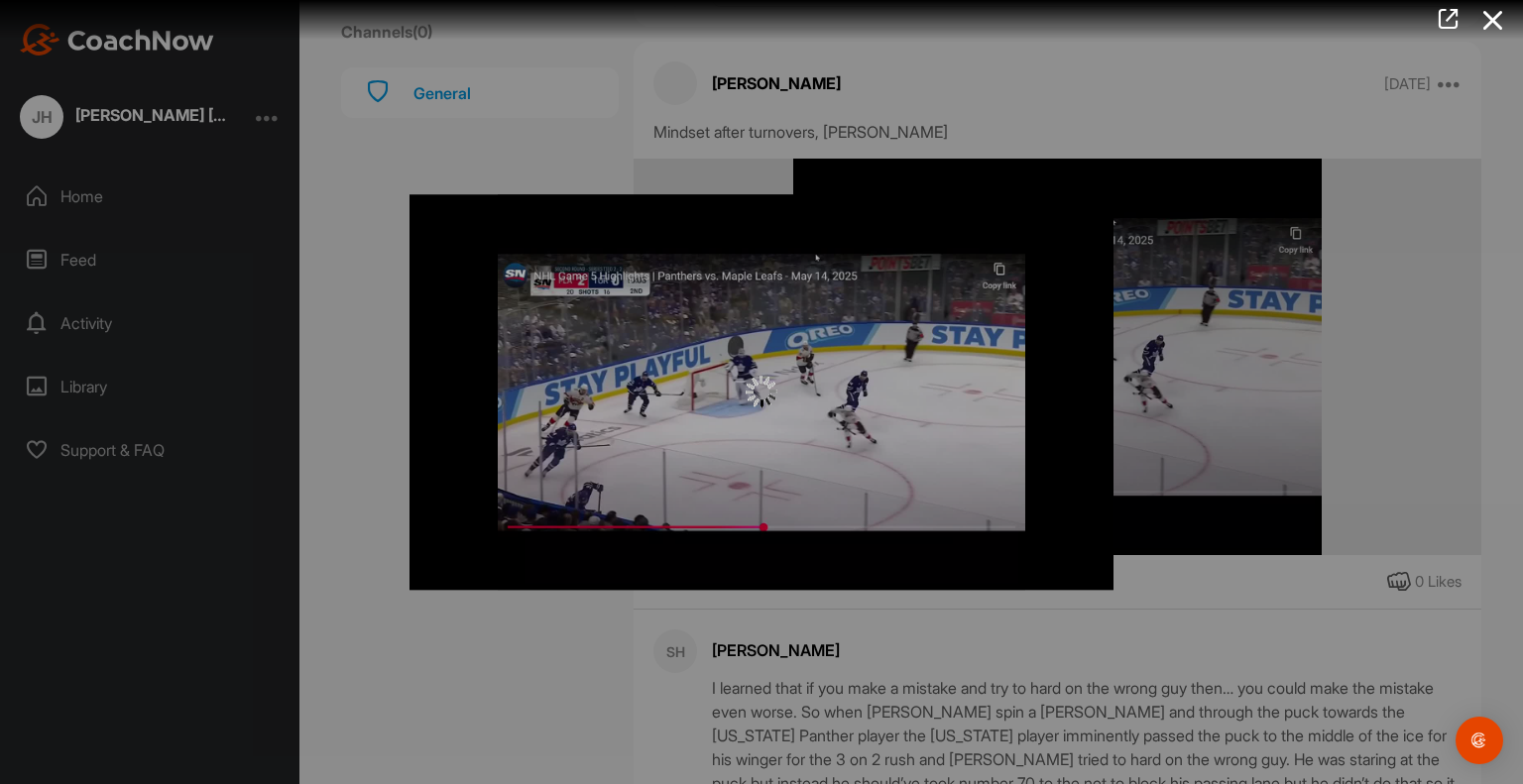 click at bounding box center [762, 392] 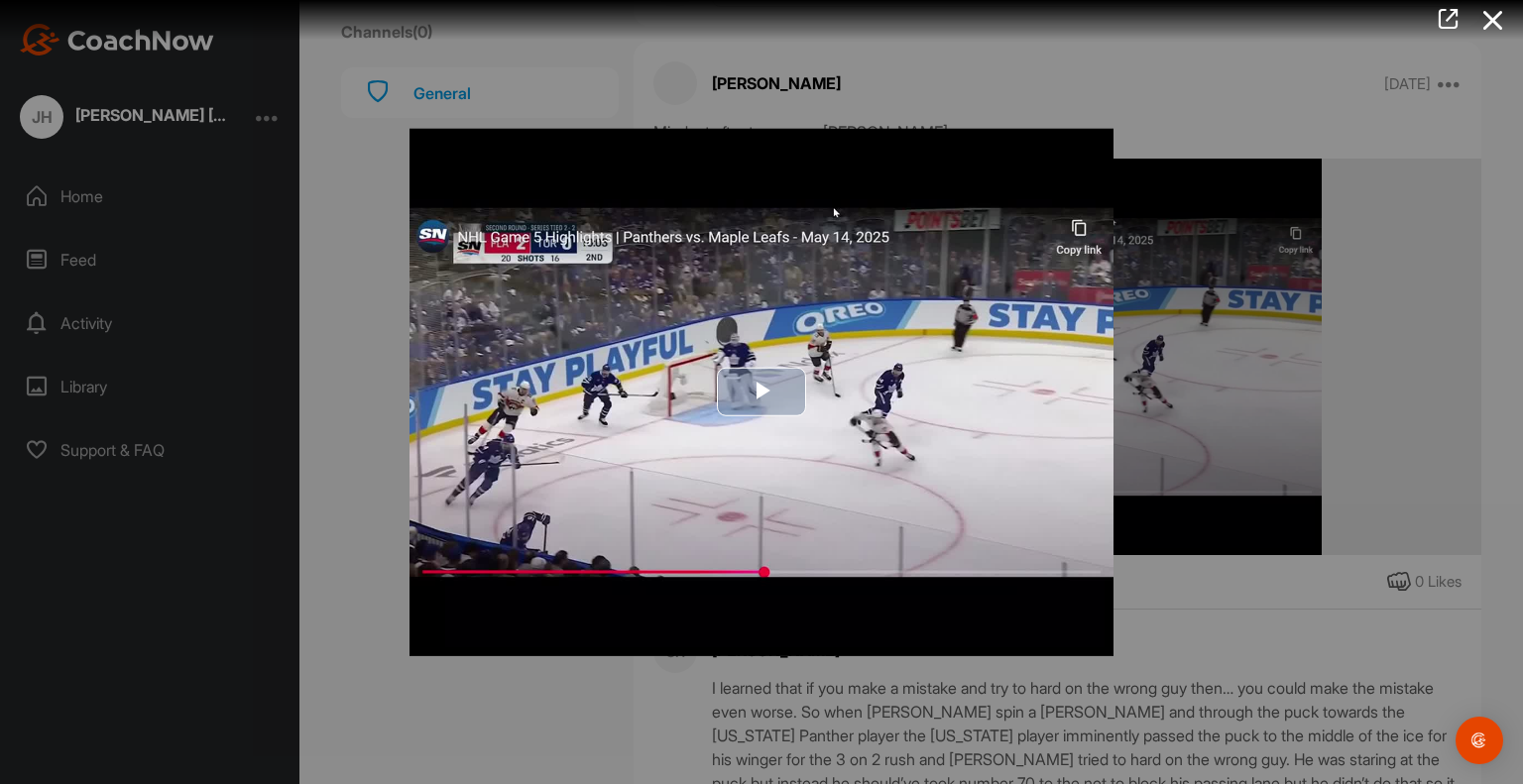 click at bounding box center (762, 392) 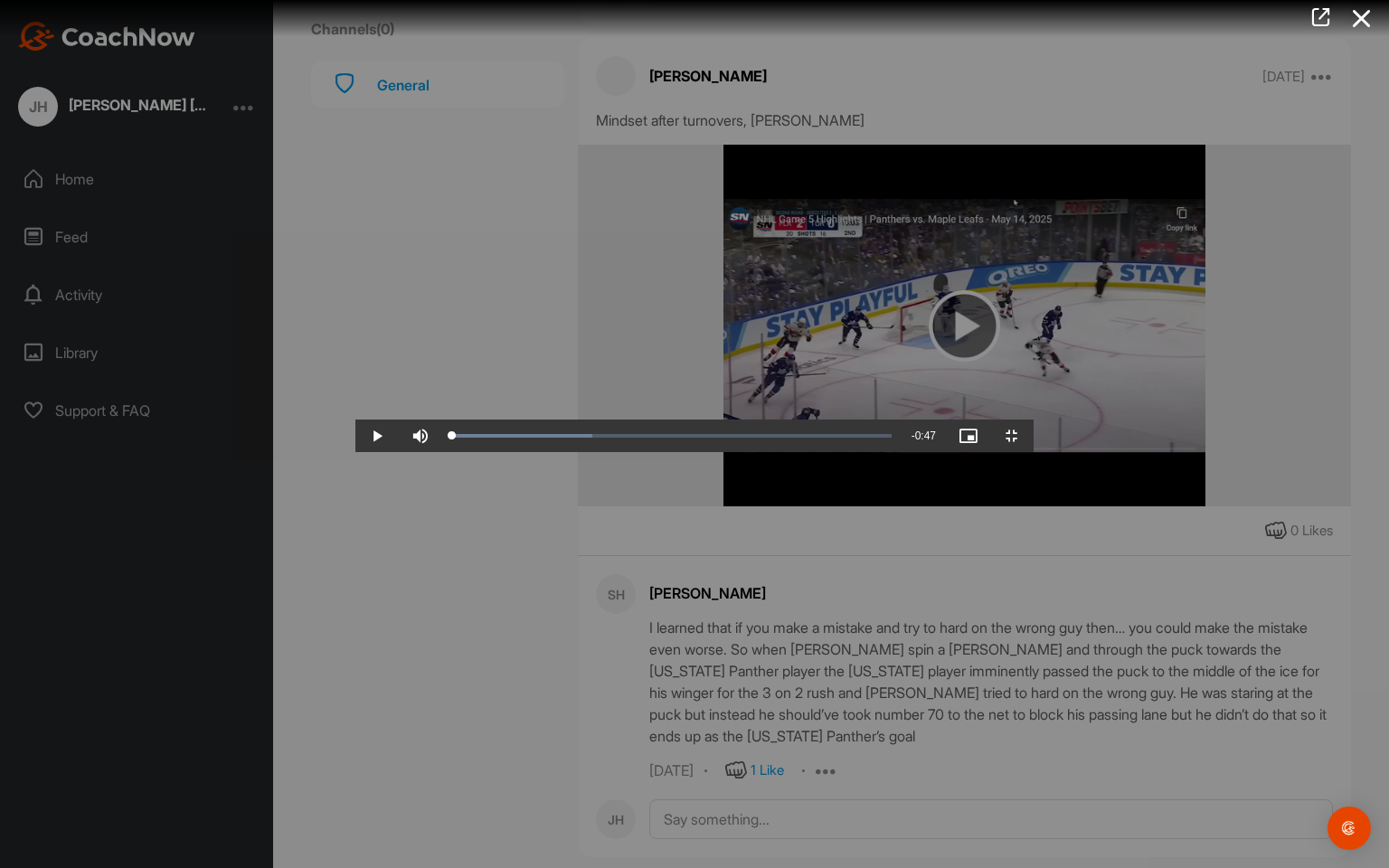 click at bounding box center (694, 434) 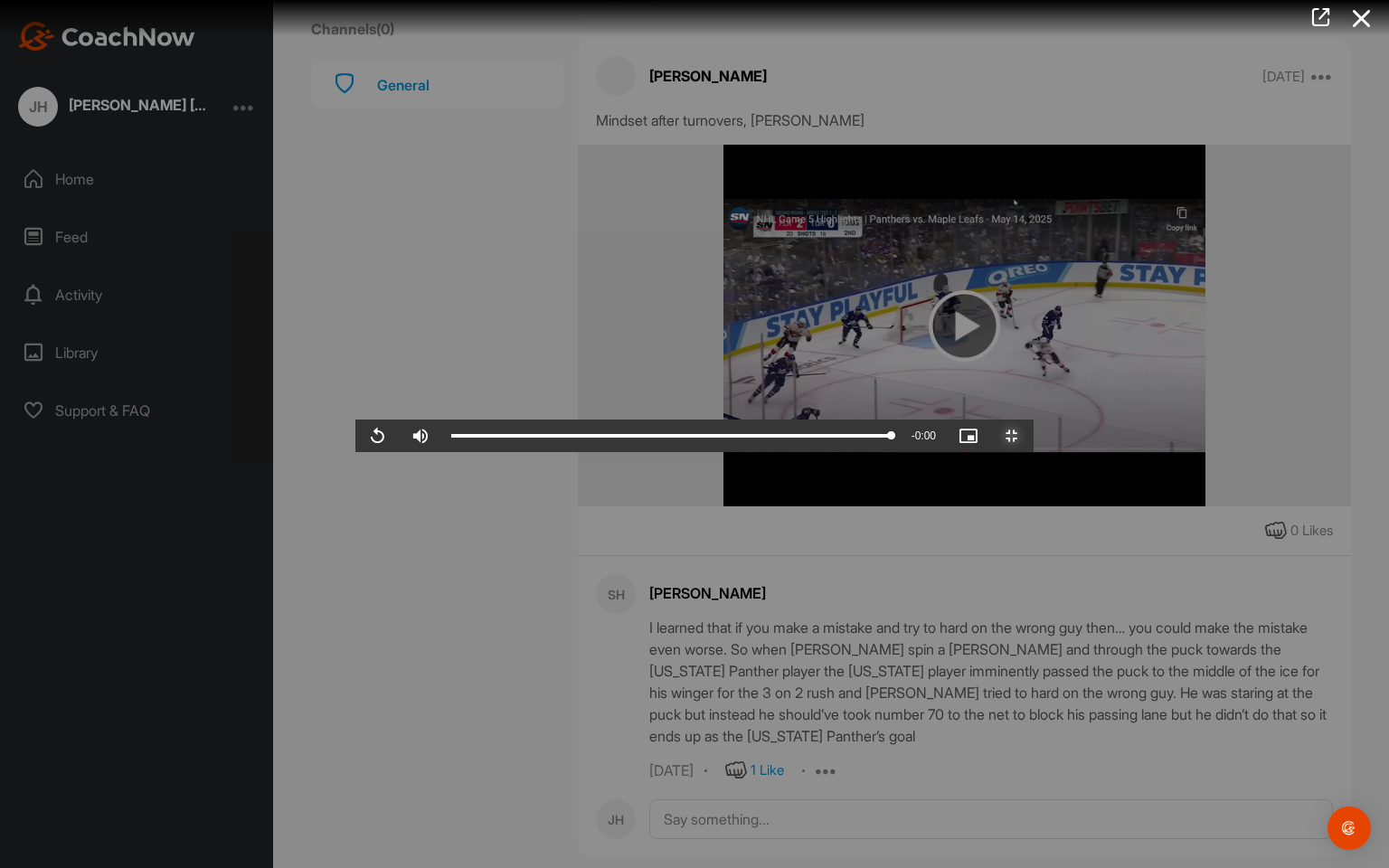 click at bounding box center [1012, 436] 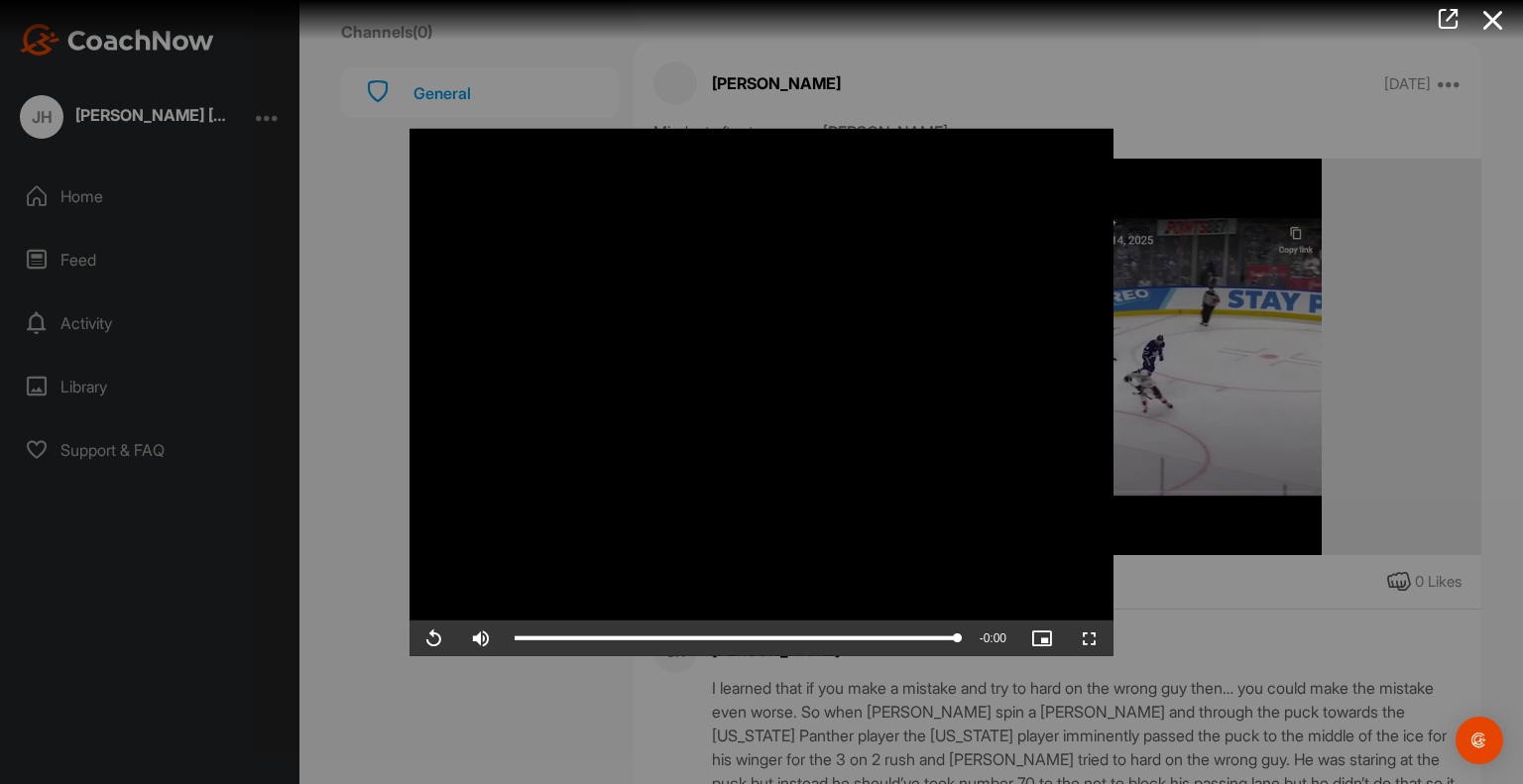 click at bounding box center (762, 392) 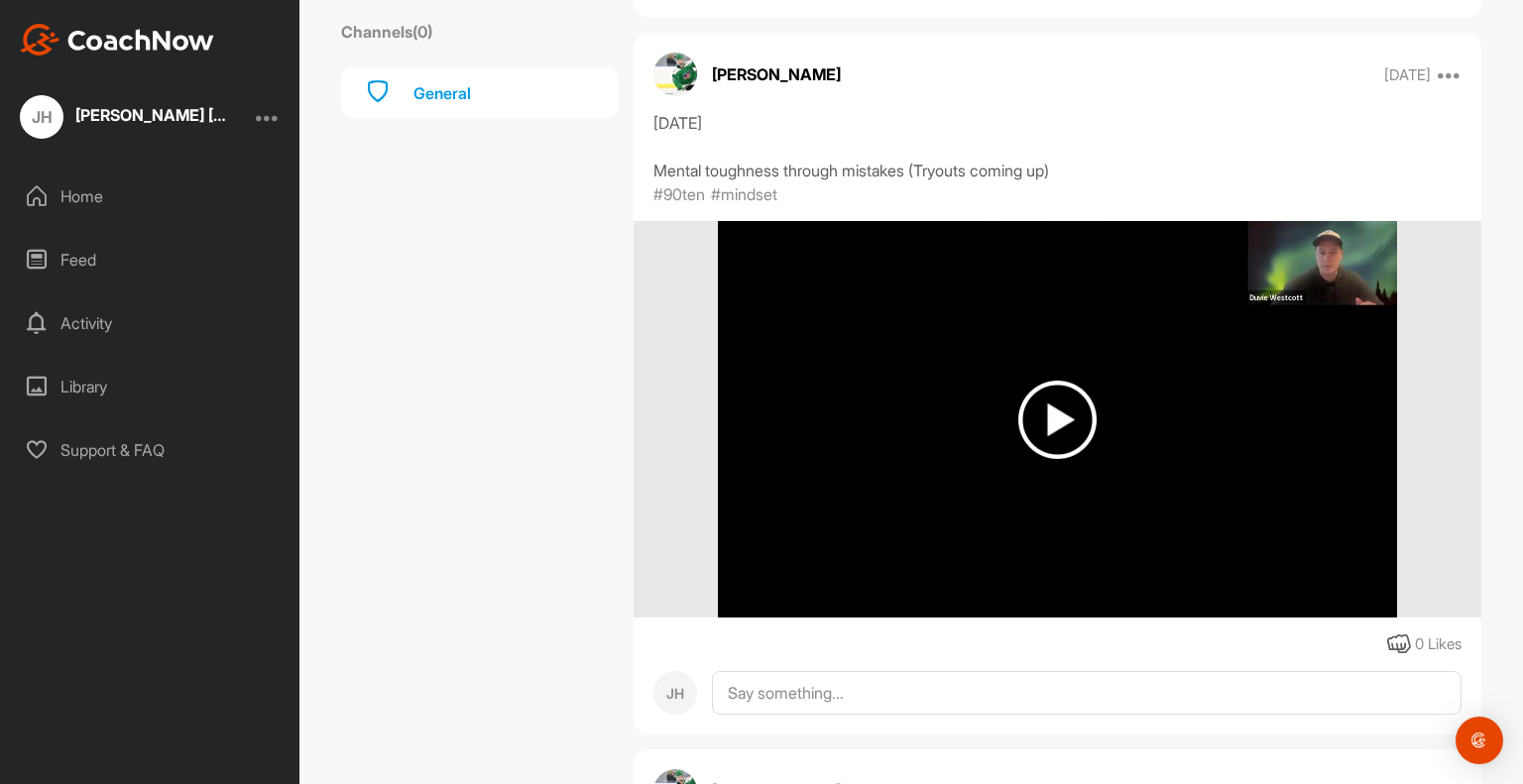 scroll, scrollTop: 15613, scrollLeft: 0, axis: vertical 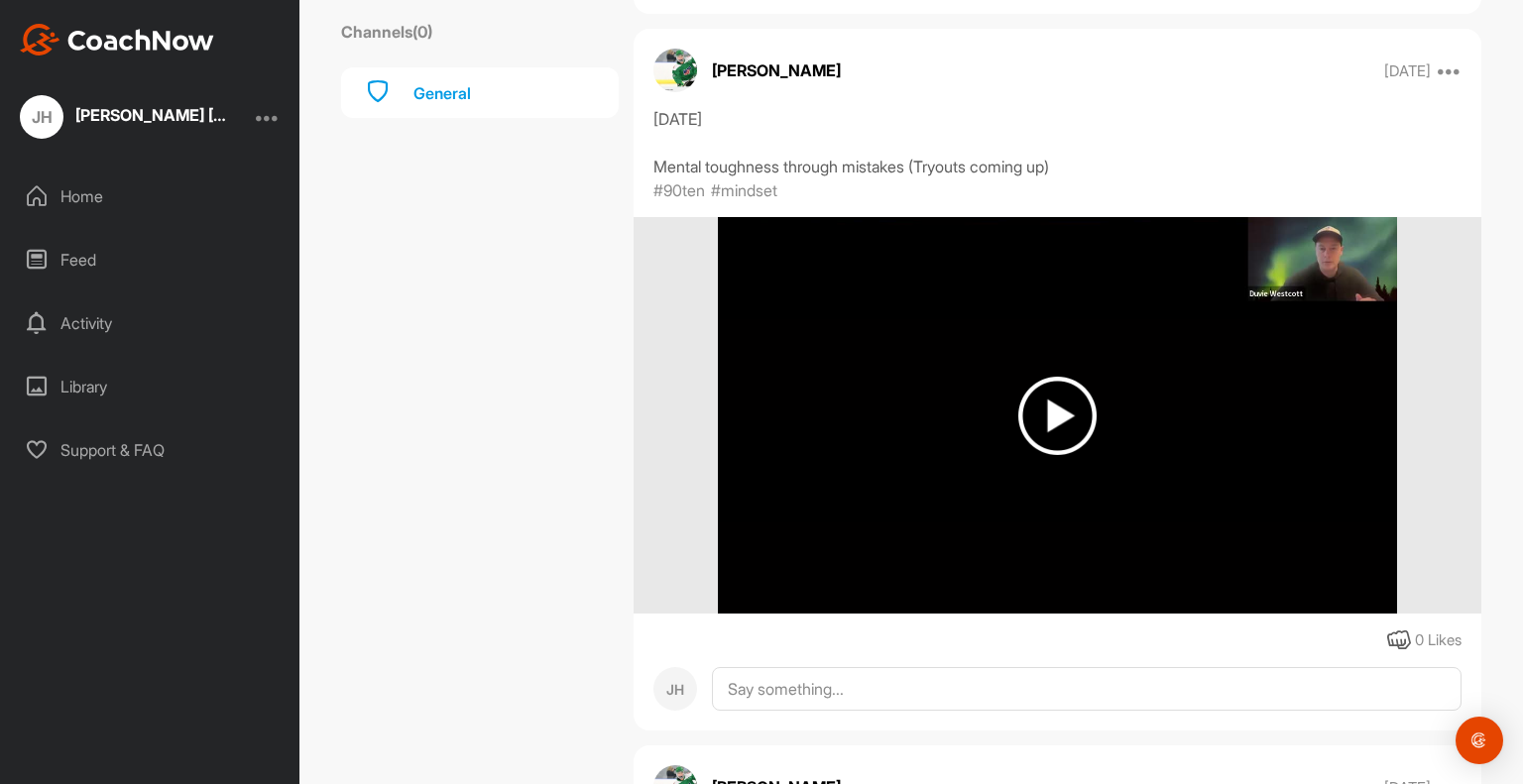 click at bounding box center [1057, 415] 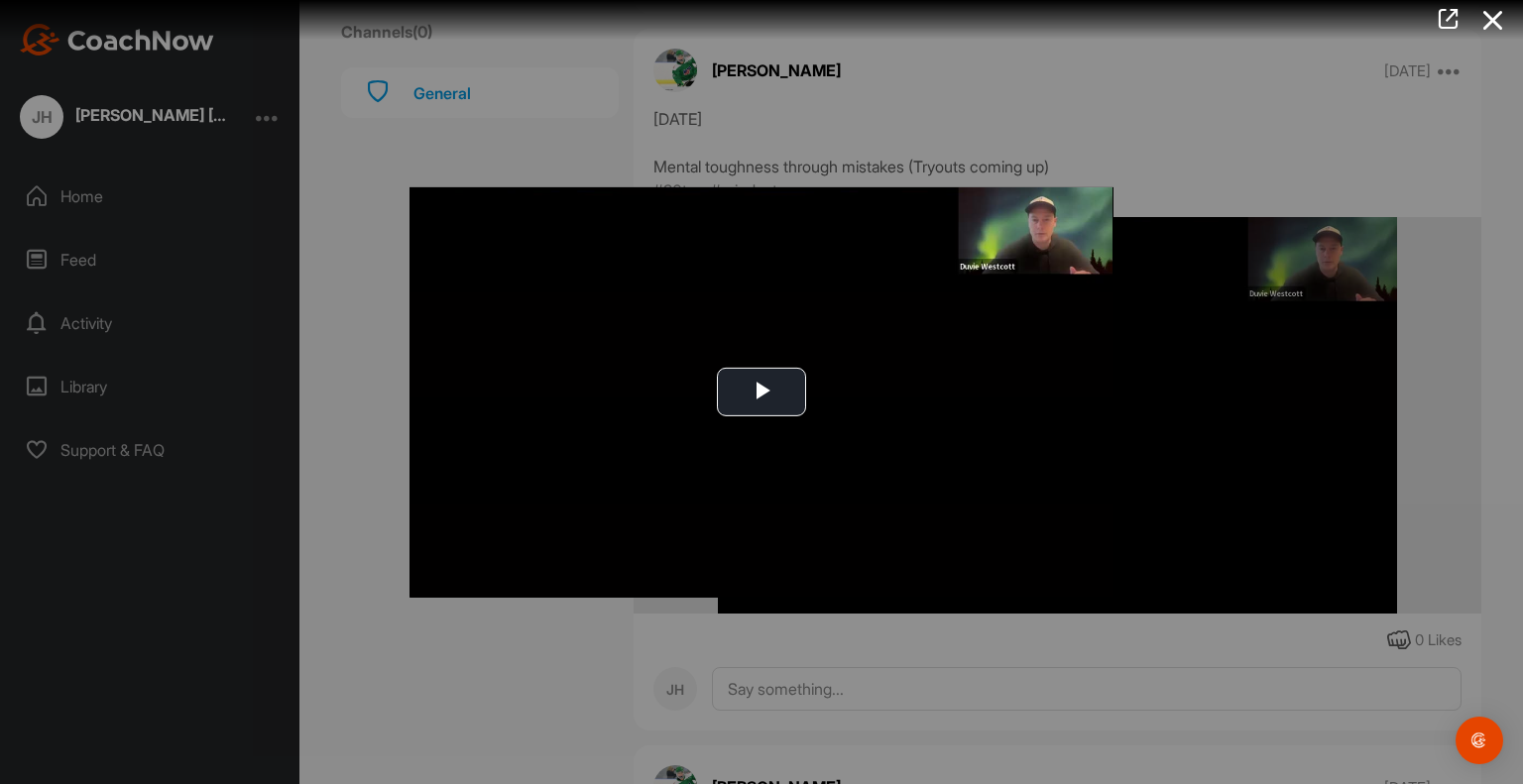 click at bounding box center (762, 392) 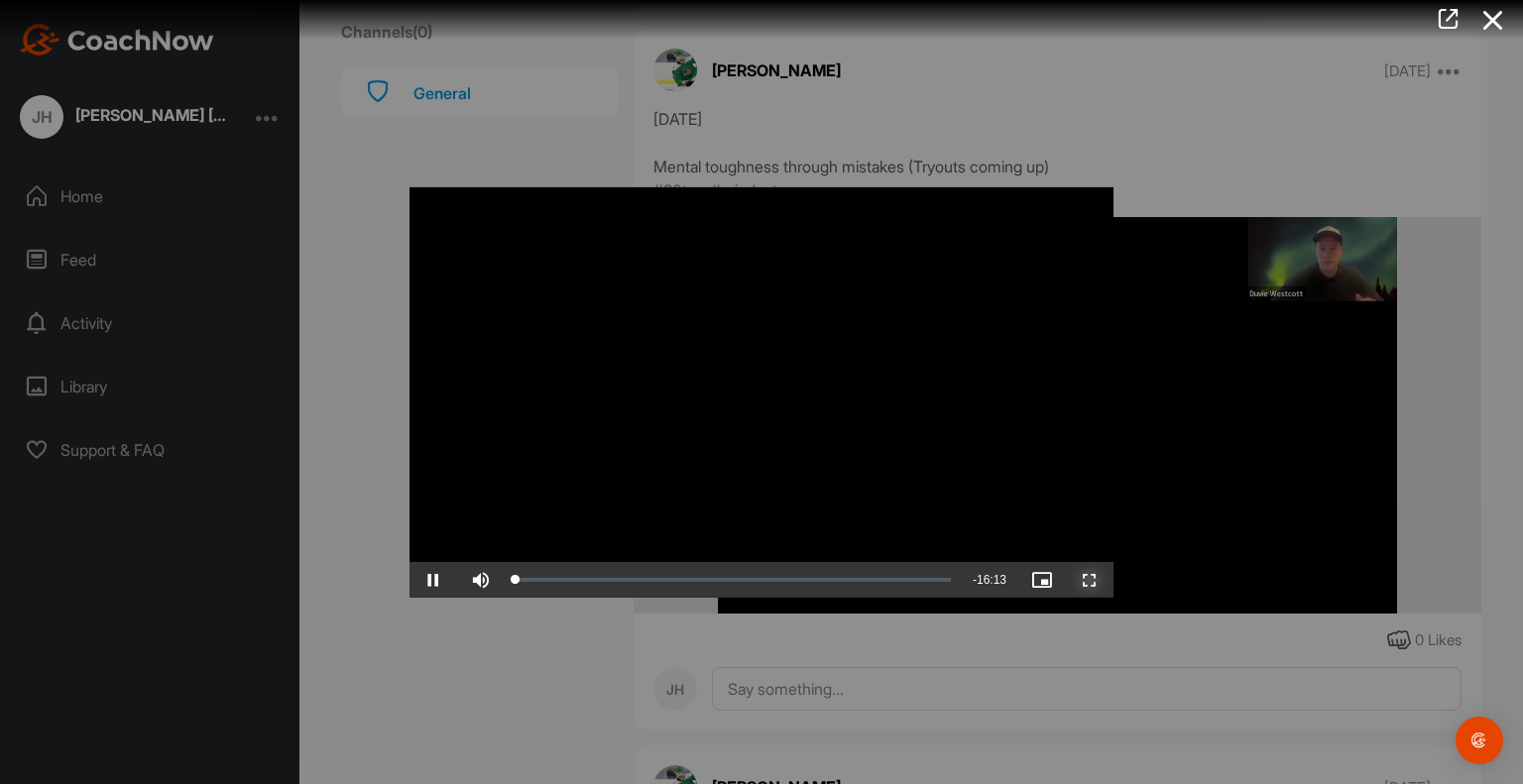 click at bounding box center (1090, 580) 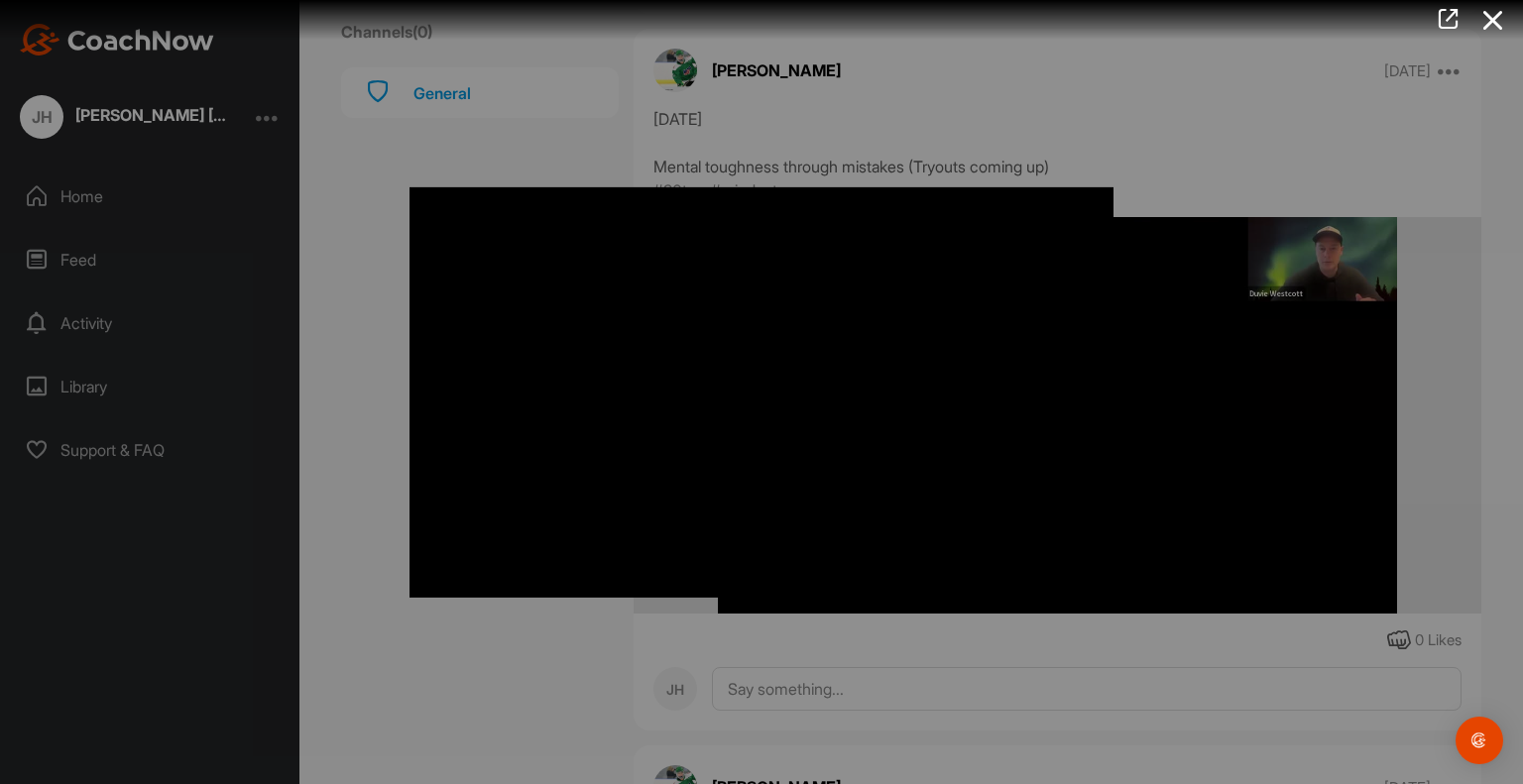 type 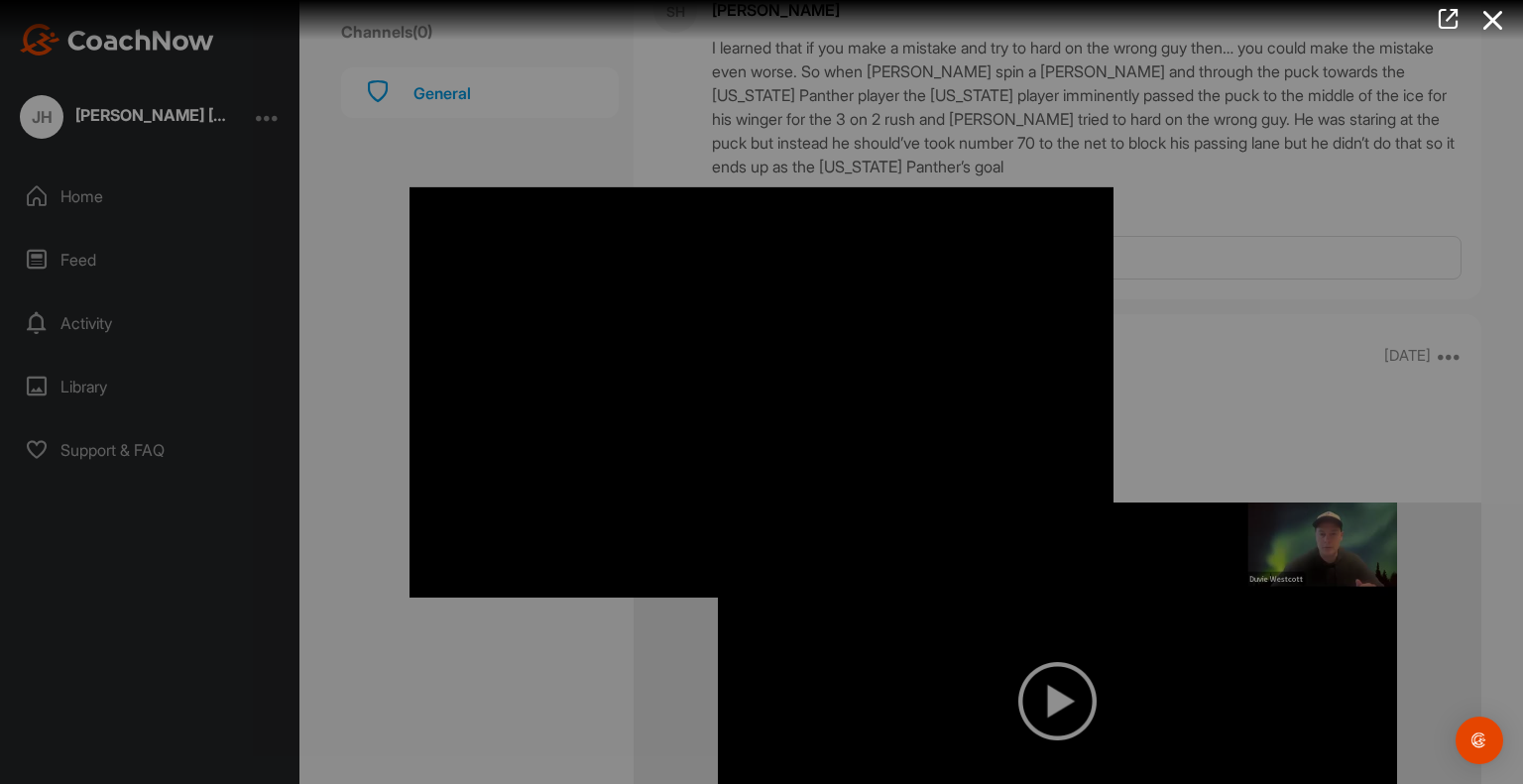 scroll, scrollTop: 0, scrollLeft: 0, axis: both 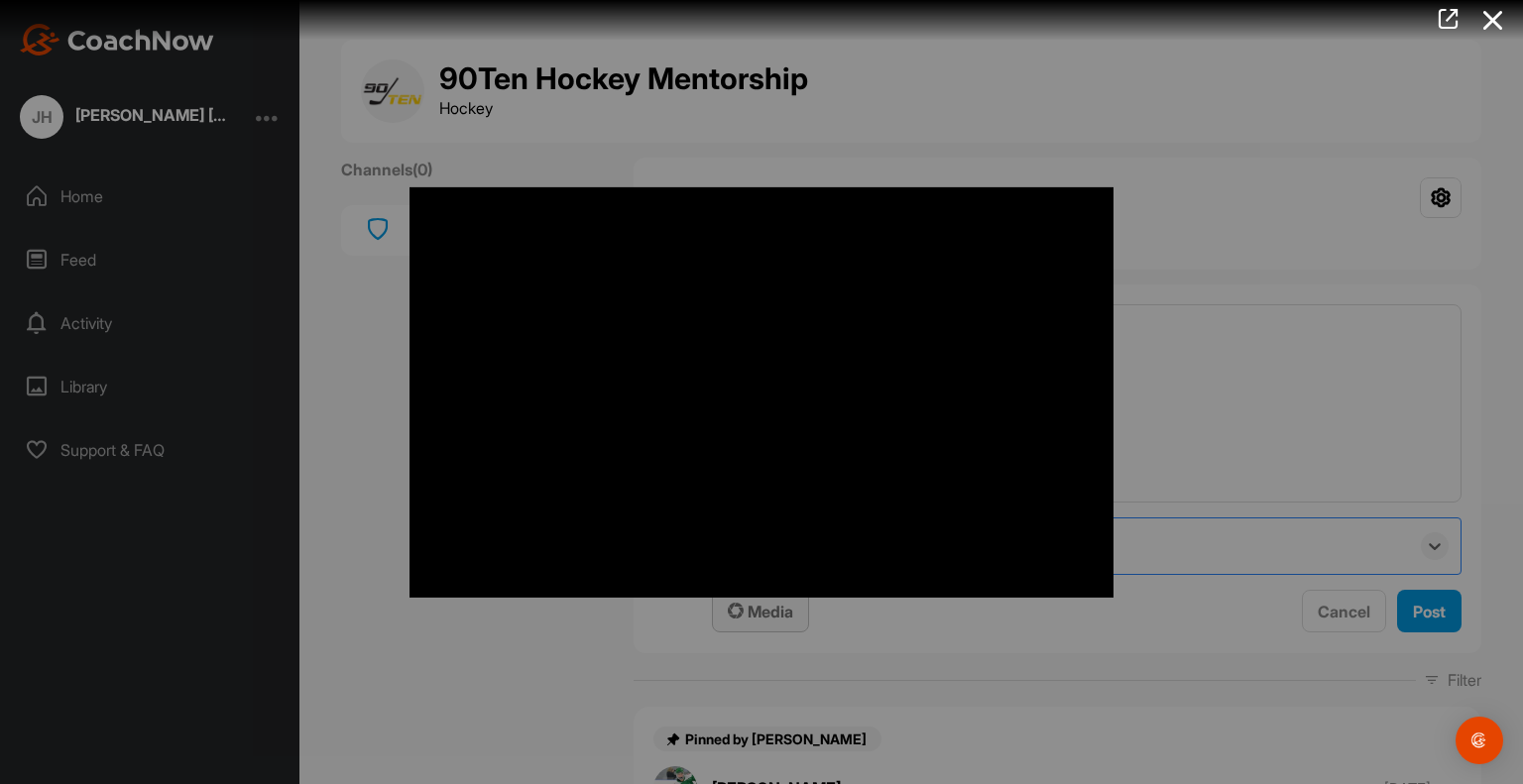 type 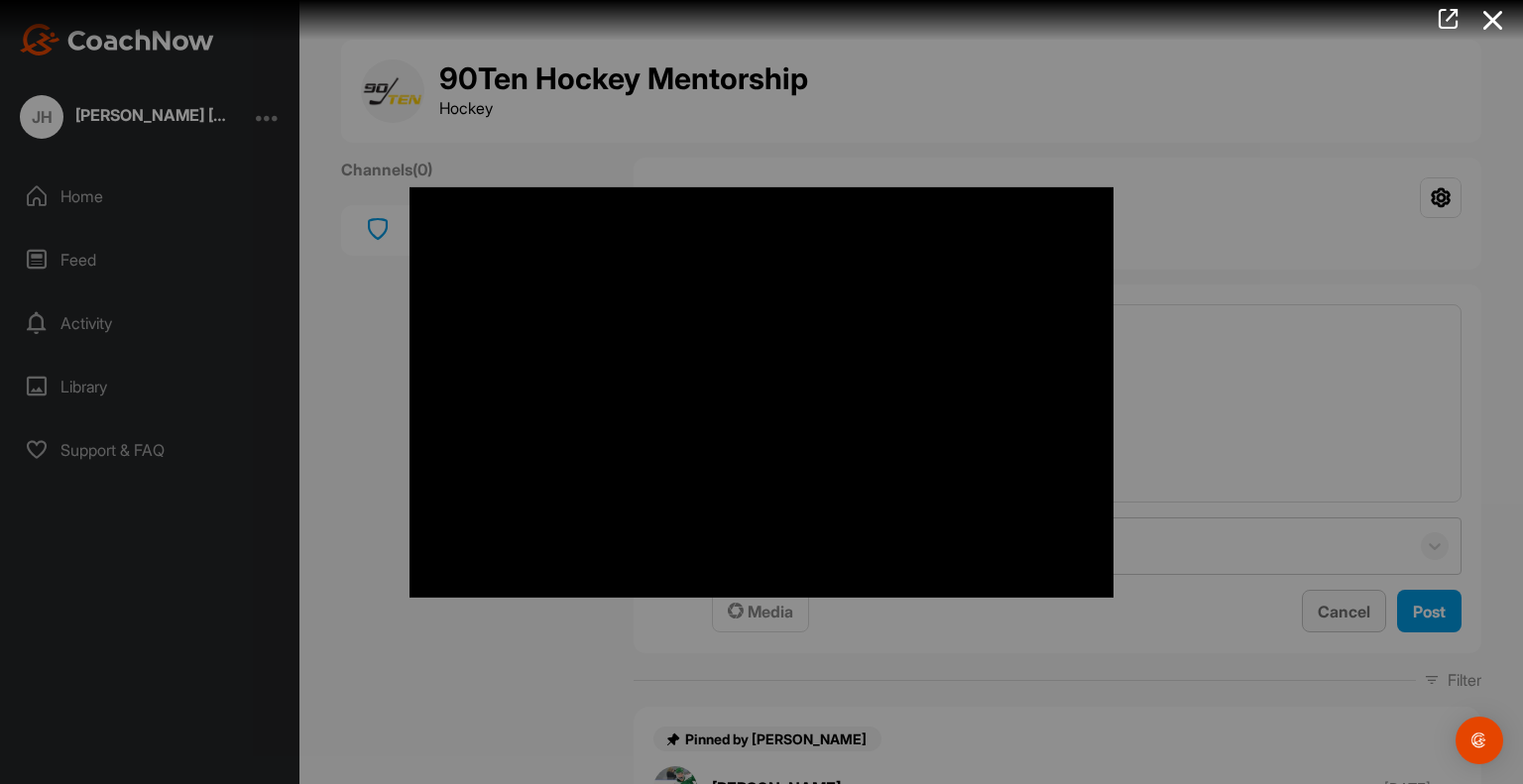 type 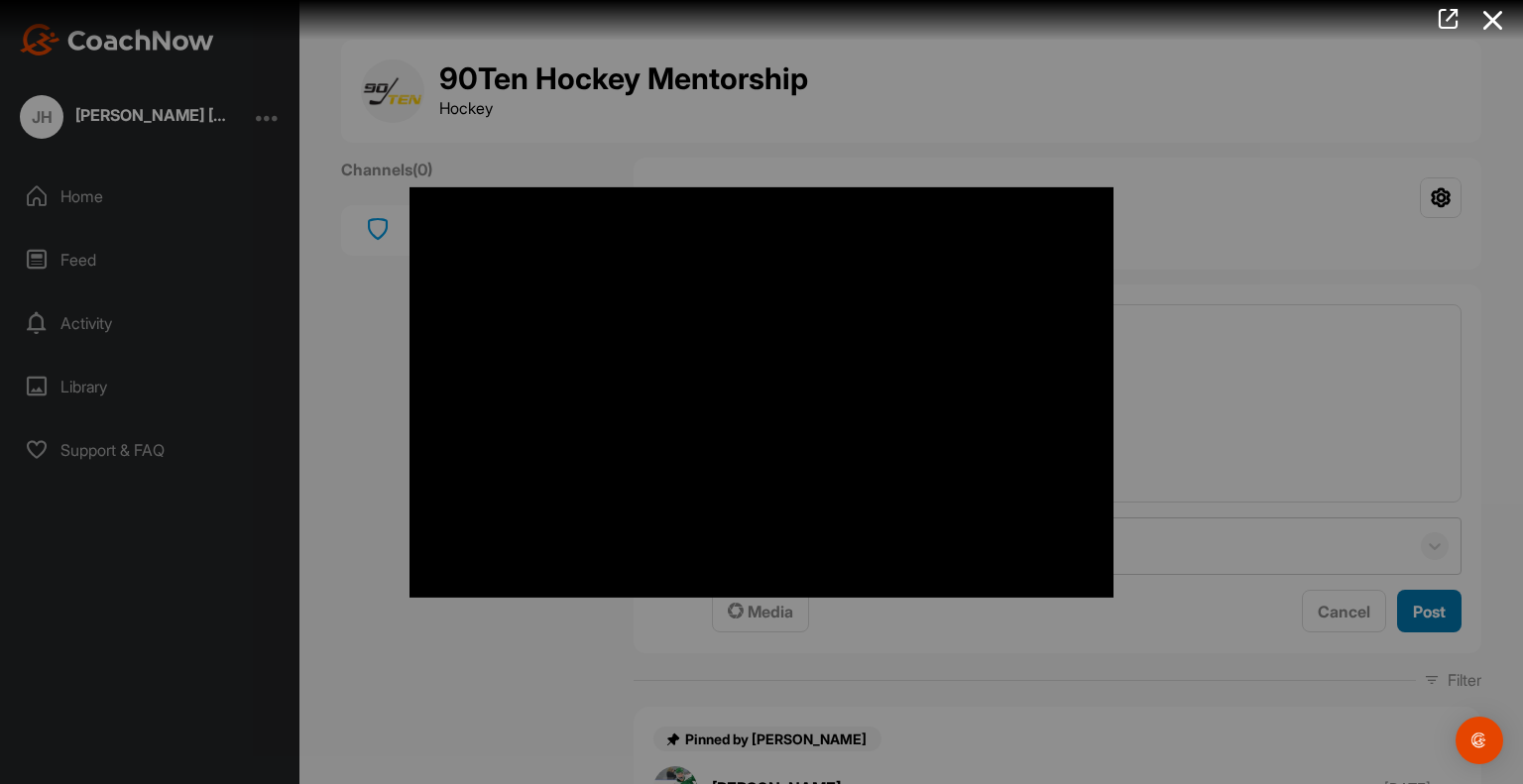 type 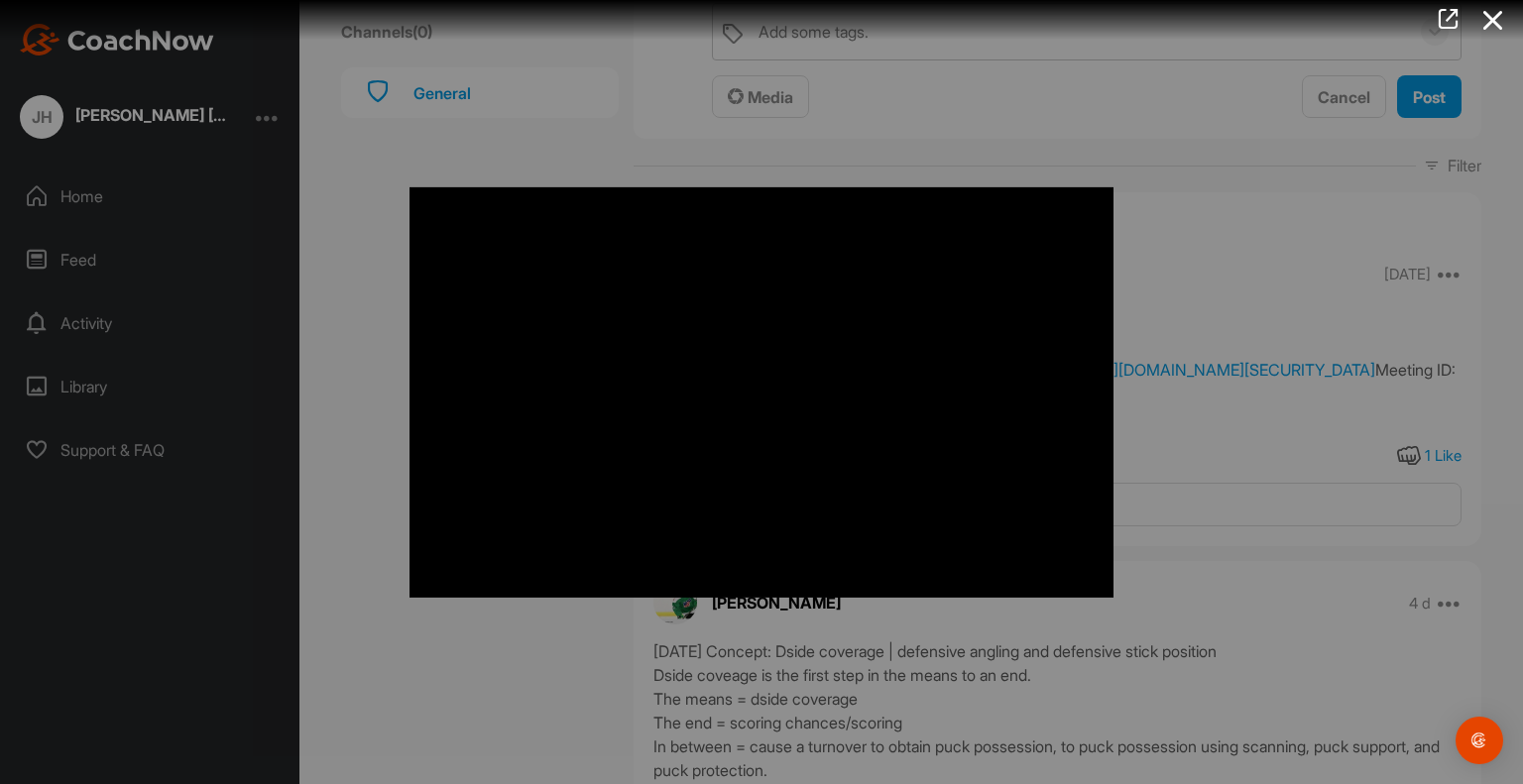 type 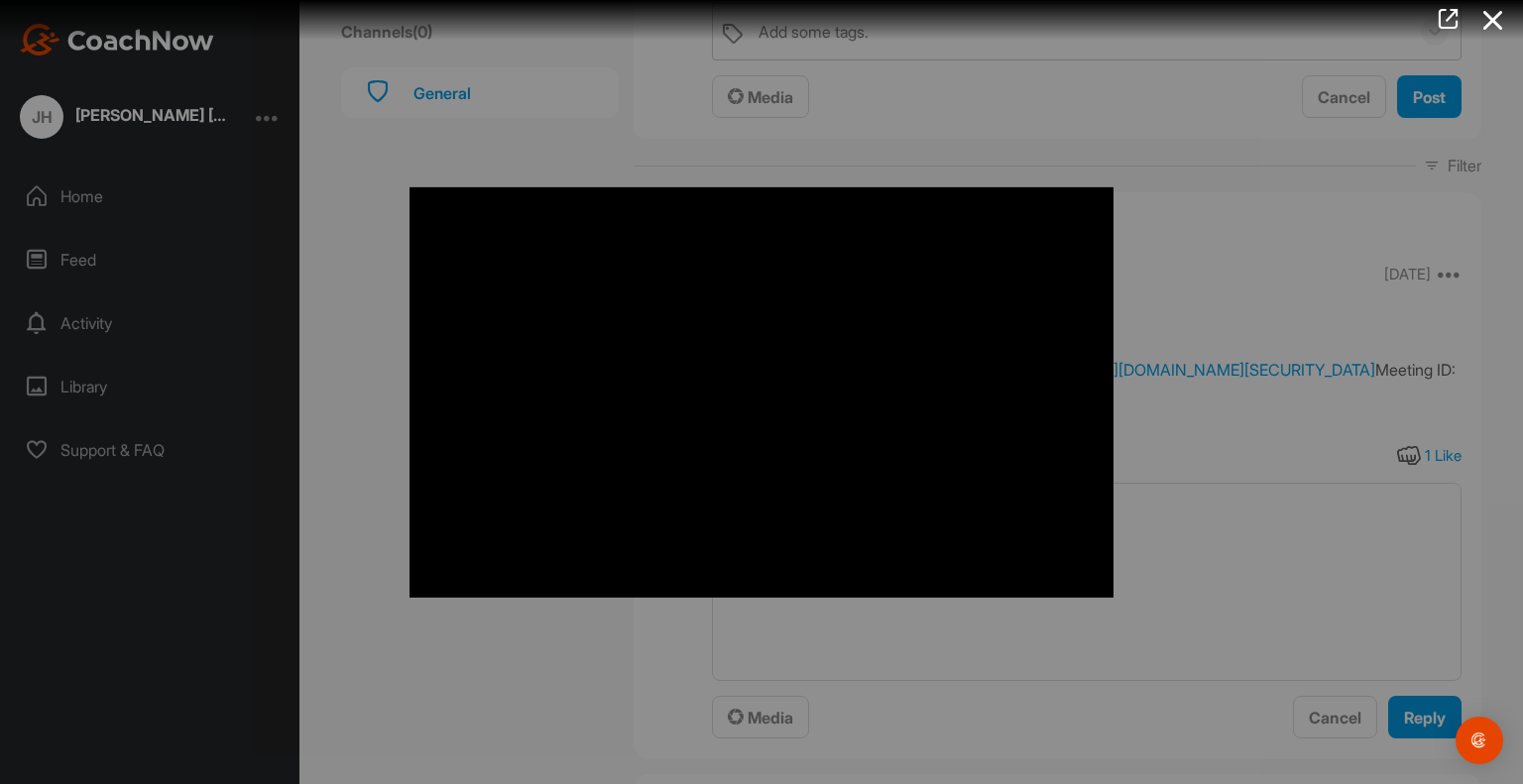 type 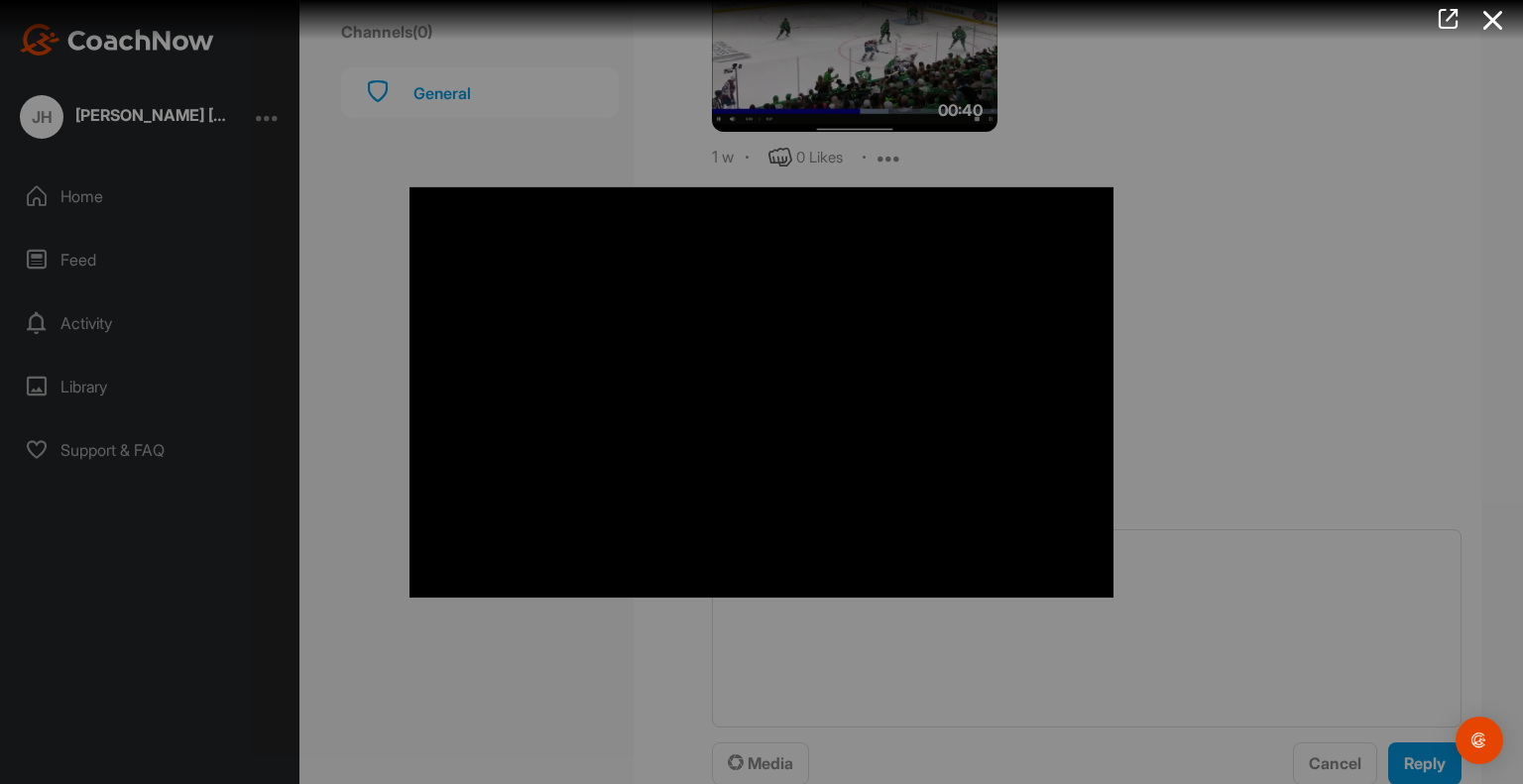 type 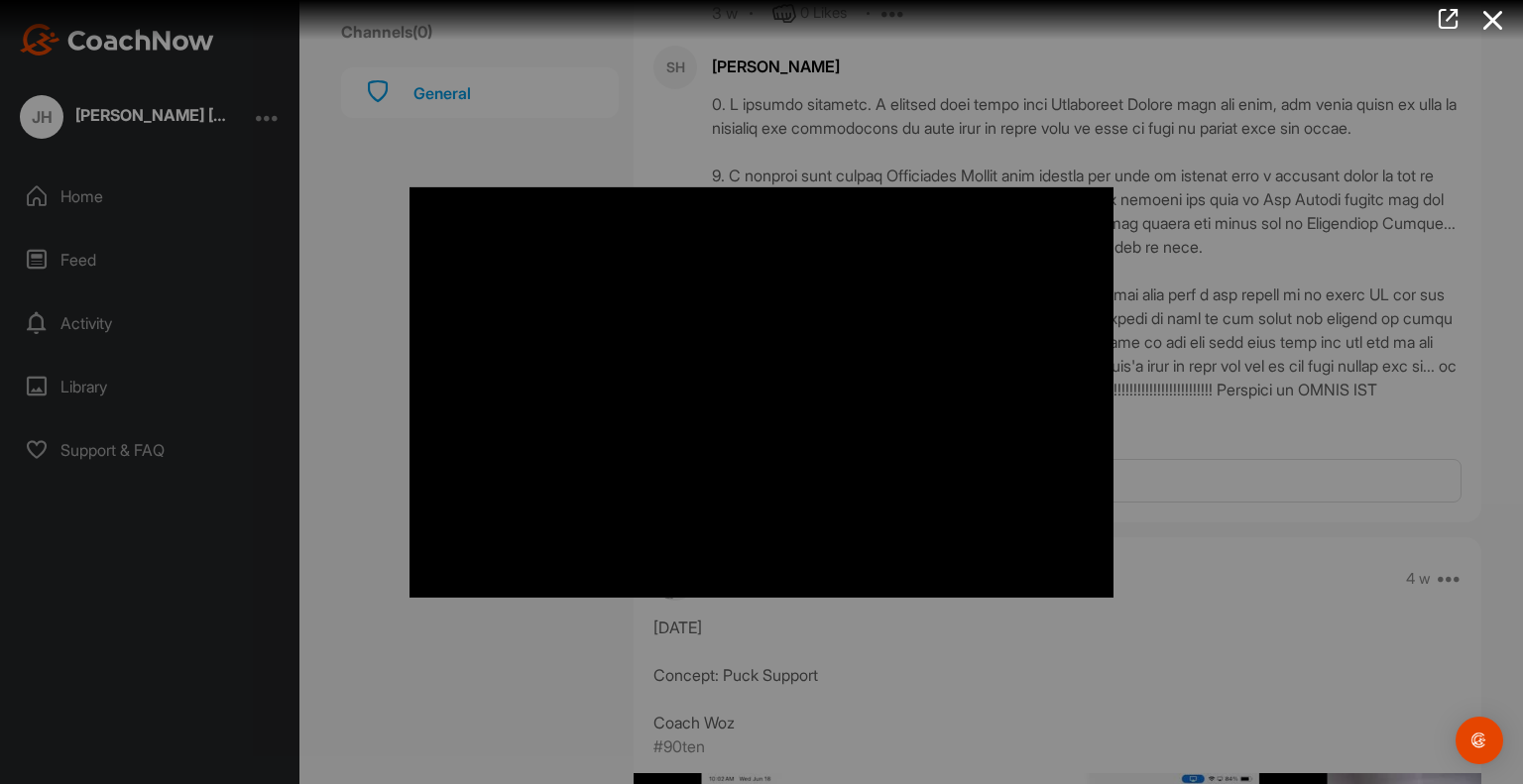 type 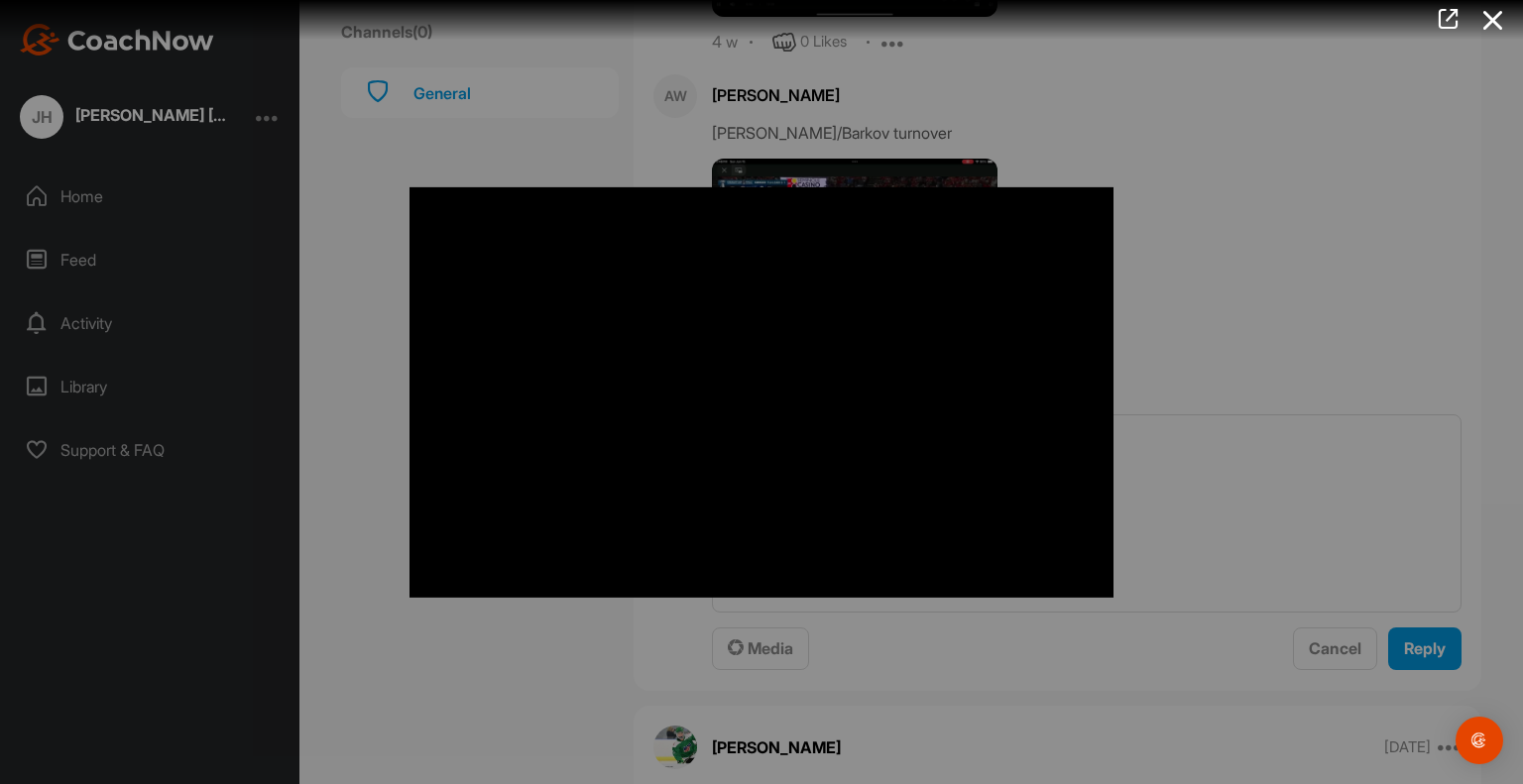 type 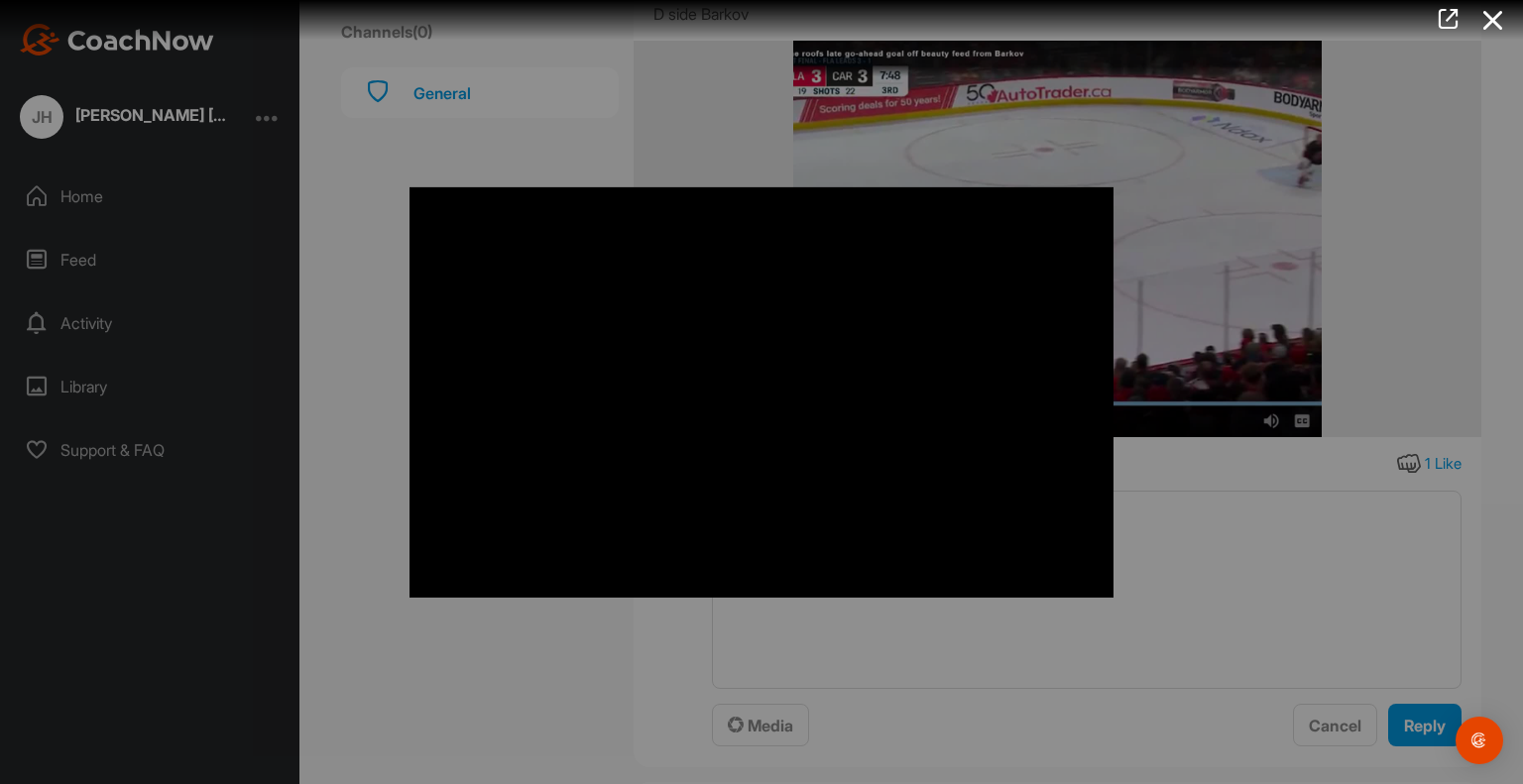 type 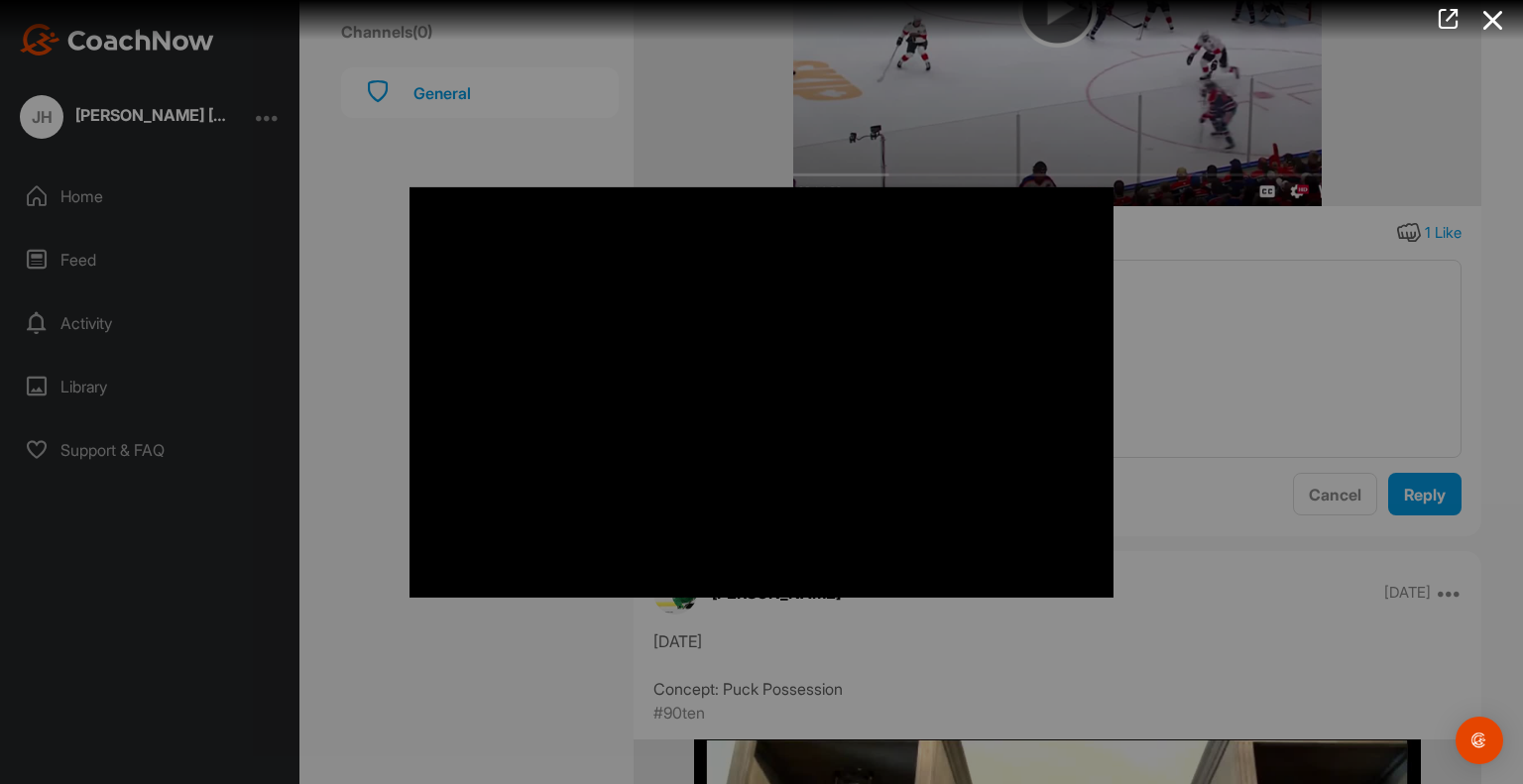 type 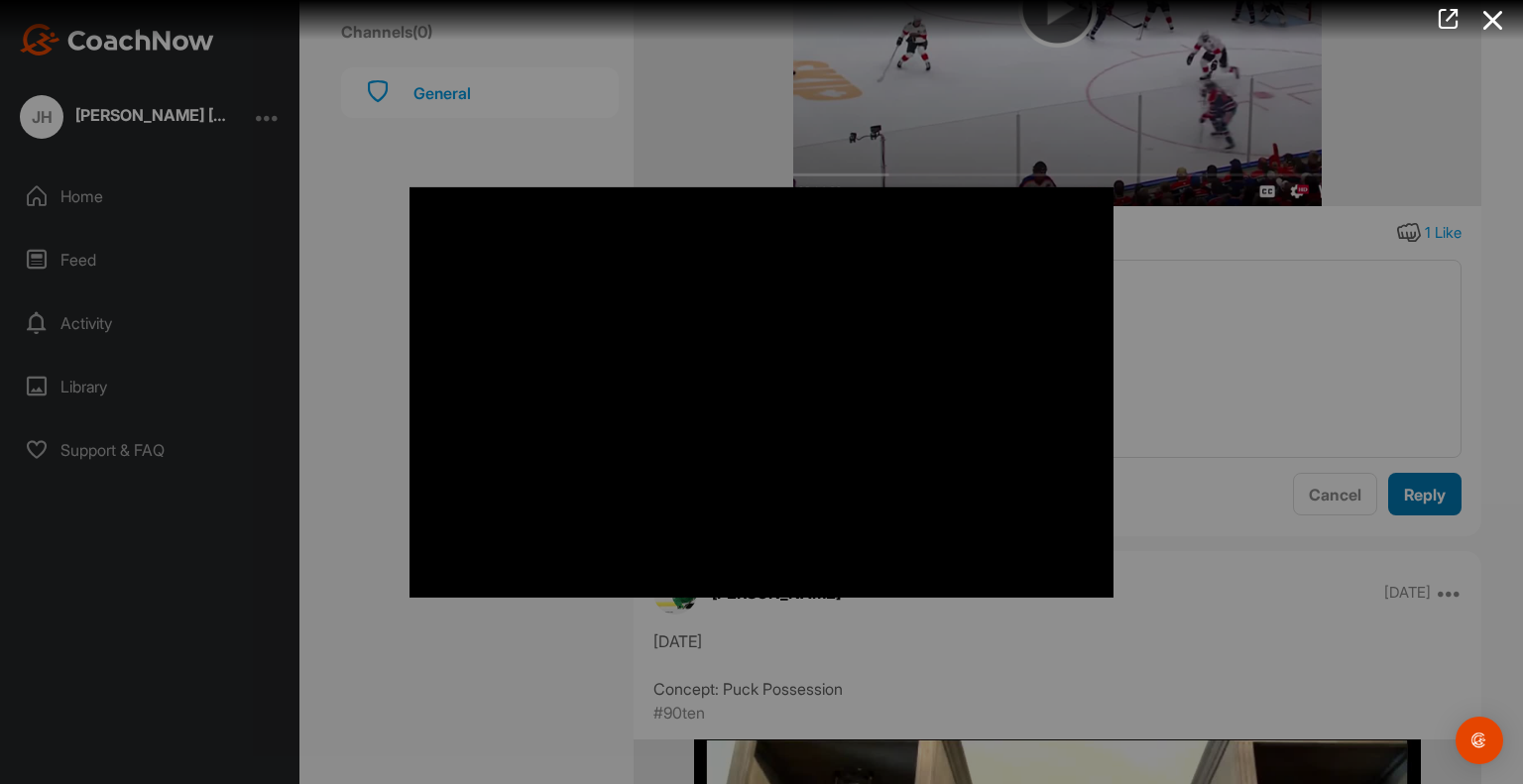 type 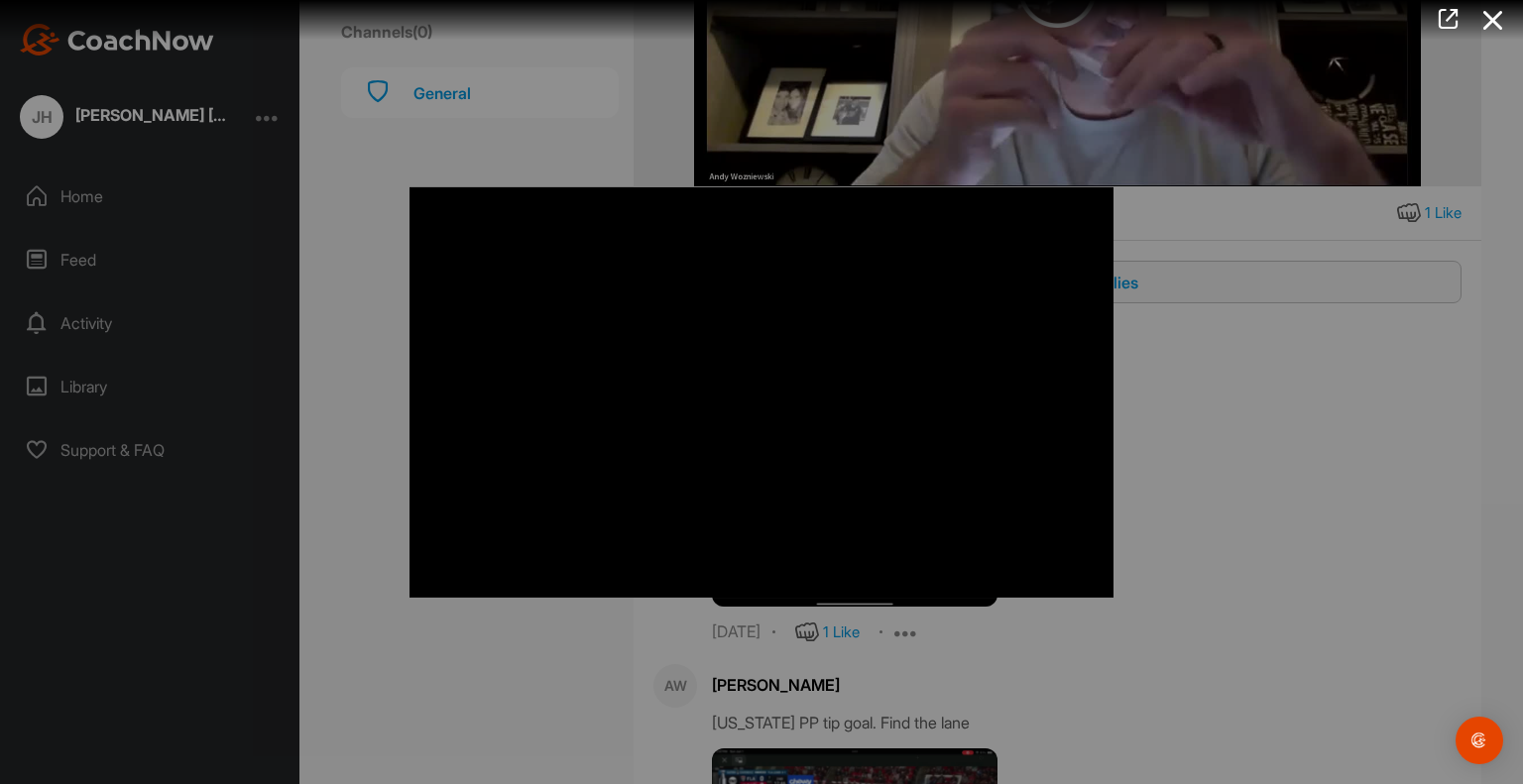 type 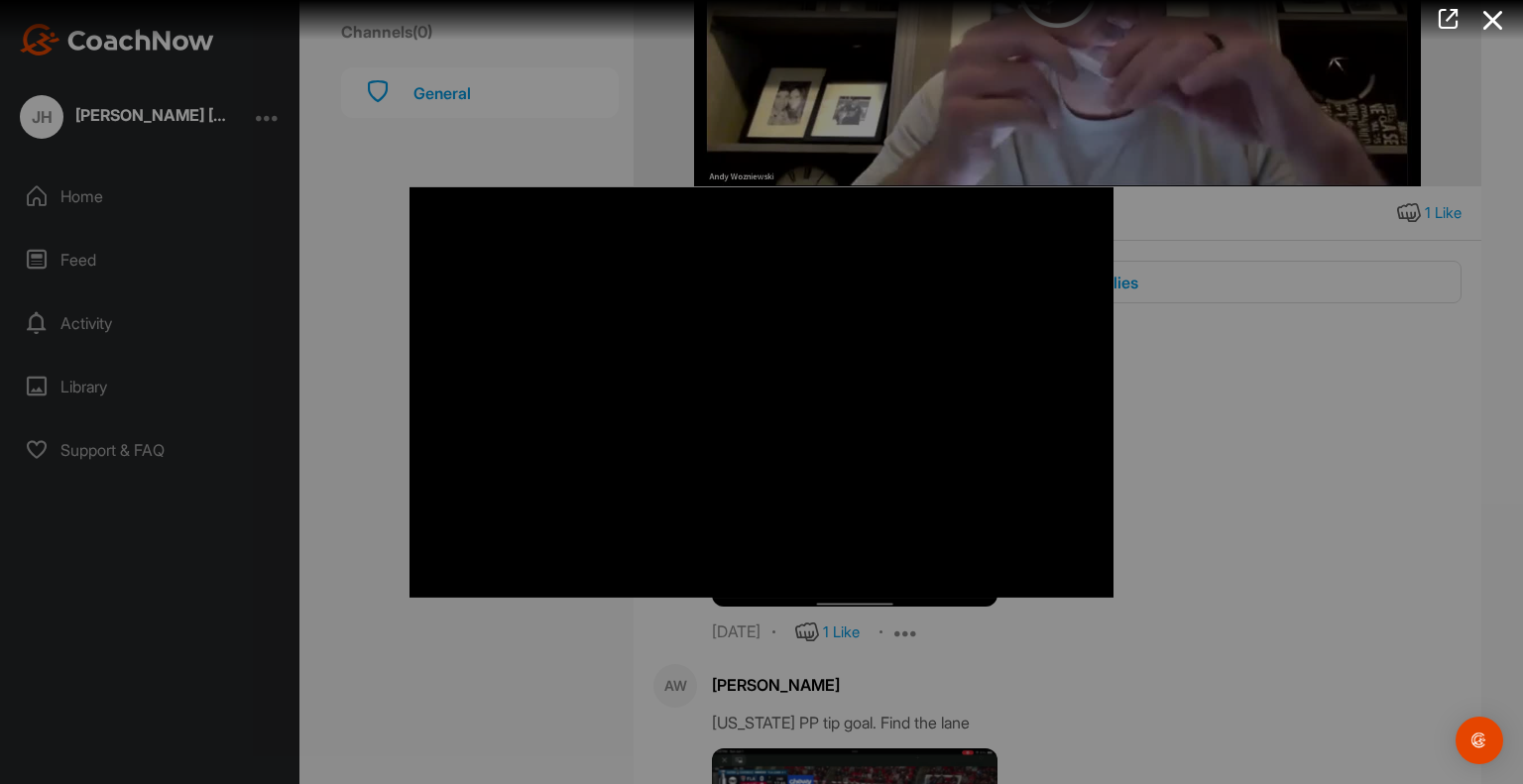 type 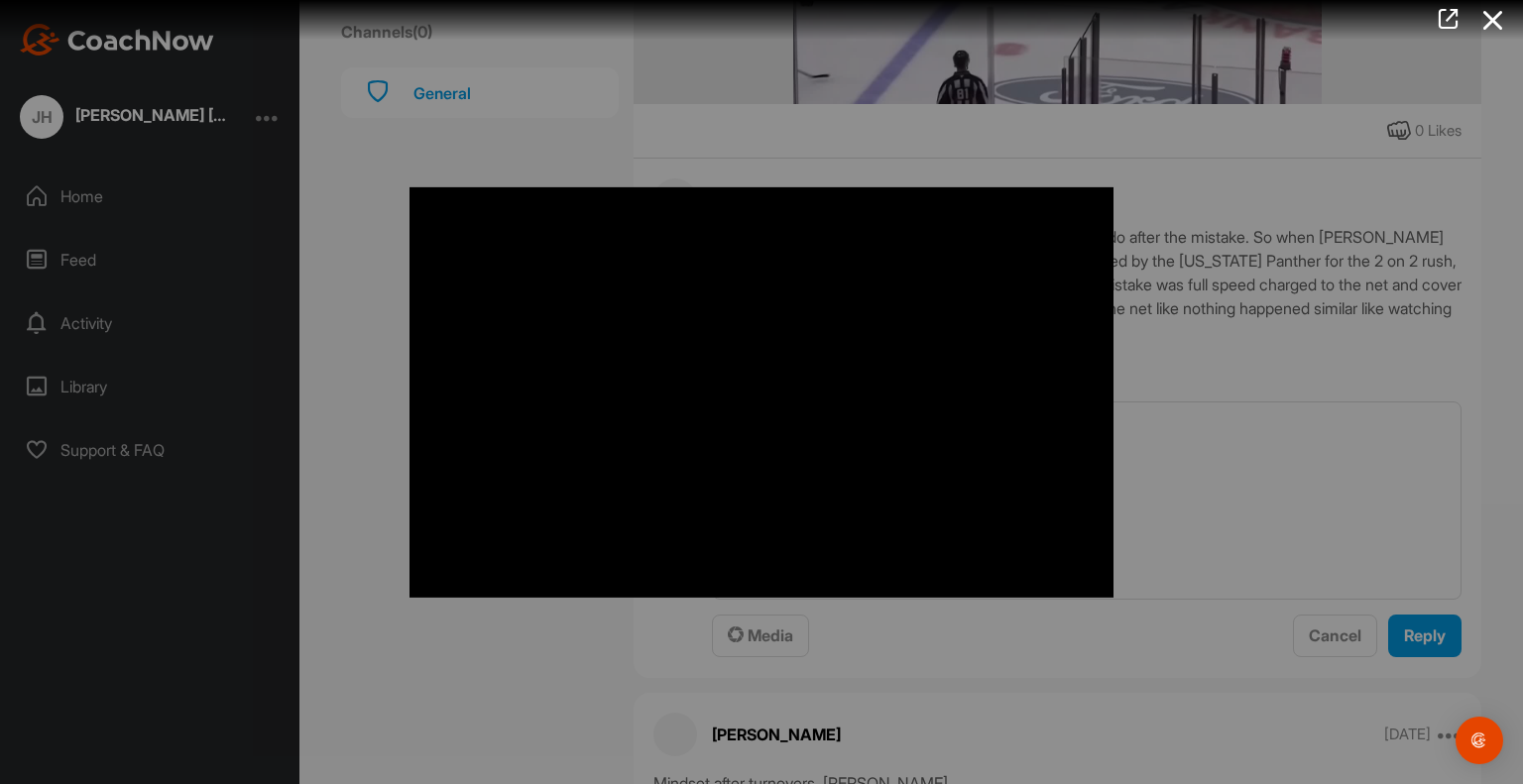 type 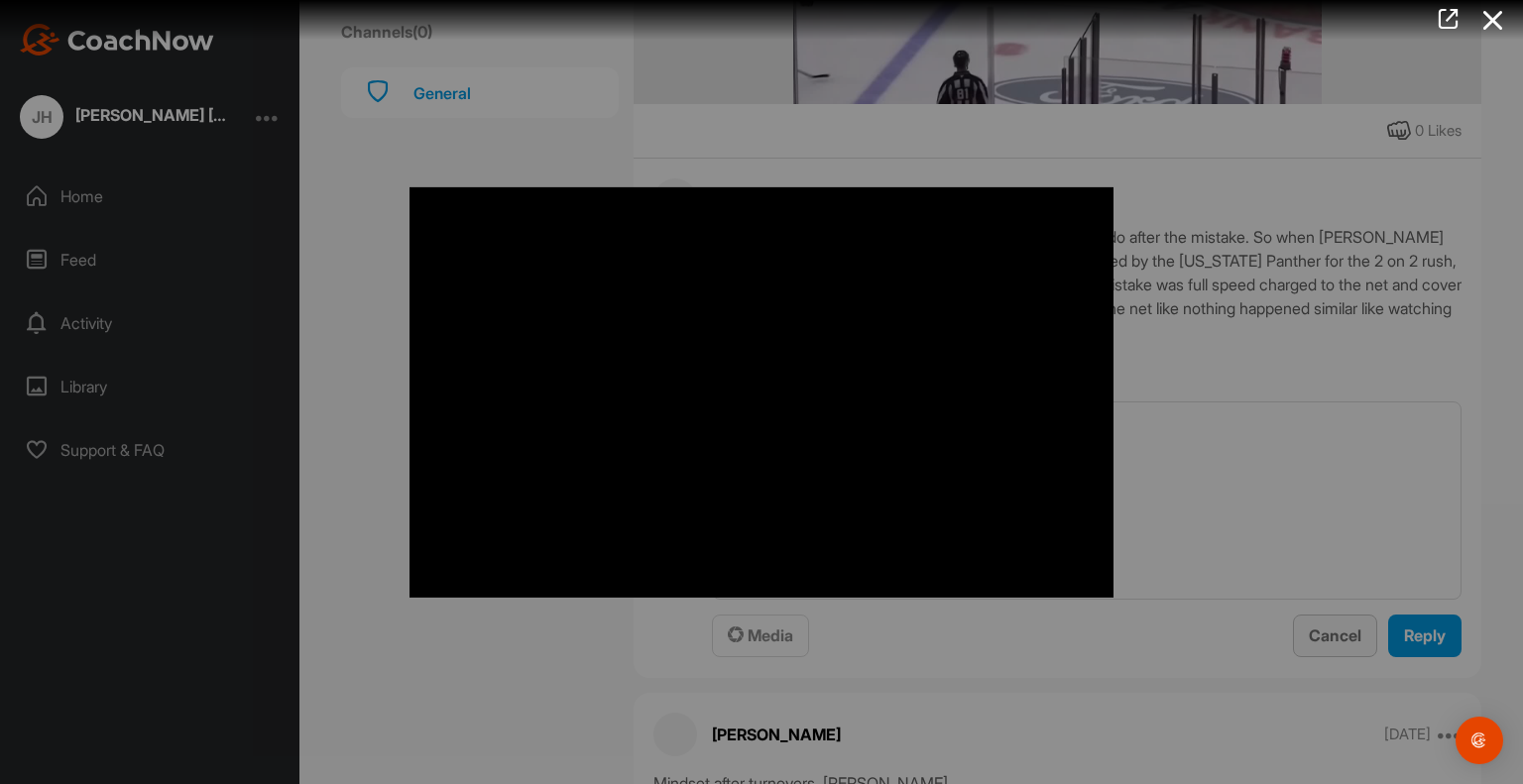 type 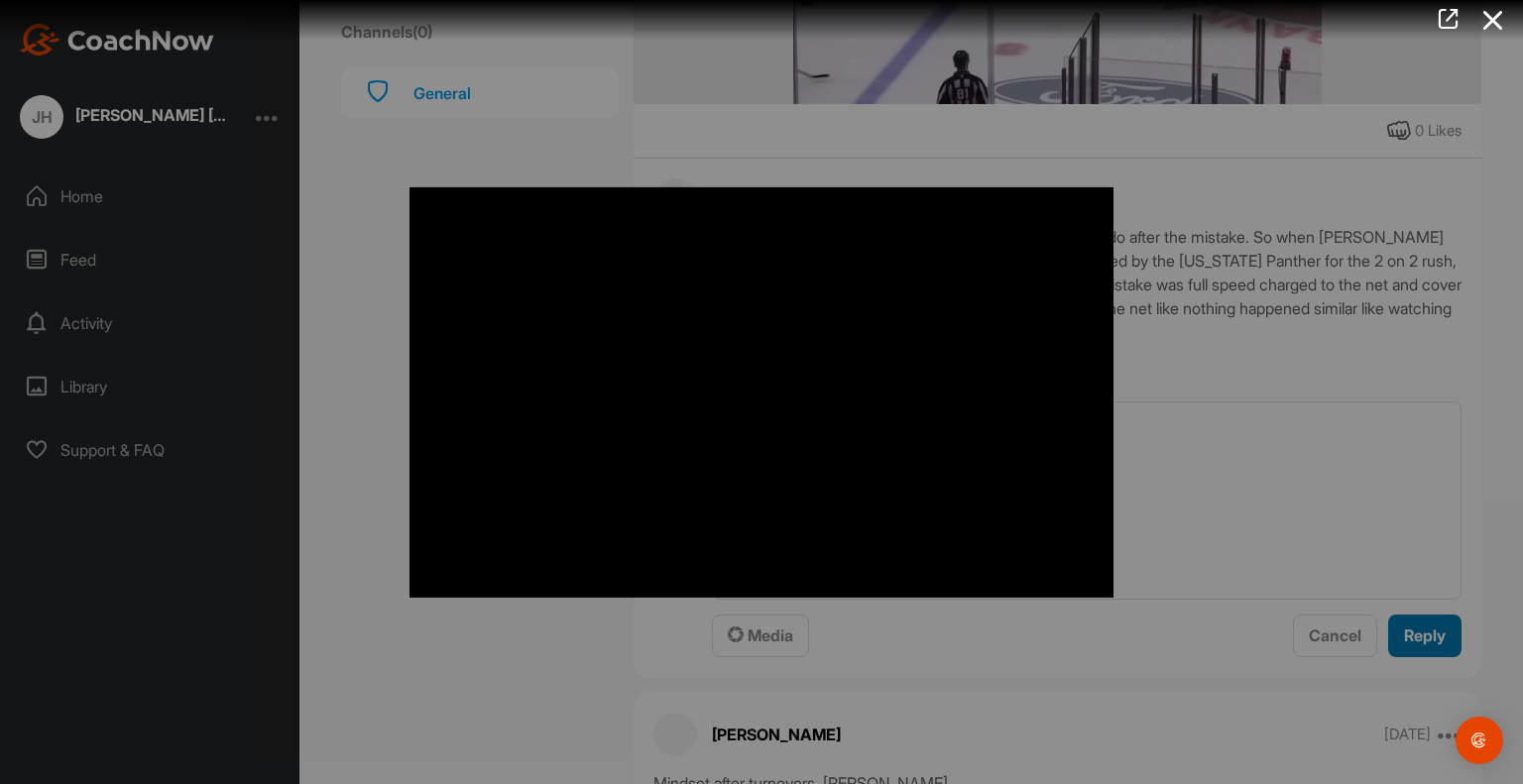type 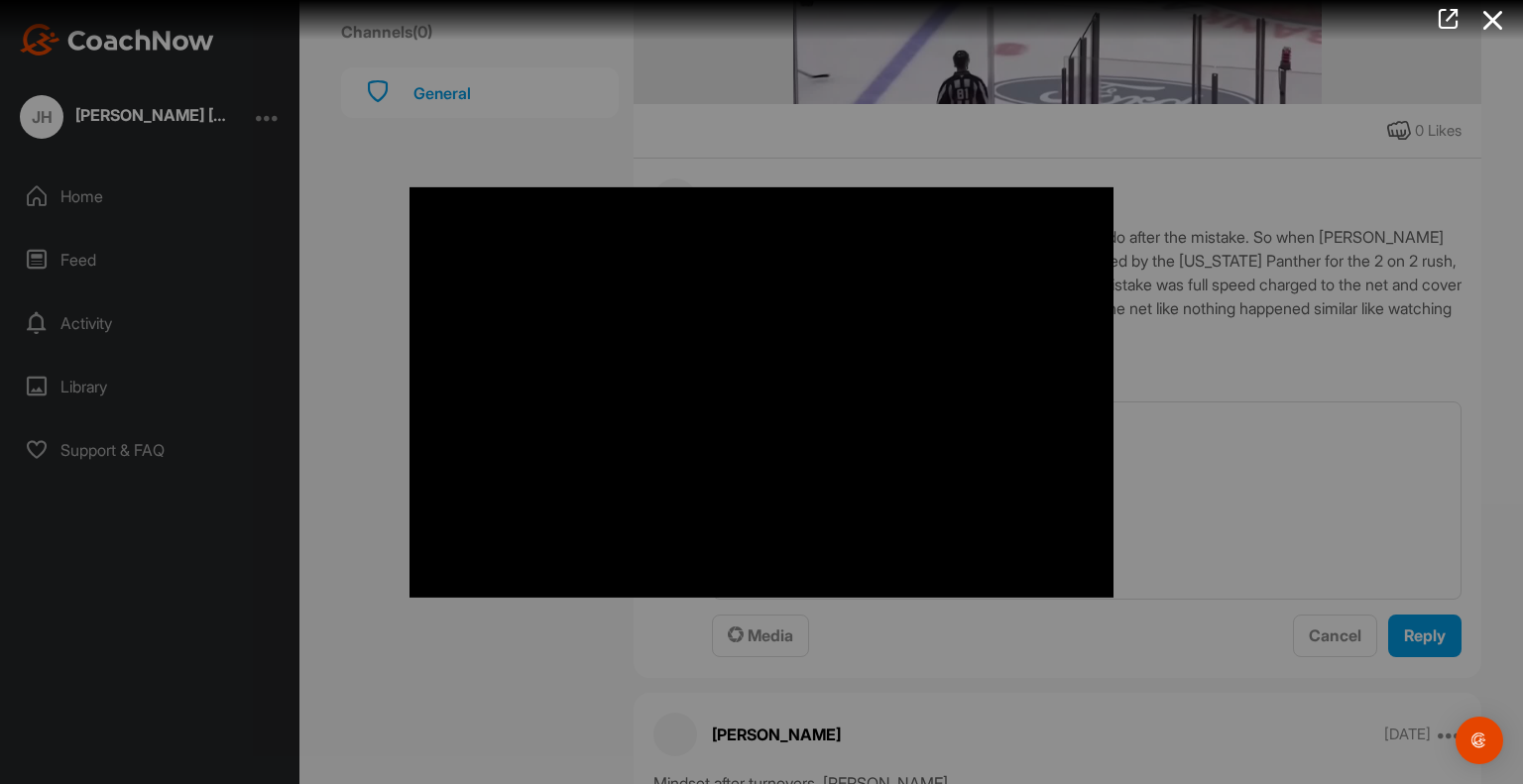scroll, scrollTop: 18142, scrollLeft: 0, axis: vertical 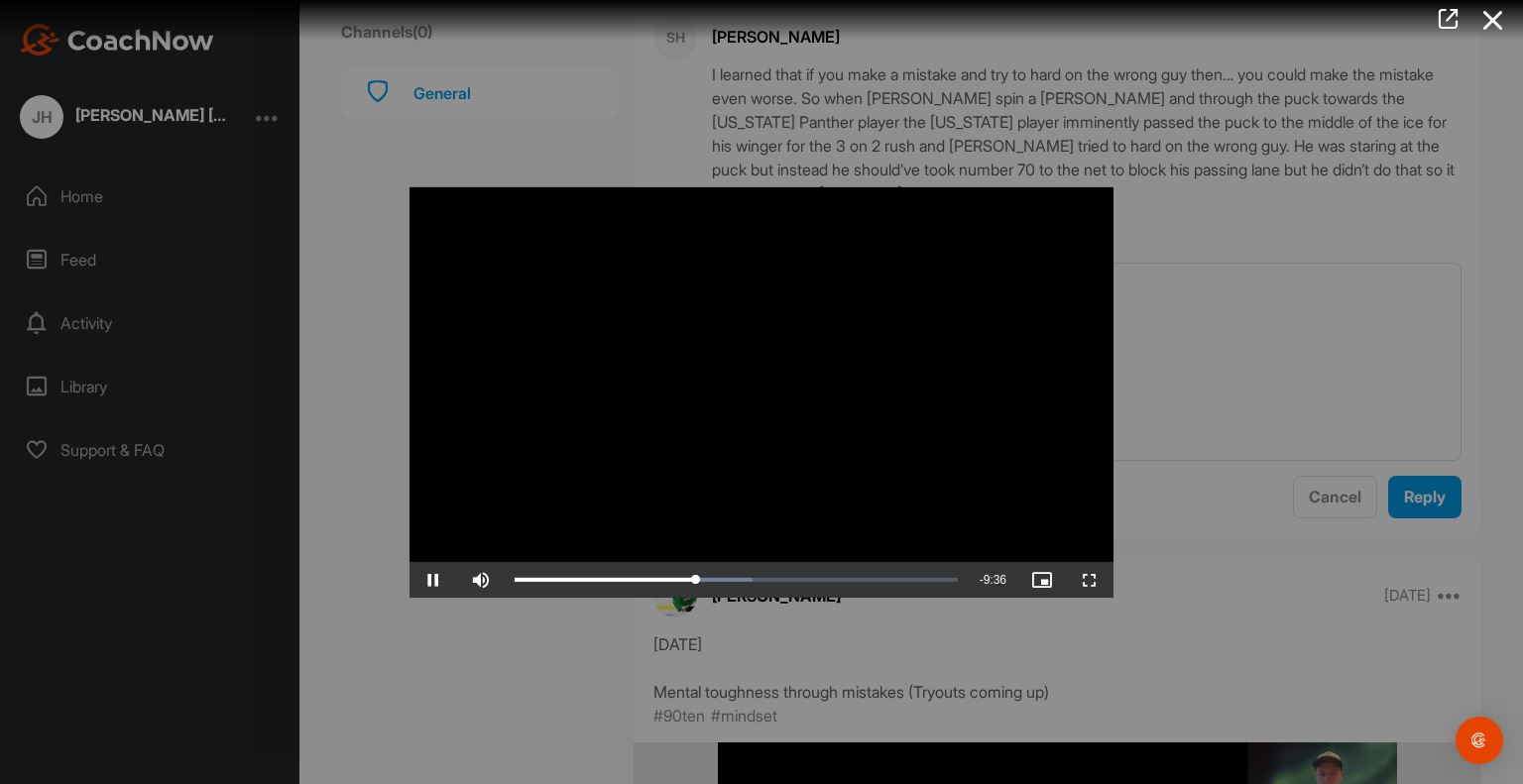 click at bounding box center [762, 392] 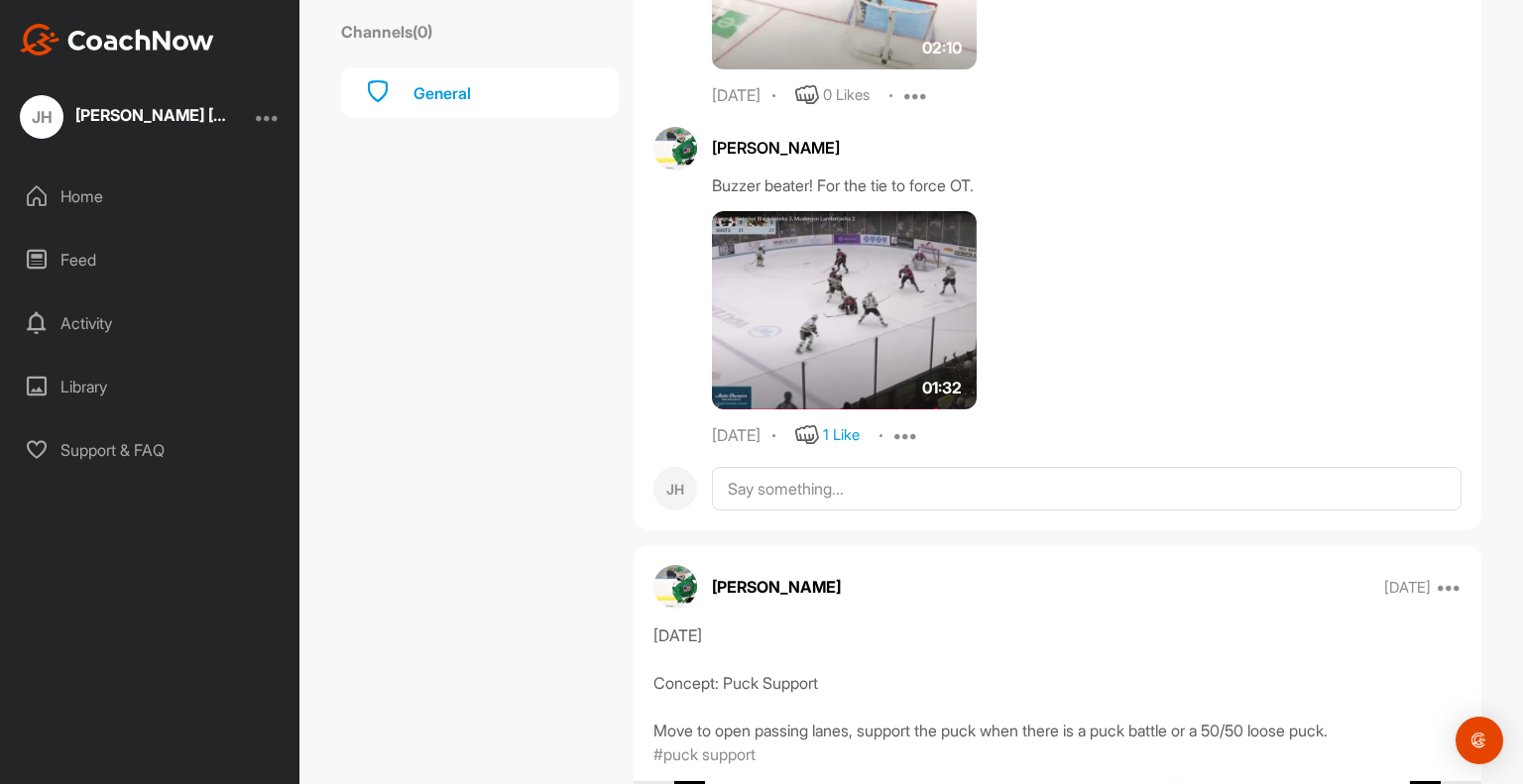scroll, scrollTop: 20688, scrollLeft: 0, axis: vertical 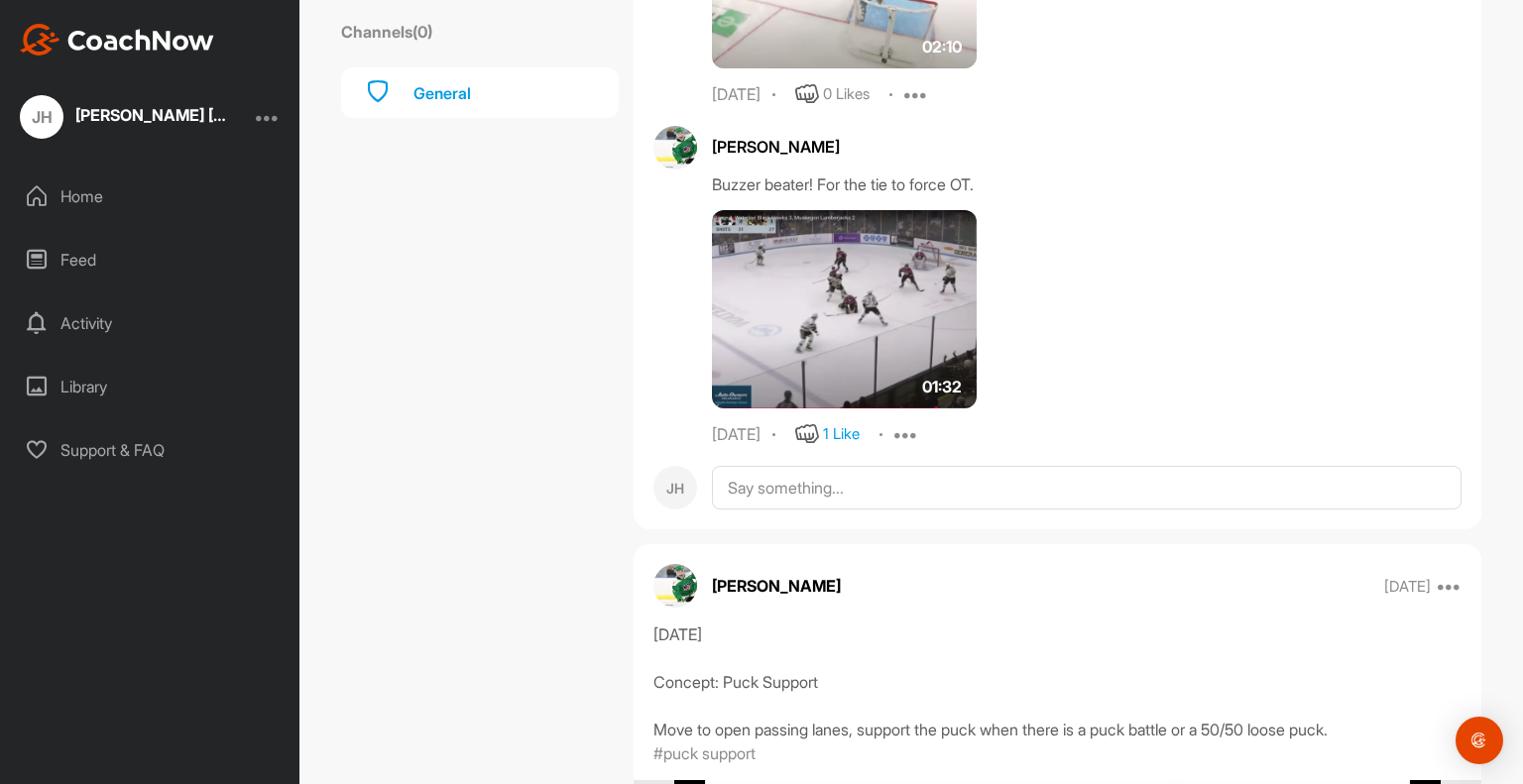 click at bounding box center (844, 309) 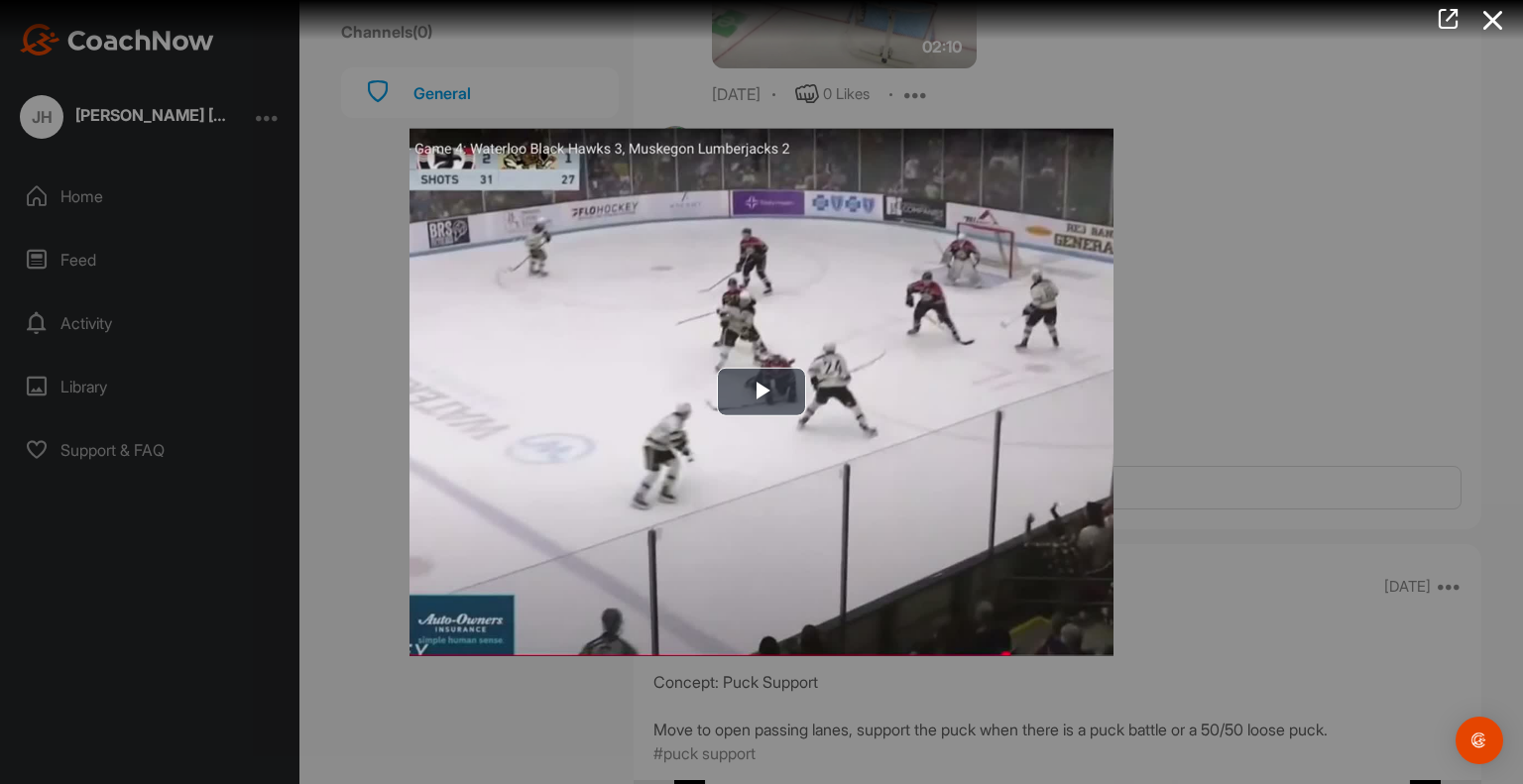 click at bounding box center (762, 392) 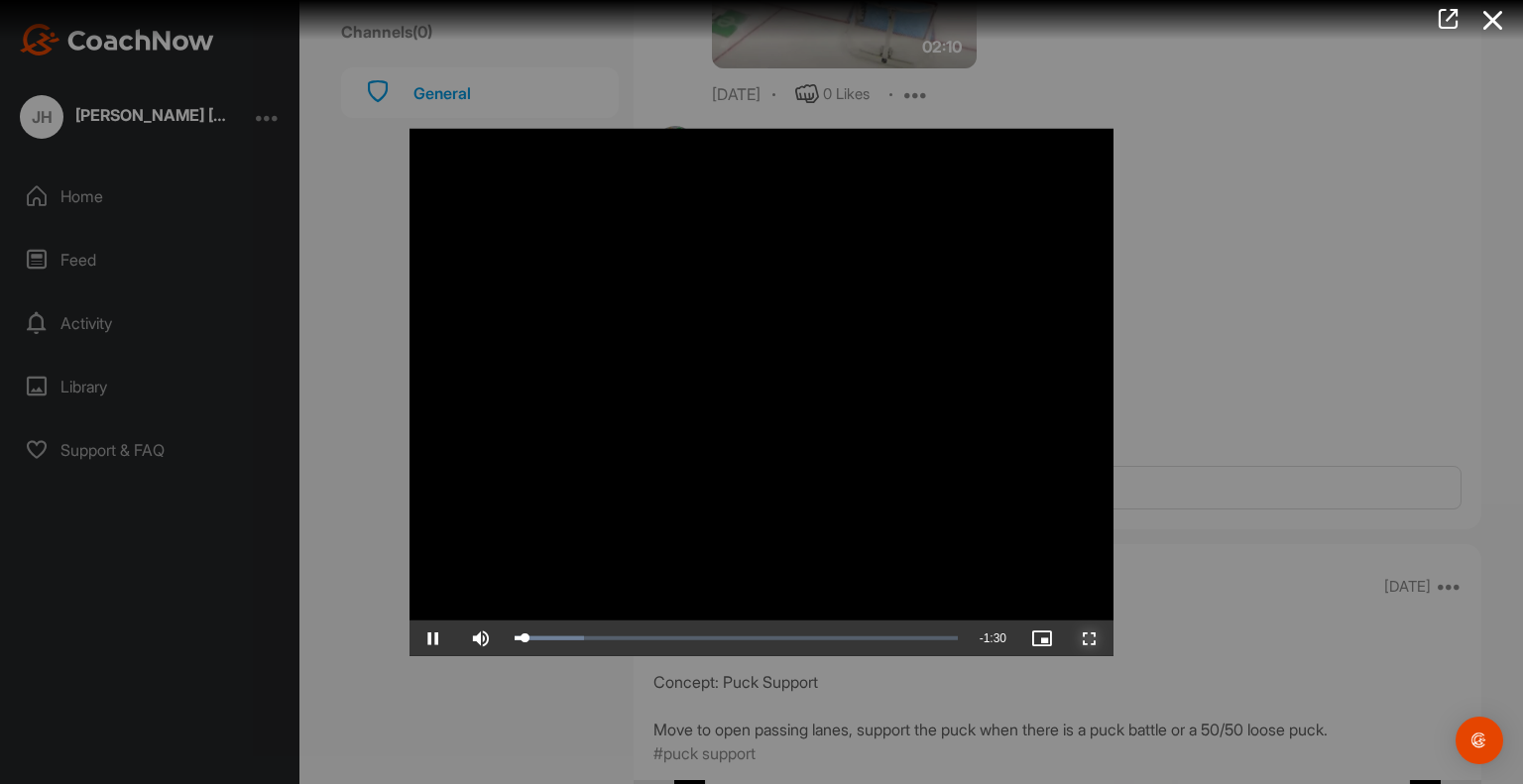 click at bounding box center [1090, 638] 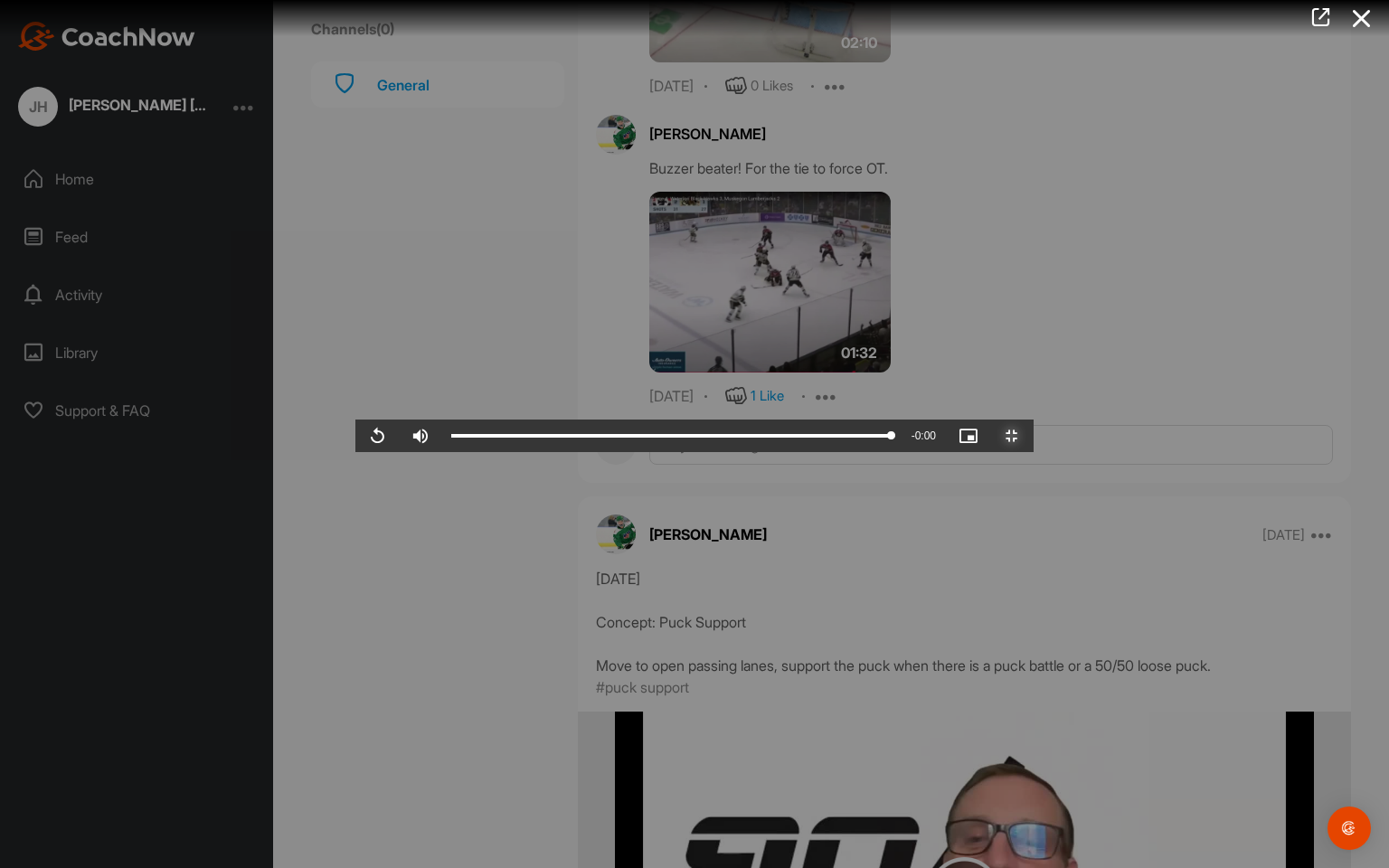 click at bounding box center [1012, 436] 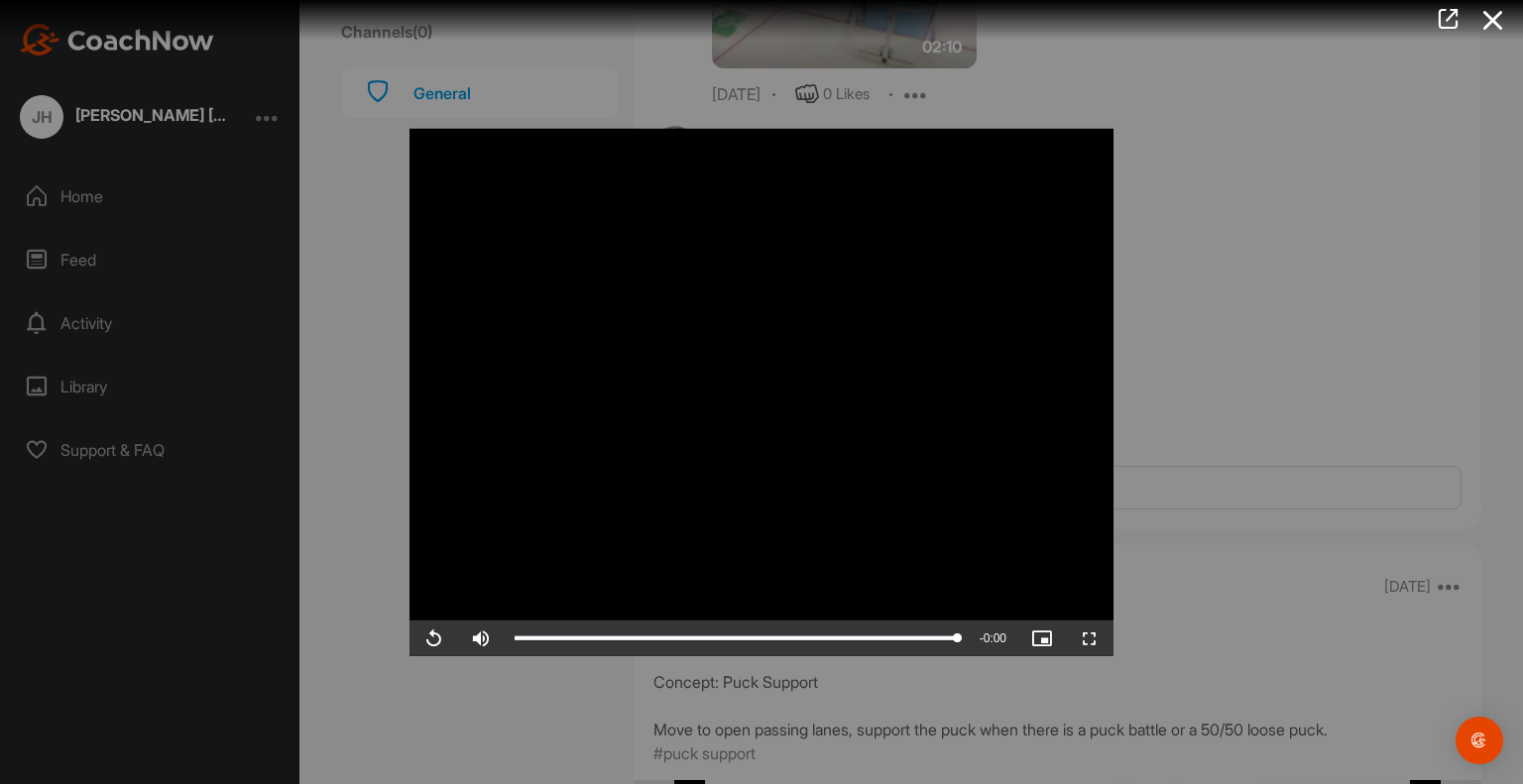 click at bounding box center [762, 392] 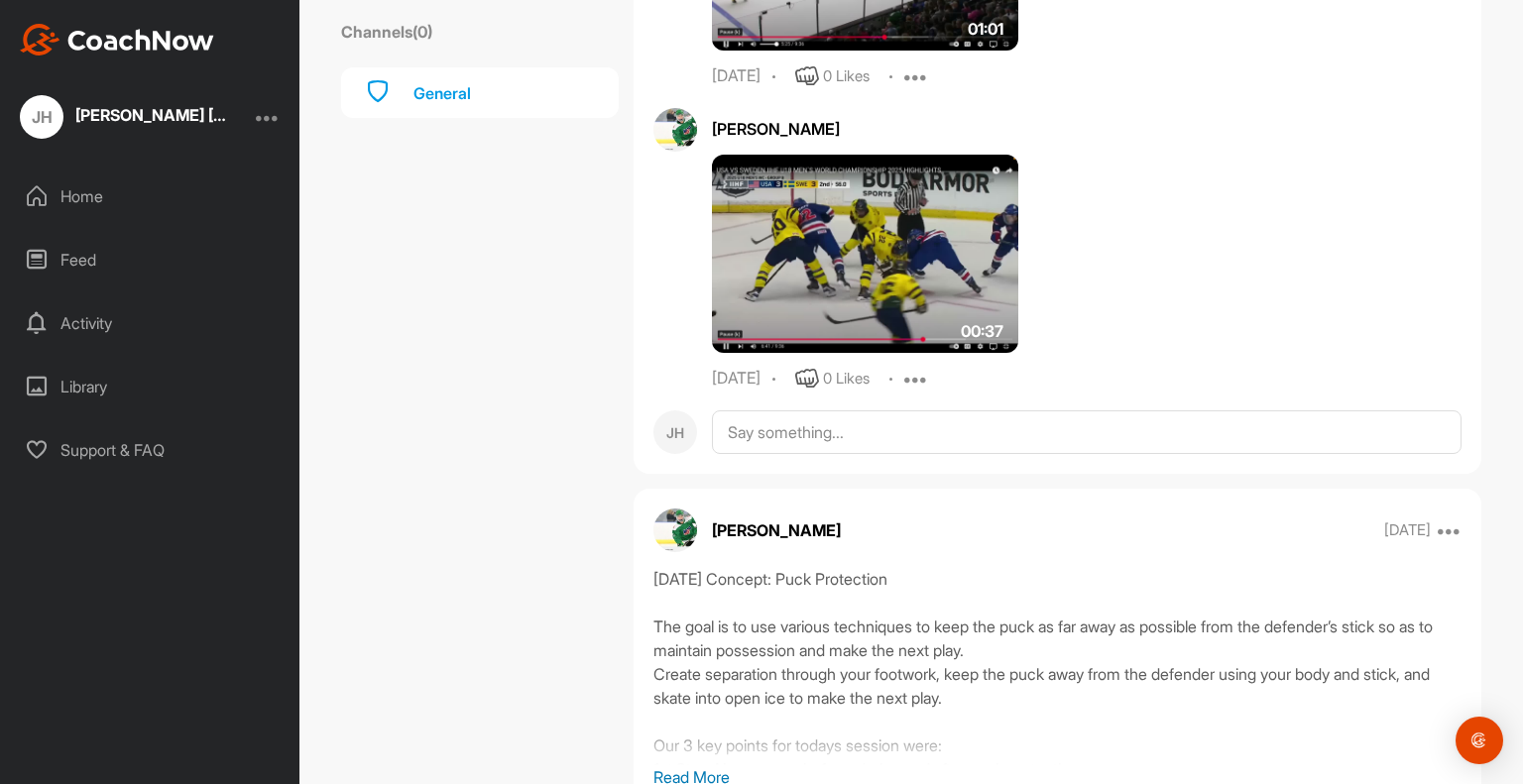 scroll, scrollTop: 25392, scrollLeft: 0, axis: vertical 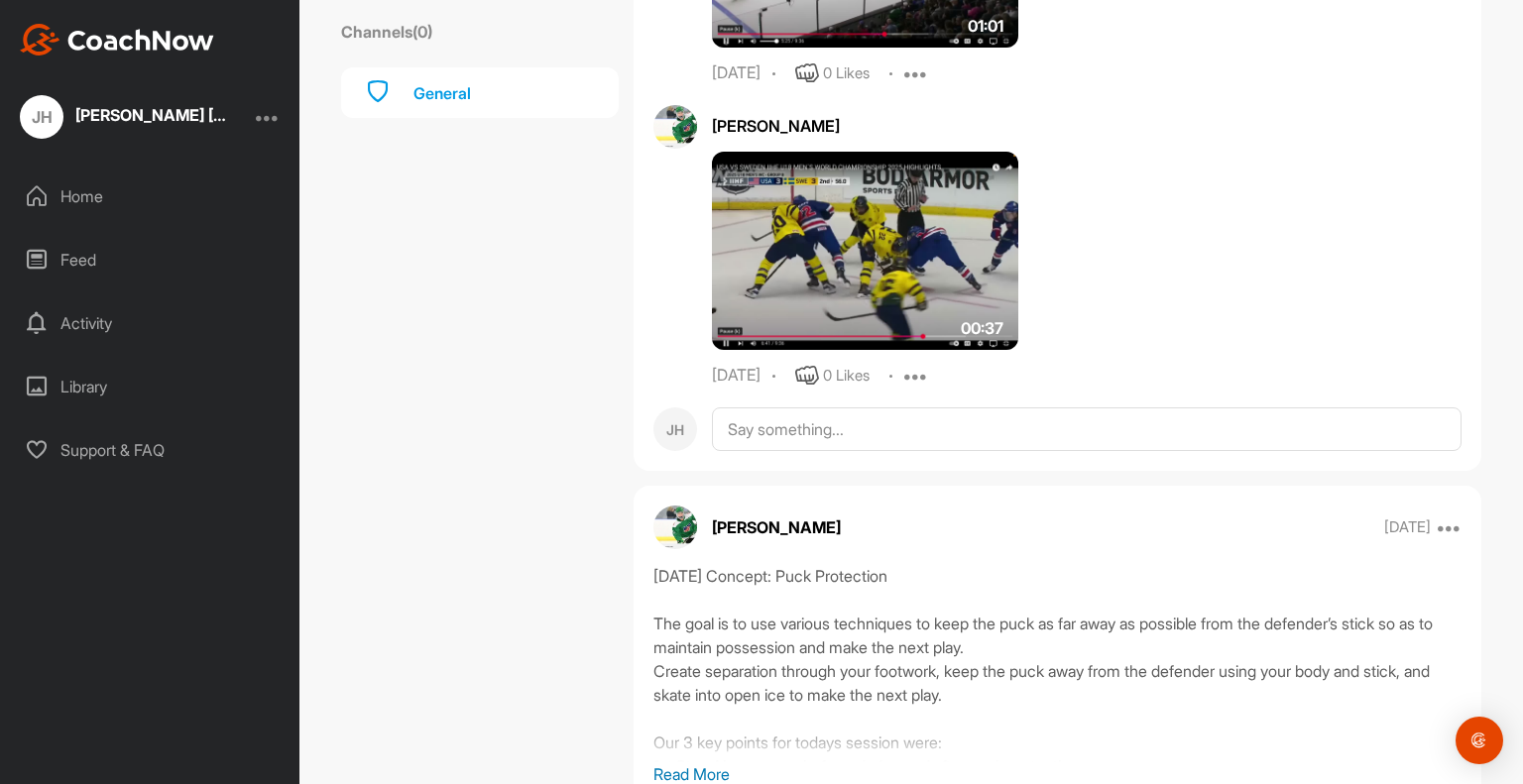 click at bounding box center (865, 251) 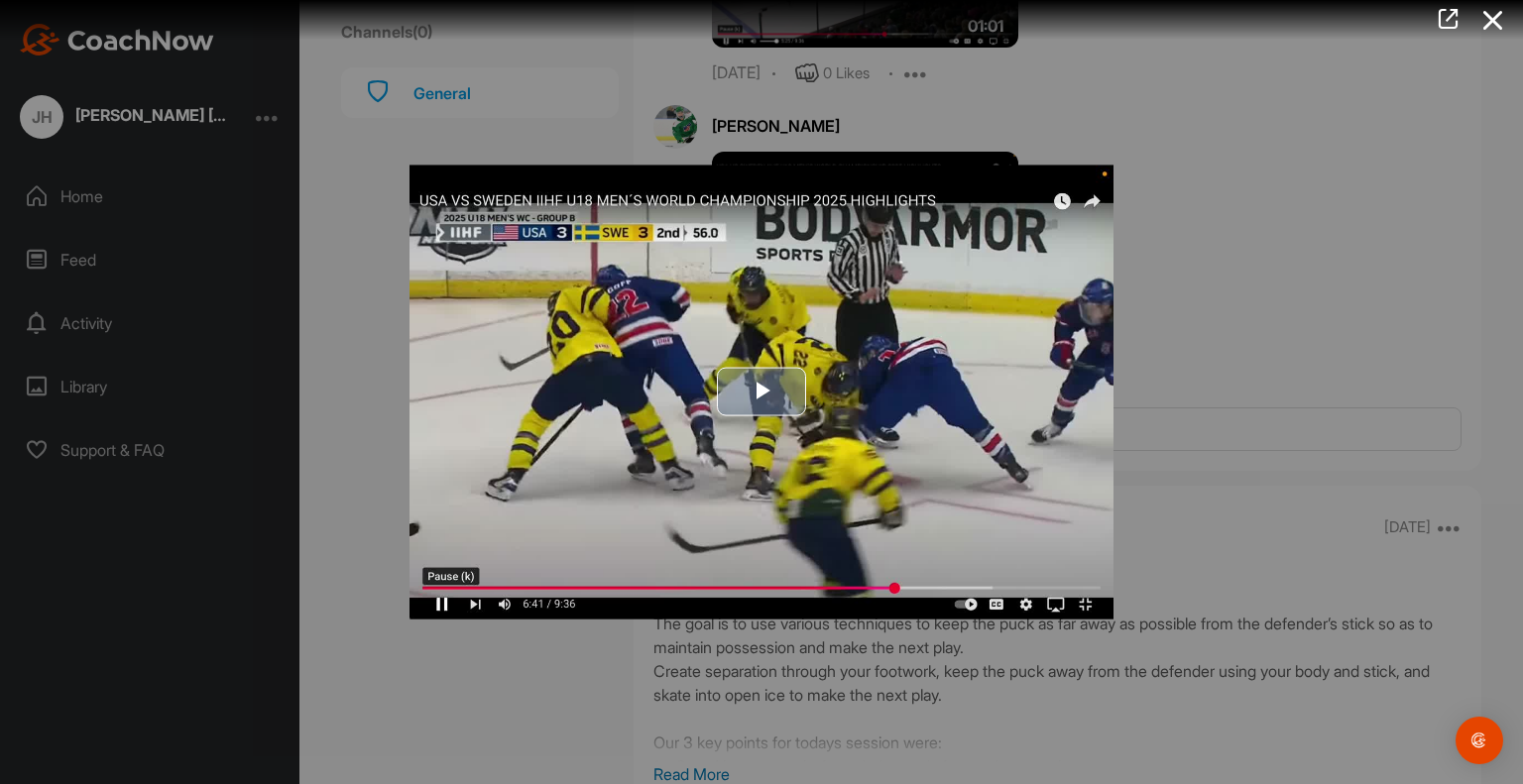 click at bounding box center (762, 392) 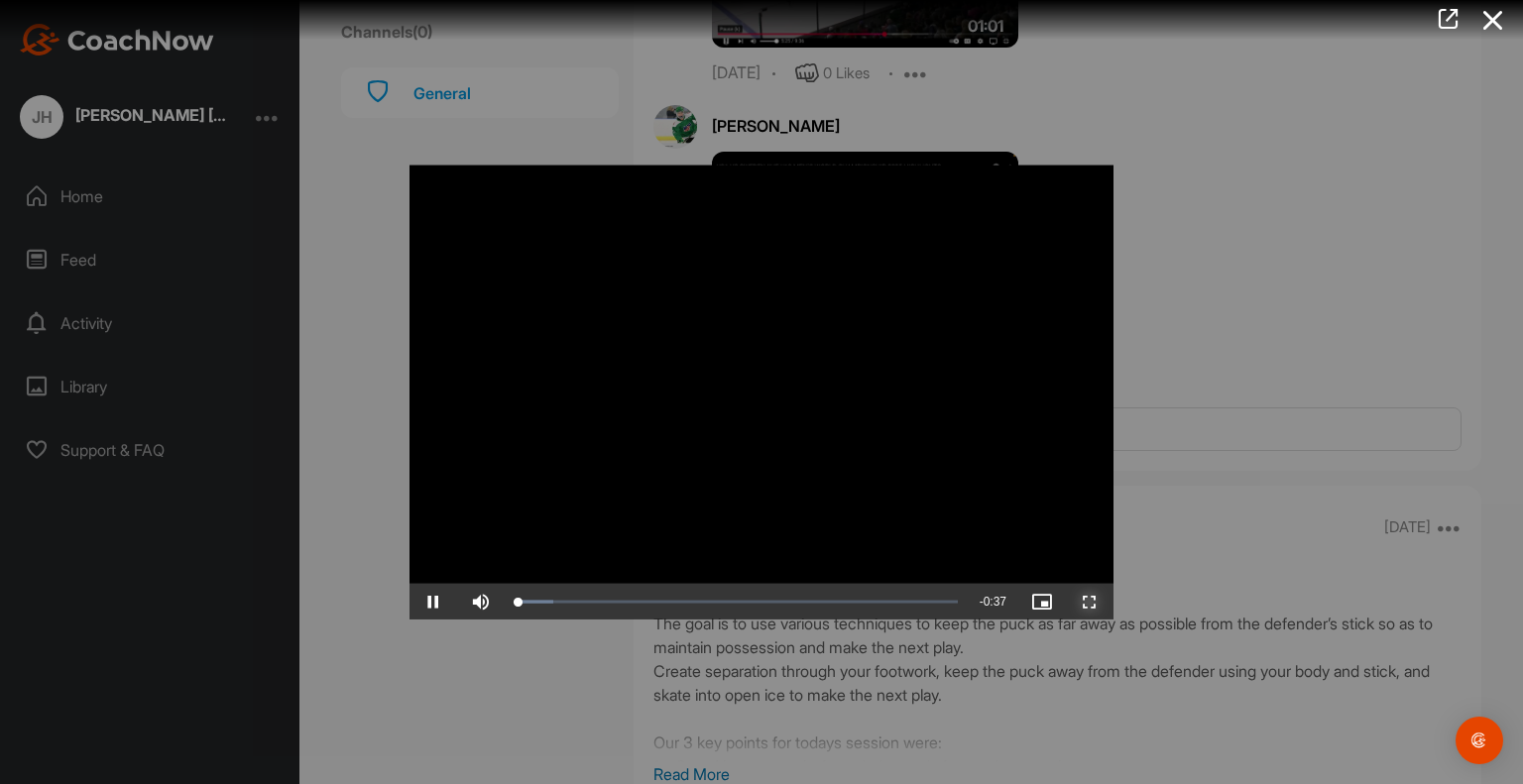 click at bounding box center (1090, 602) 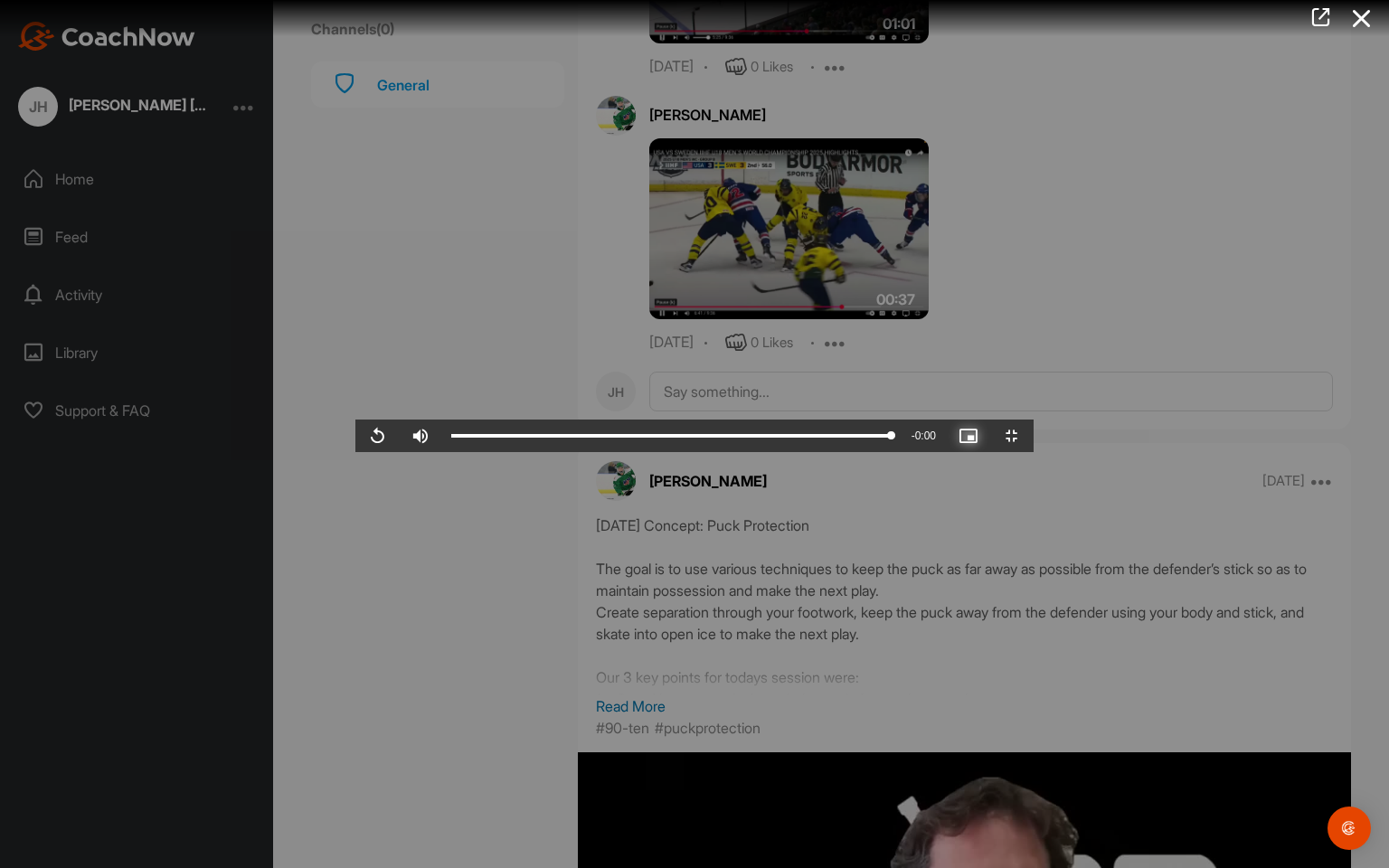 click at bounding box center (969, 436) 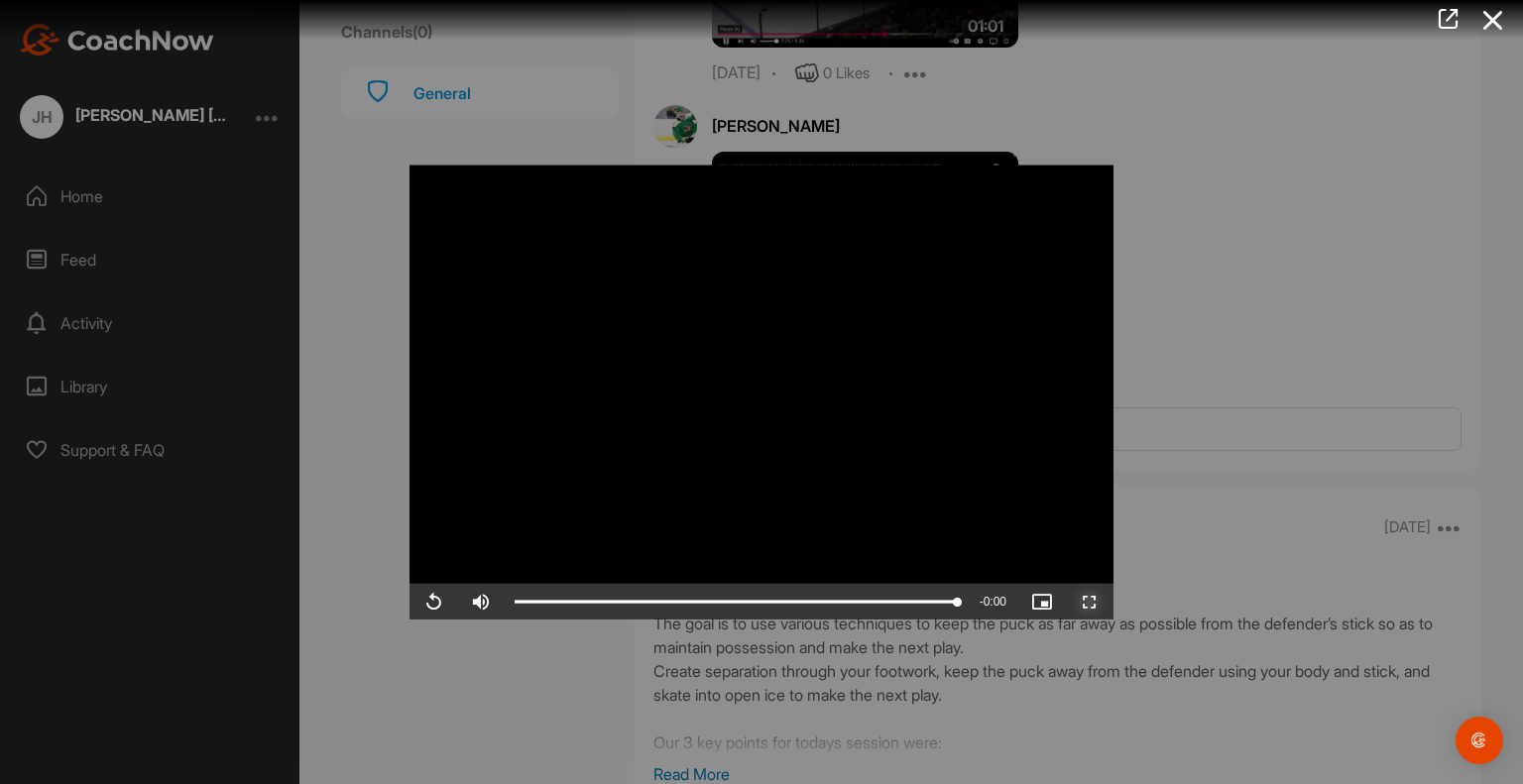 click at bounding box center [1090, 602] 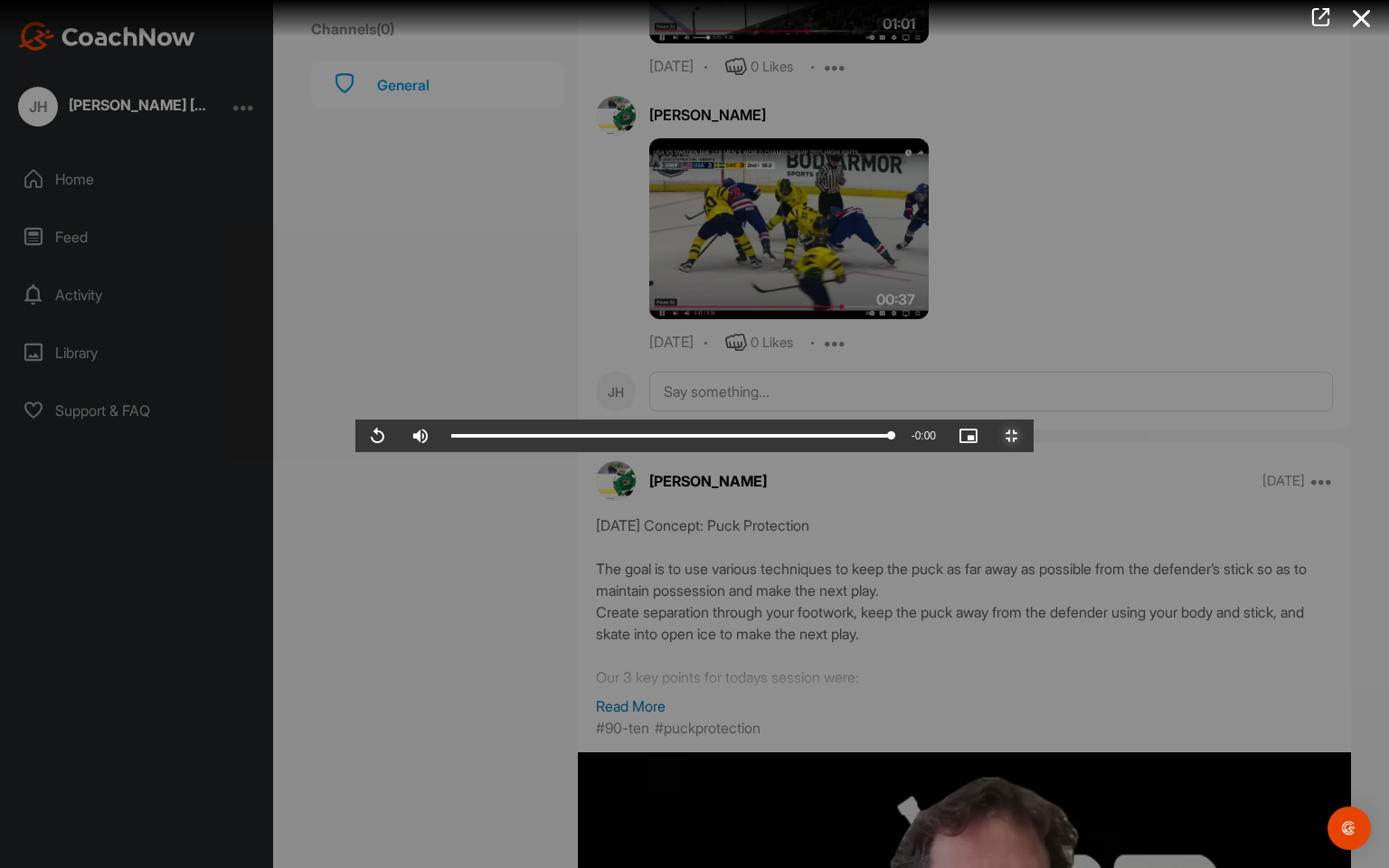 click at bounding box center (1012, 436) 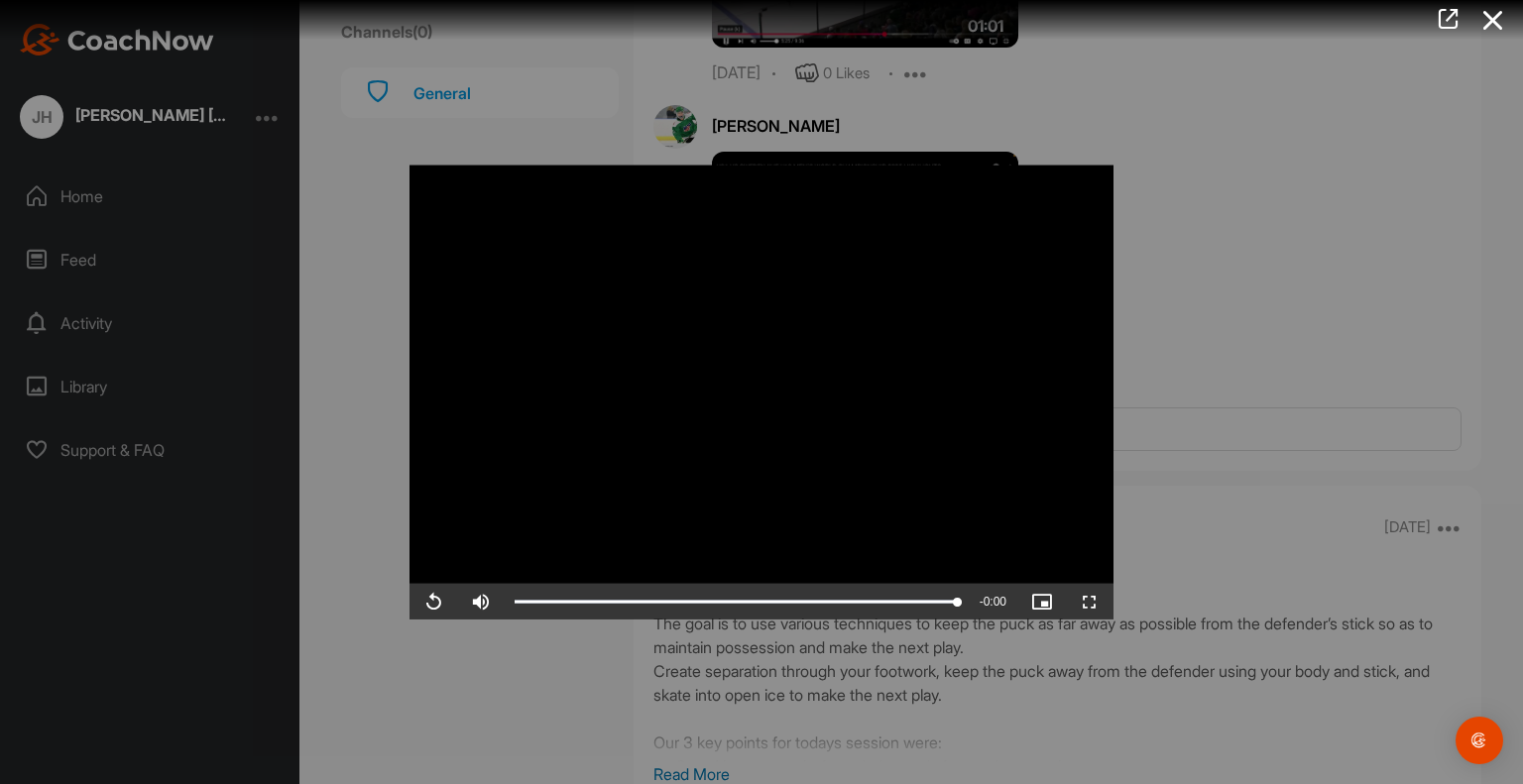 click at bounding box center (762, 392) 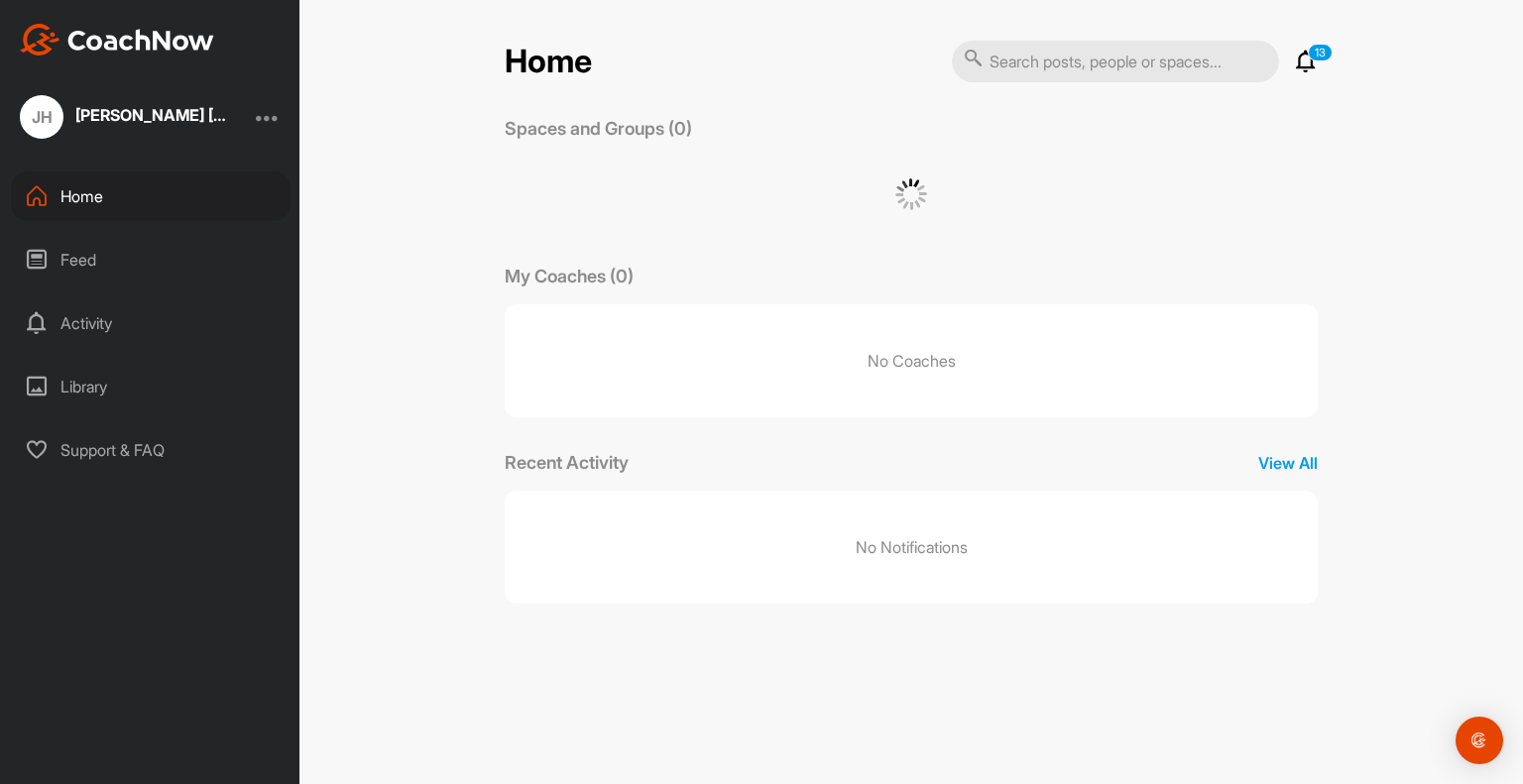 scroll, scrollTop: 0, scrollLeft: 0, axis: both 